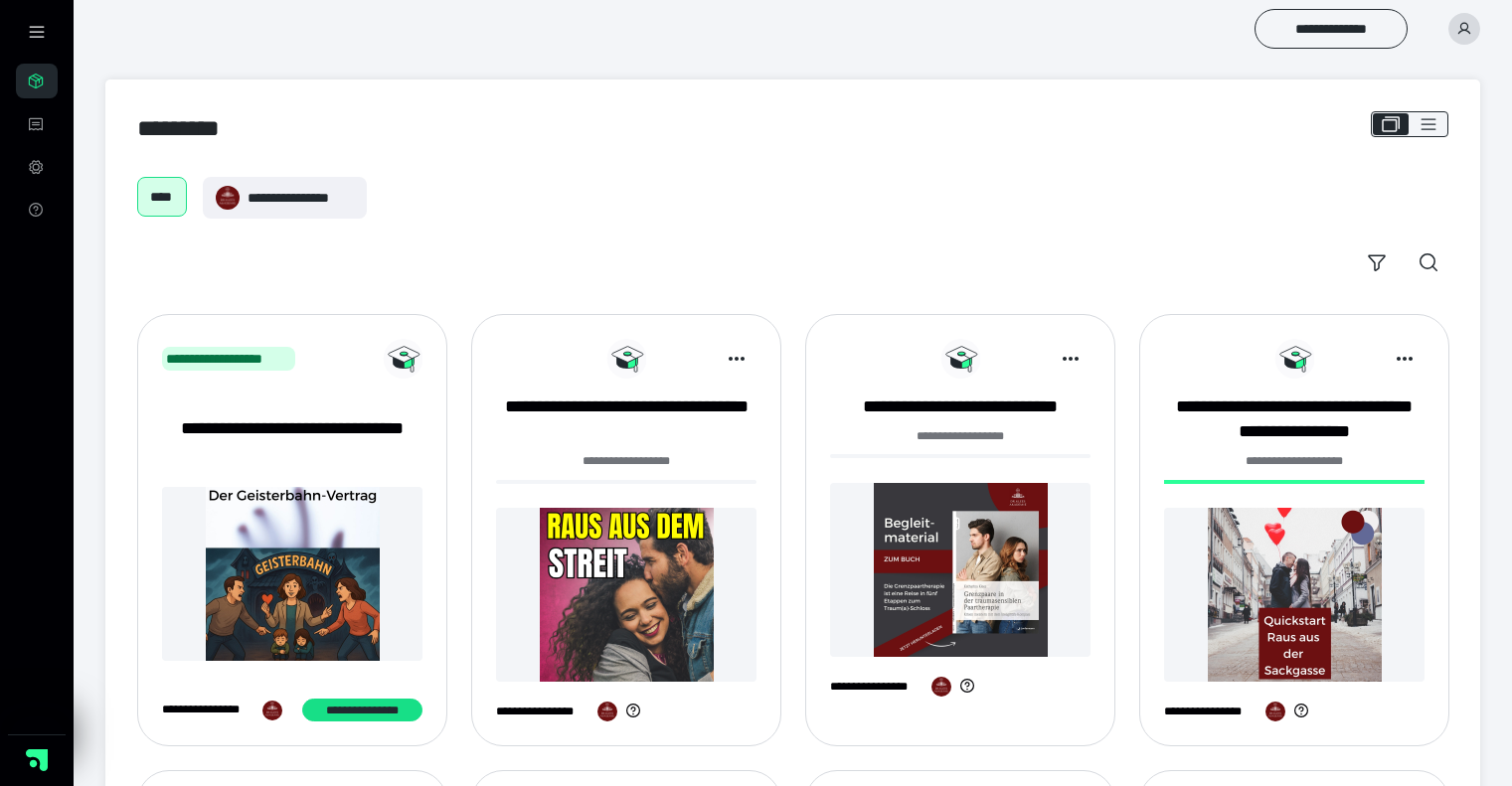 scroll, scrollTop: 0, scrollLeft: 0, axis: both 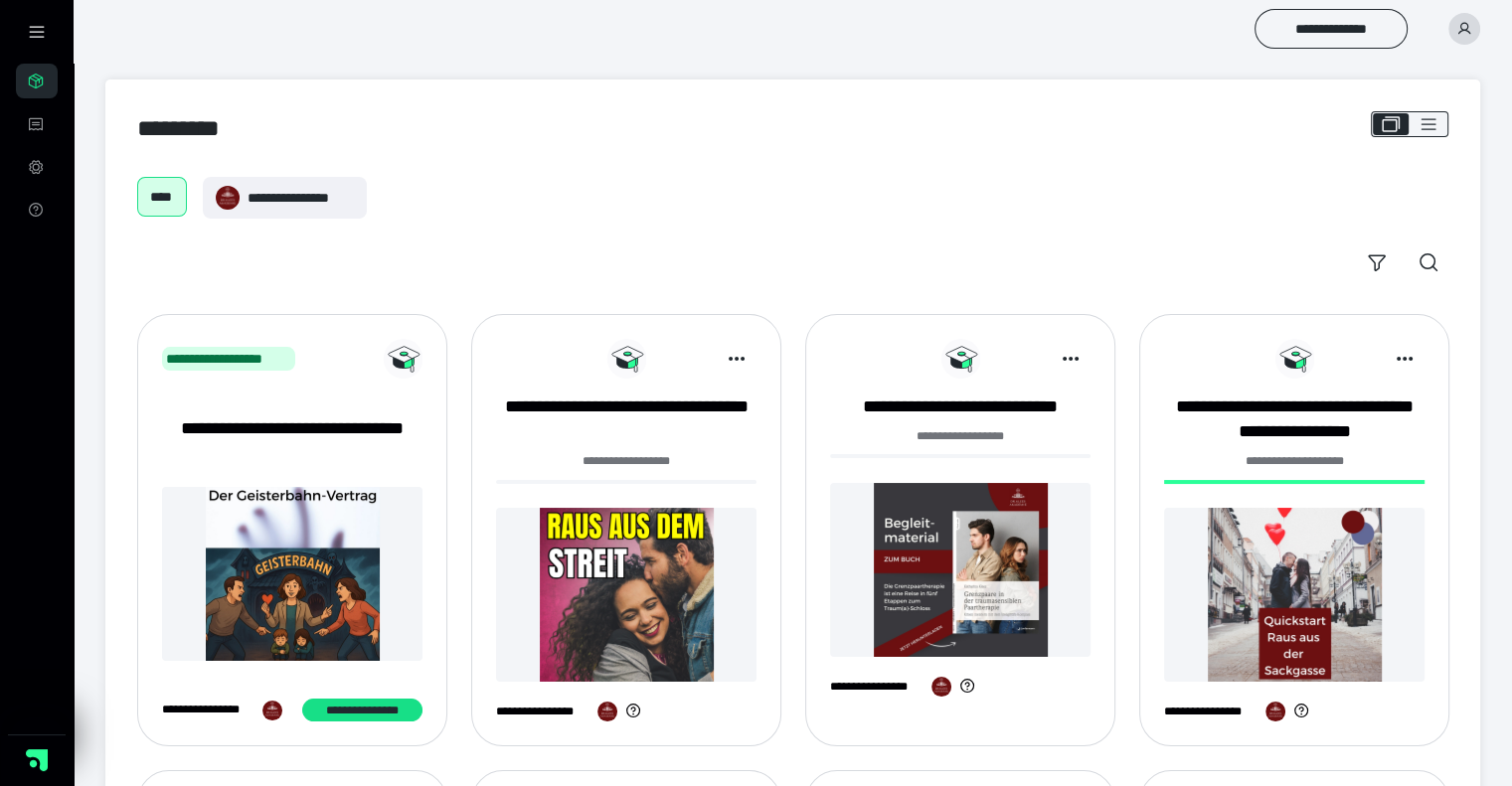 click at bounding box center [1464, 29] 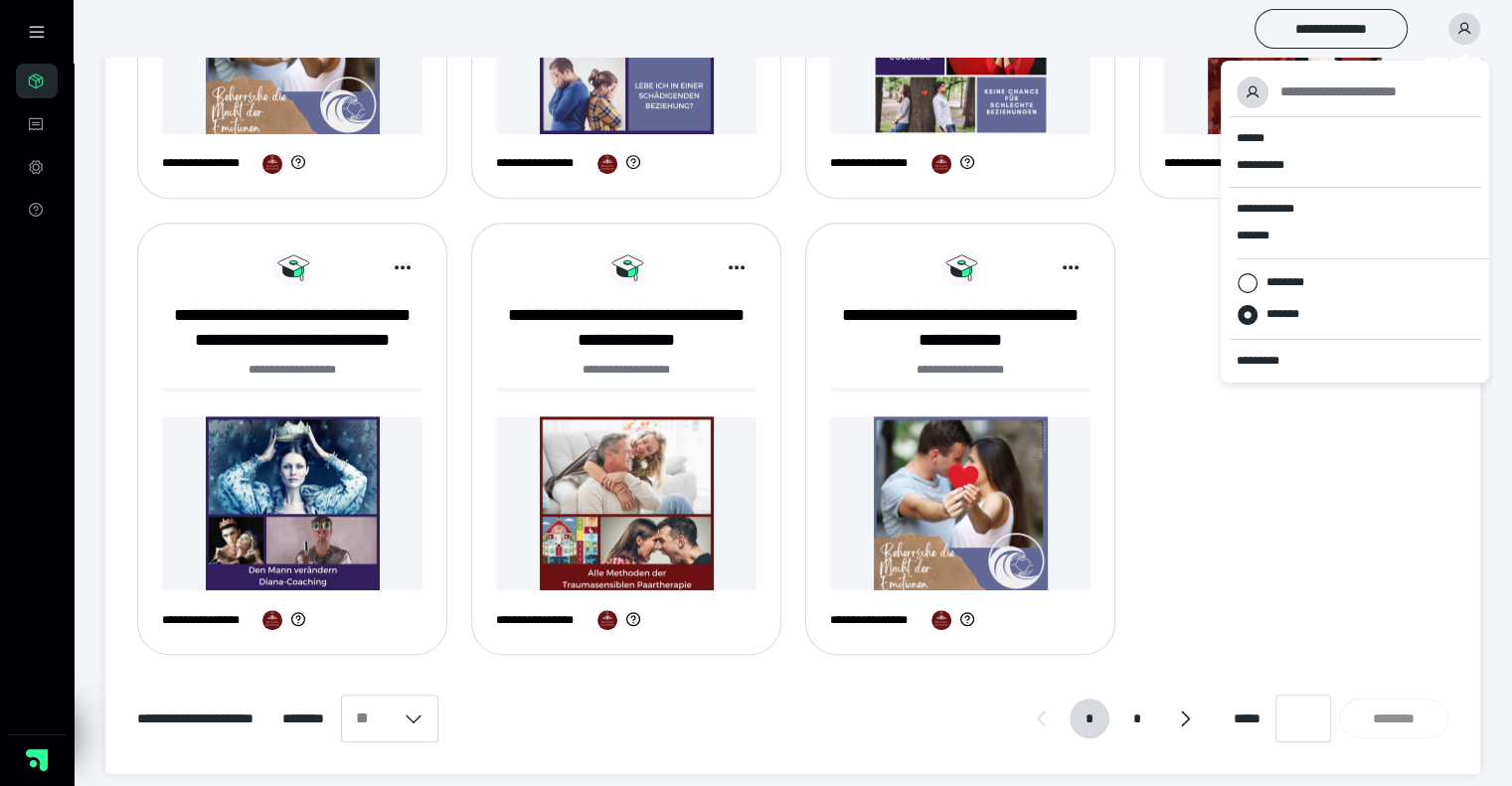 scroll, scrollTop: 1014, scrollLeft: 0, axis: vertical 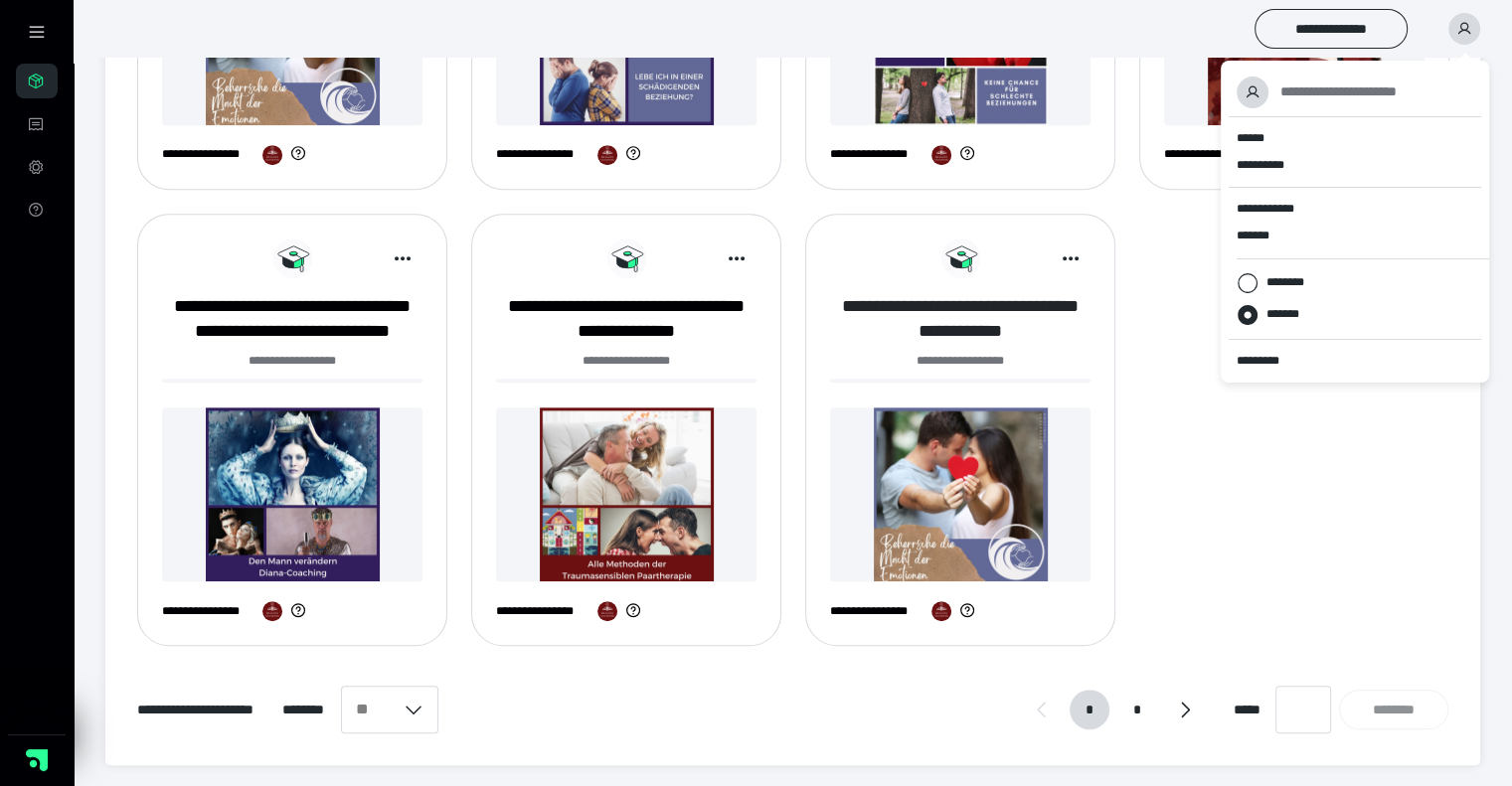 click on "**********" at bounding box center (960, 319) 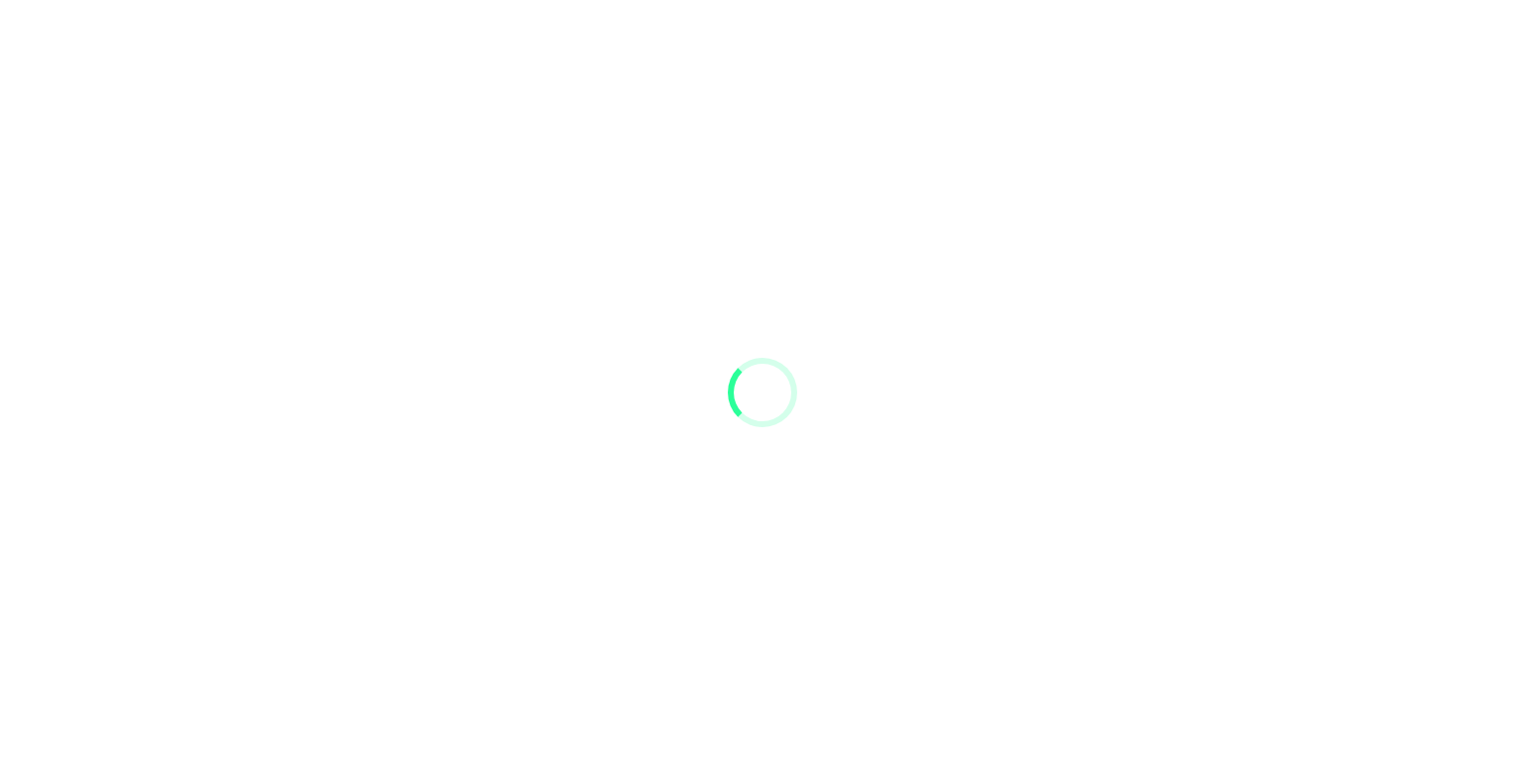 scroll, scrollTop: 0, scrollLeft: 0, axis: both 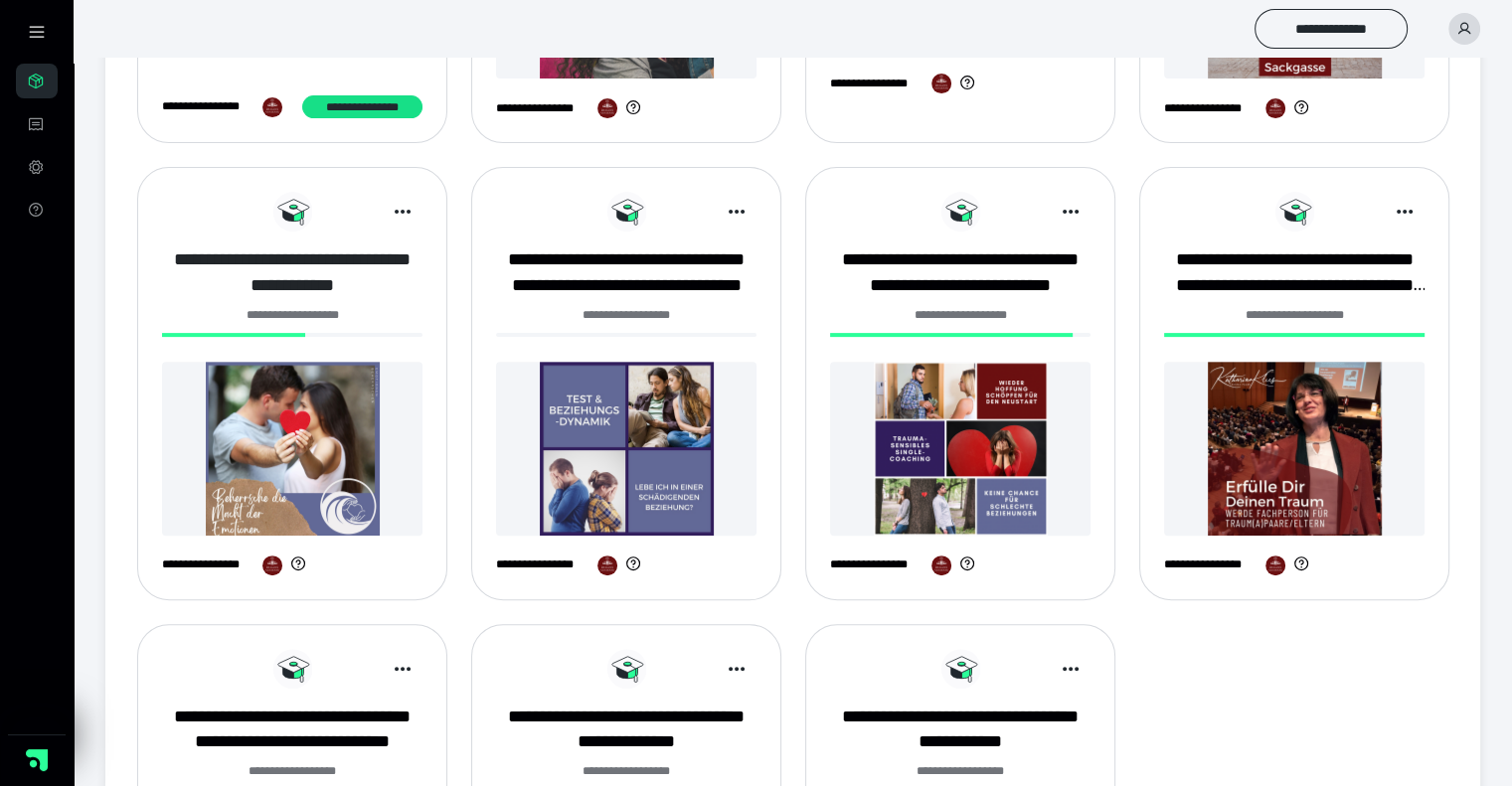 click on "**********" at bounding box center [292, 272] 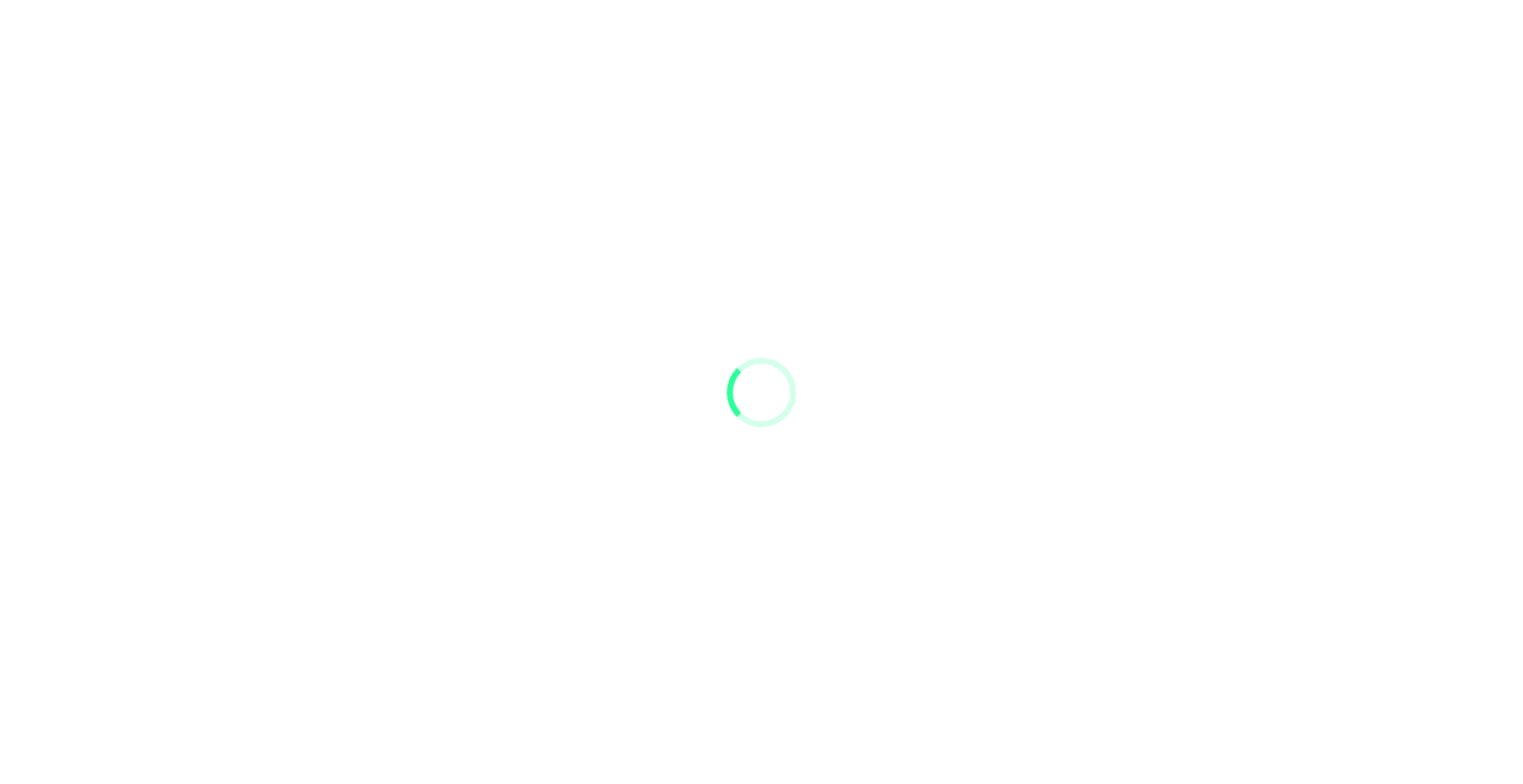 scroll, scrollTop: 0, scrollLeft: 0, axis: both 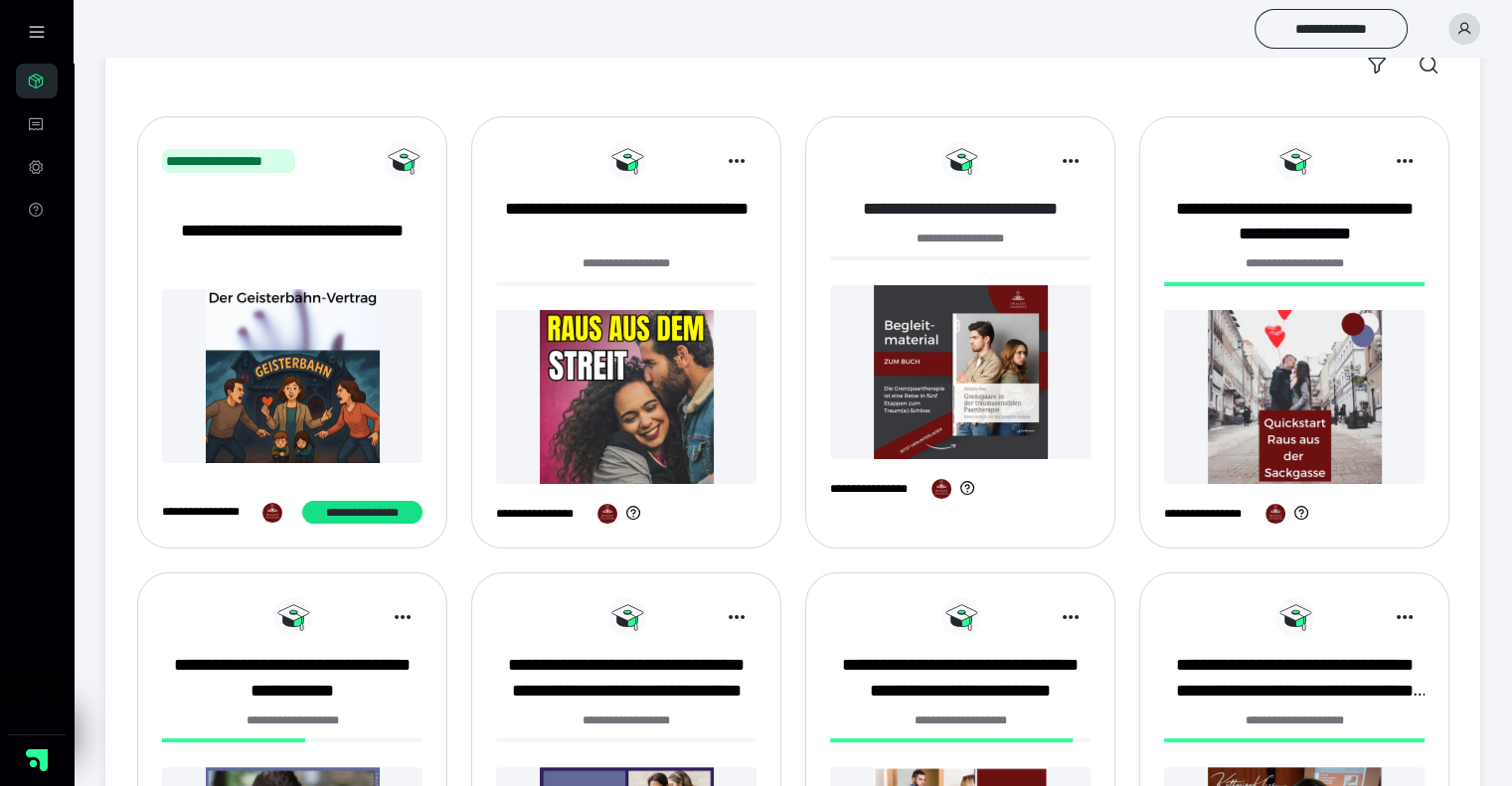 click on "**********" at bounding box center [960, 209] 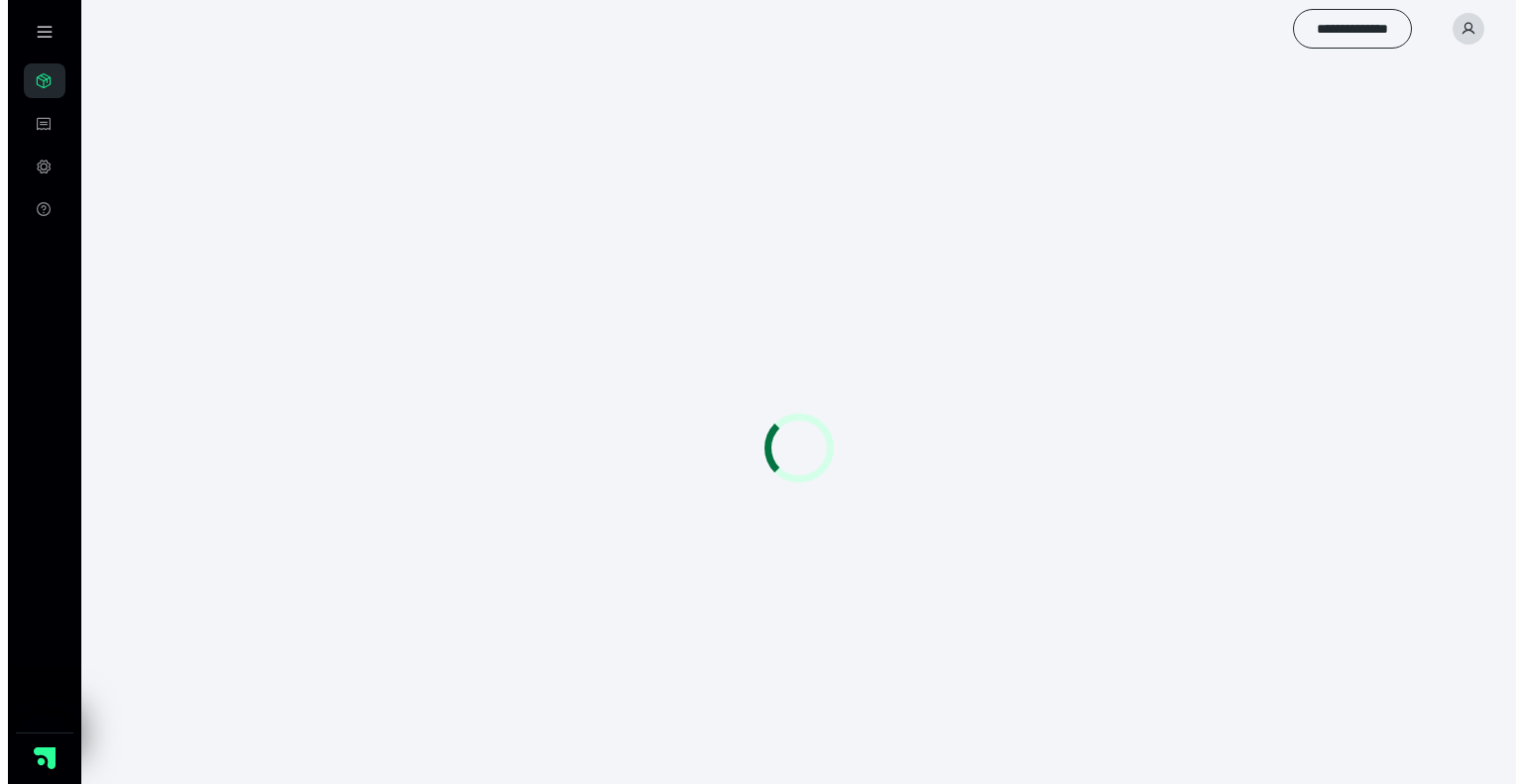 scroll, scrollTop: 0, scrollLeft: 0, axis: both 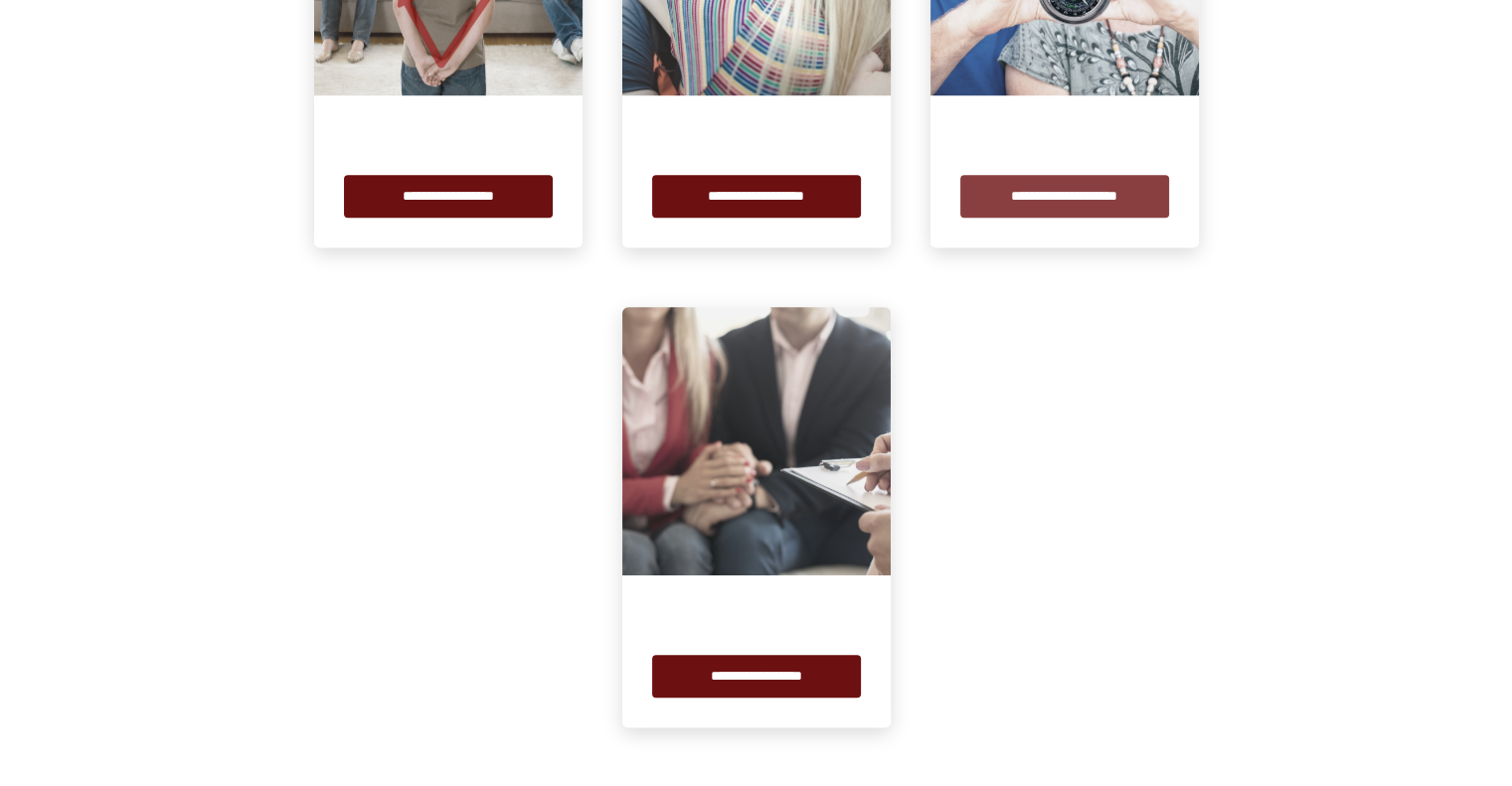 click on "**********" at bounding box center [1065, 196] 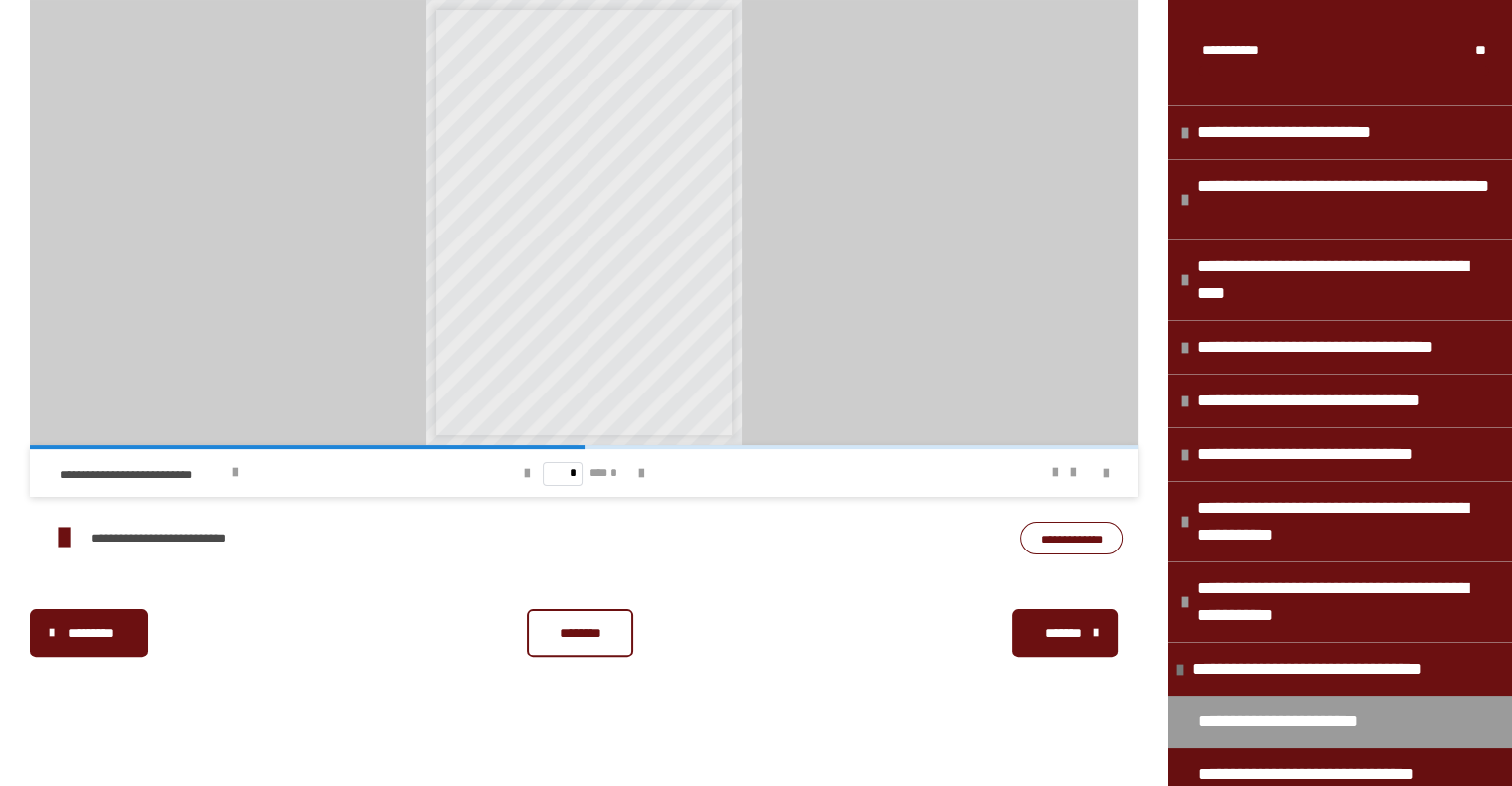 scroll, scrollTop: 307, scrollLeft: 0, axis: vertical 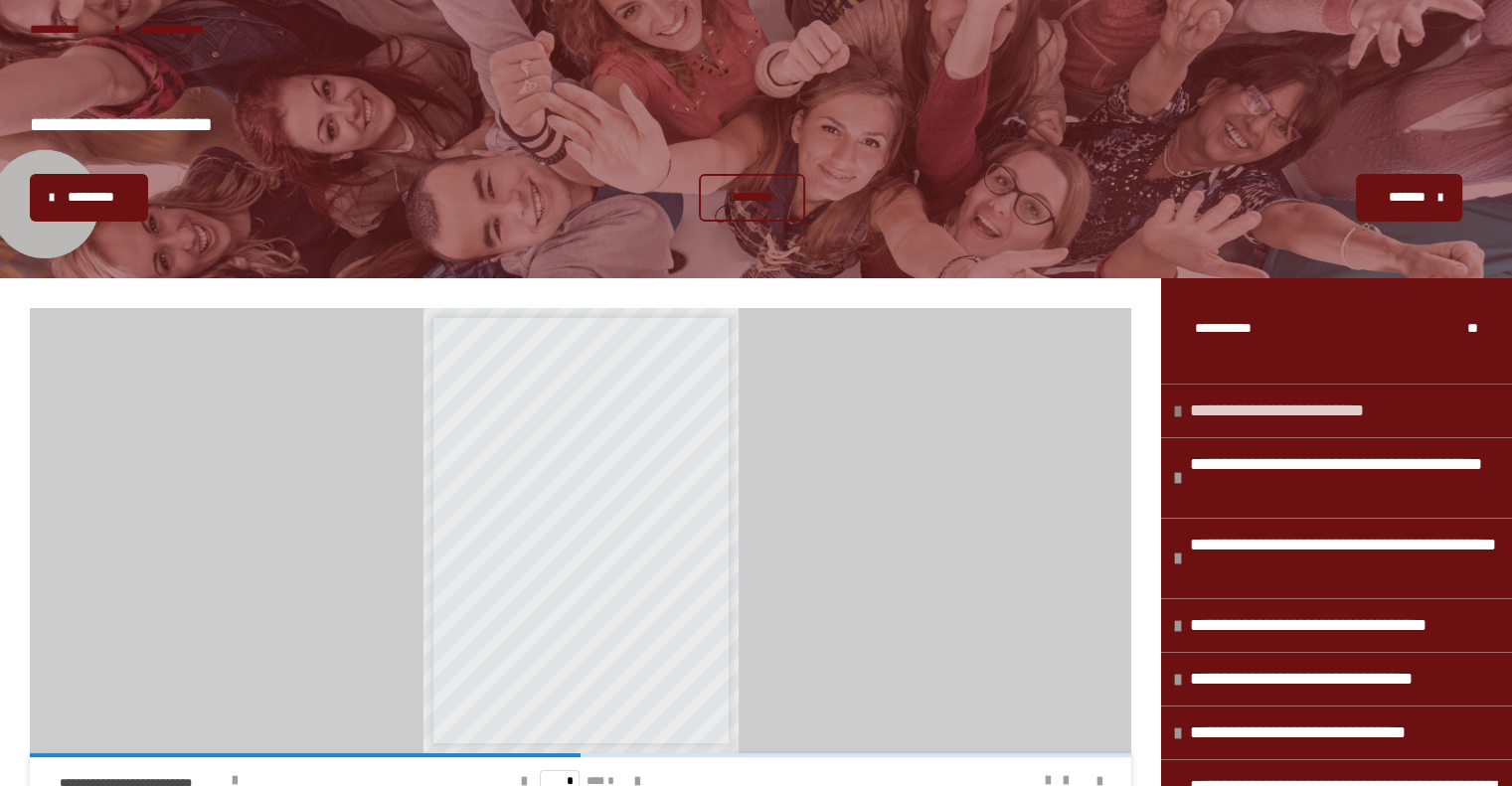 click on "**********" at bounding box center [1286, 410] 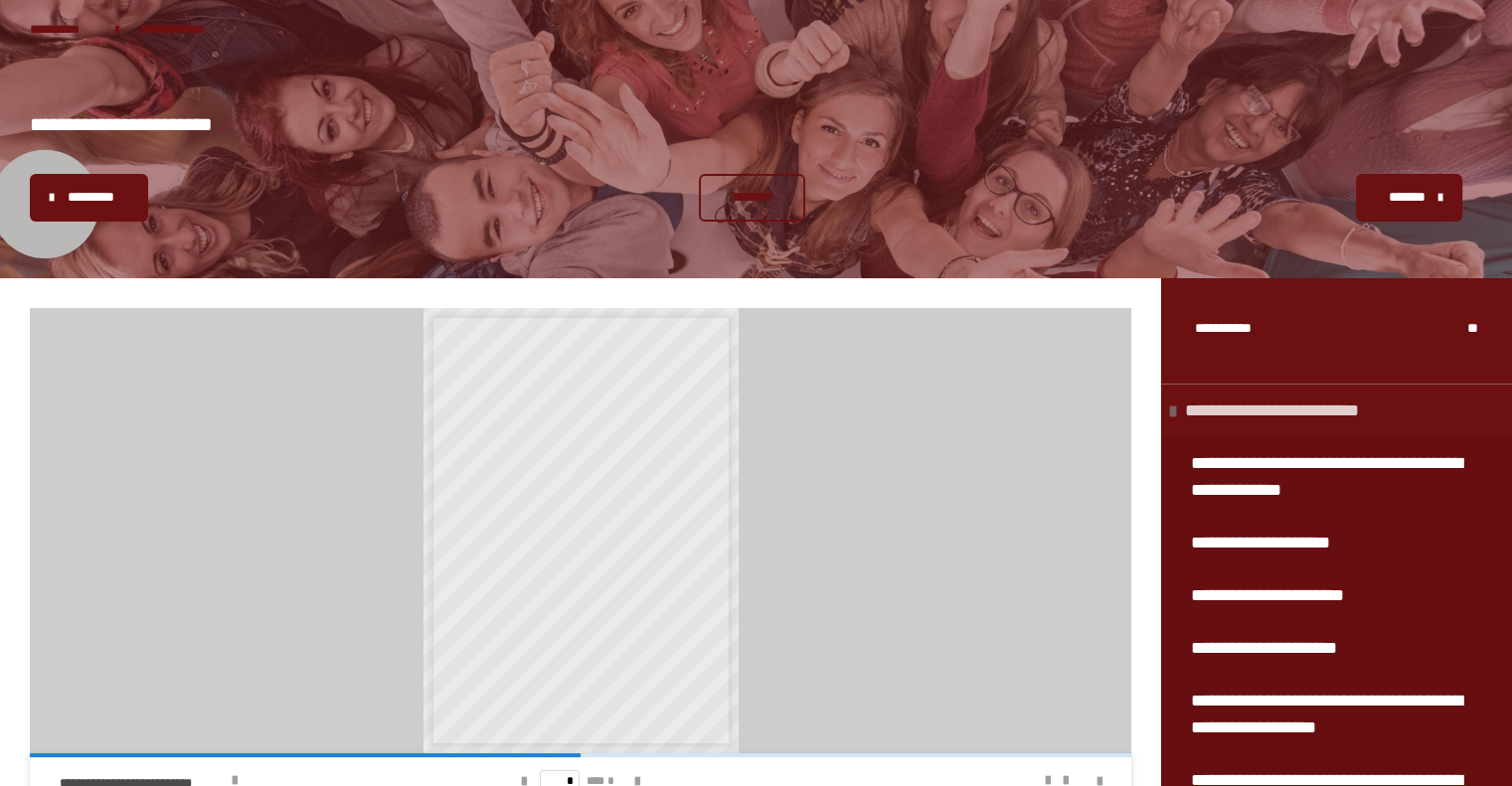click on "**********" at bounding box center [1281, 410] 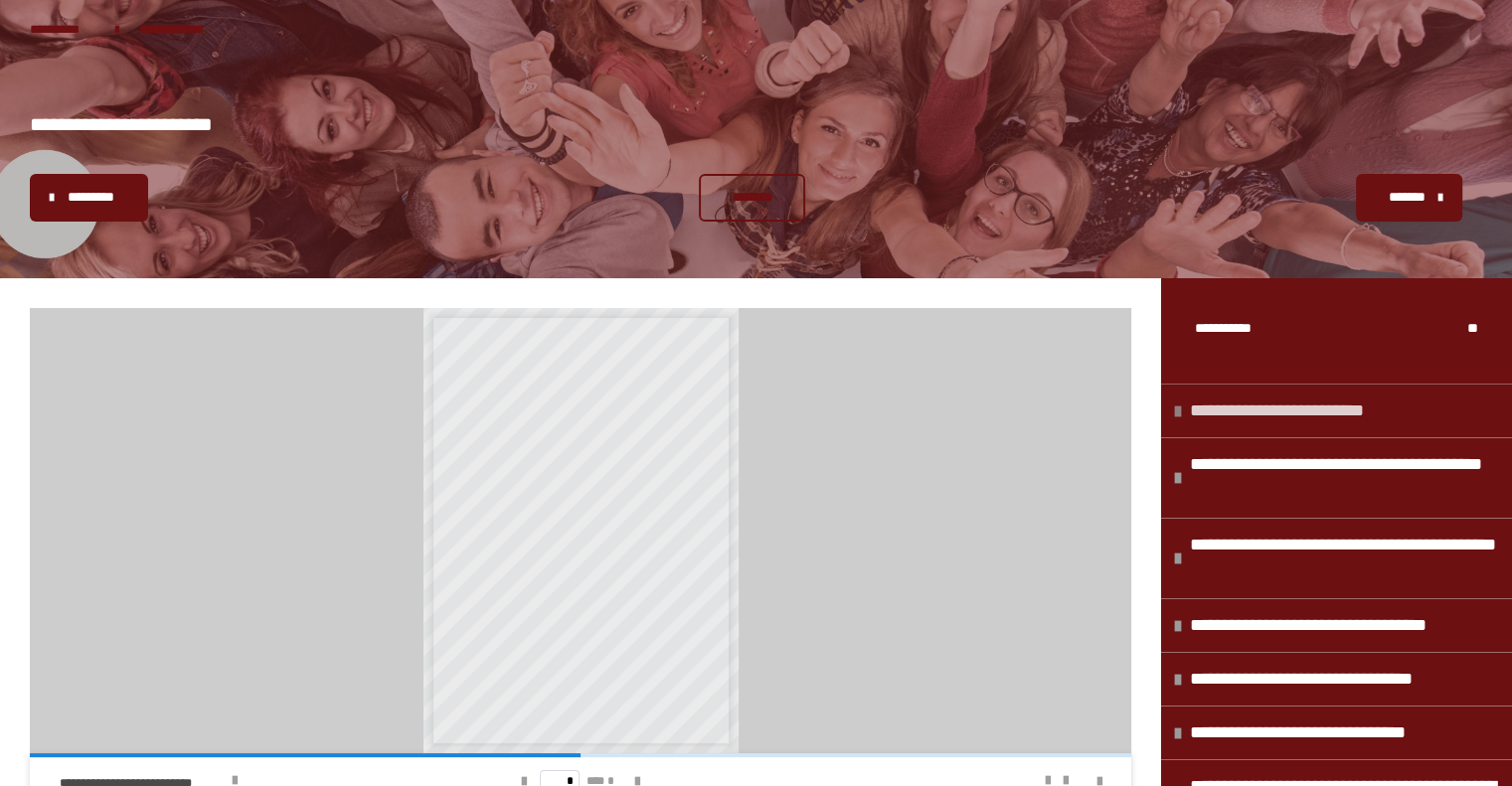 click on "**********" at bounding box center (1286, 410) 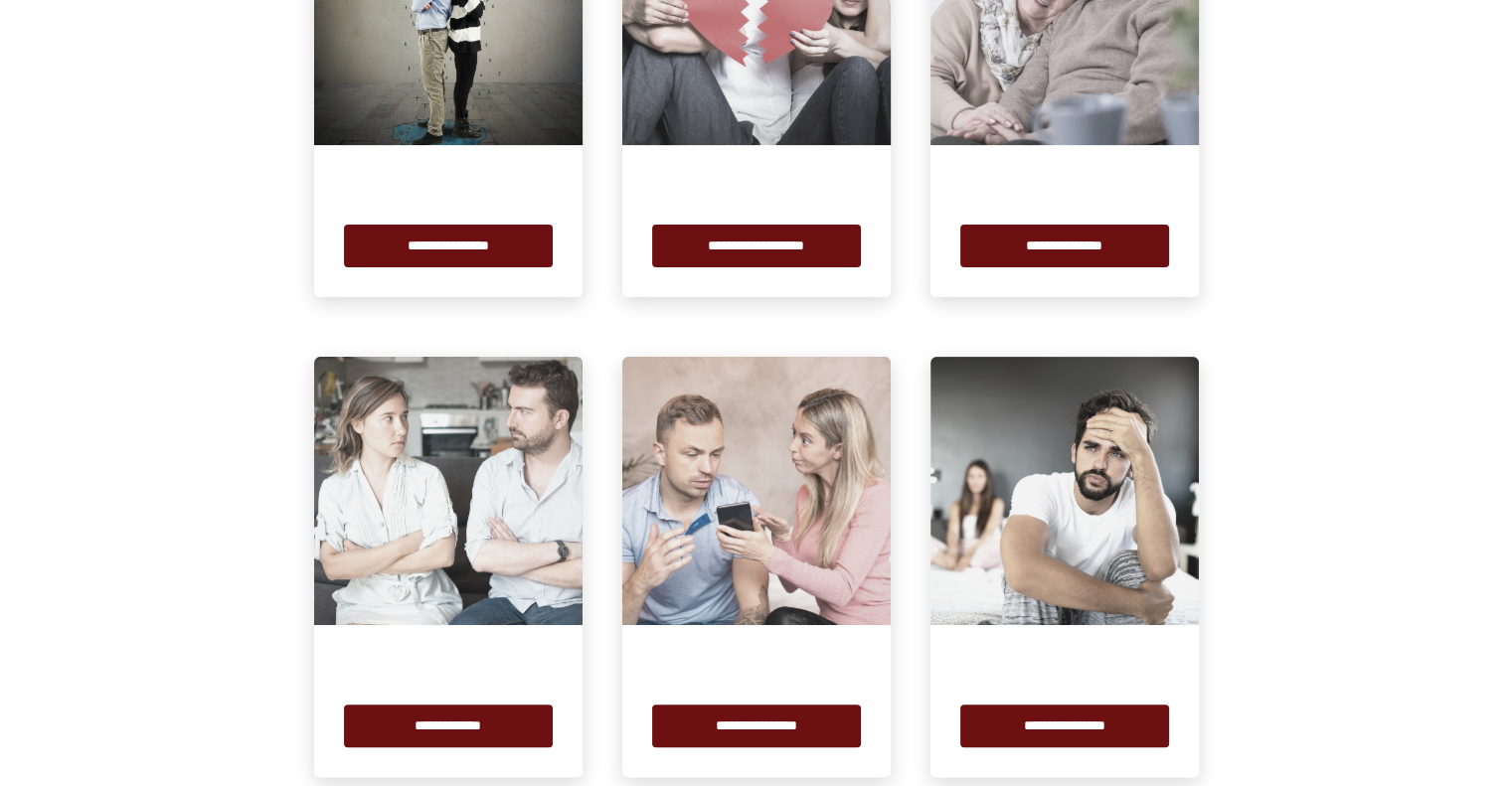 scroll, scrollTop: 543, scrollLeft: 0, axis: vertical 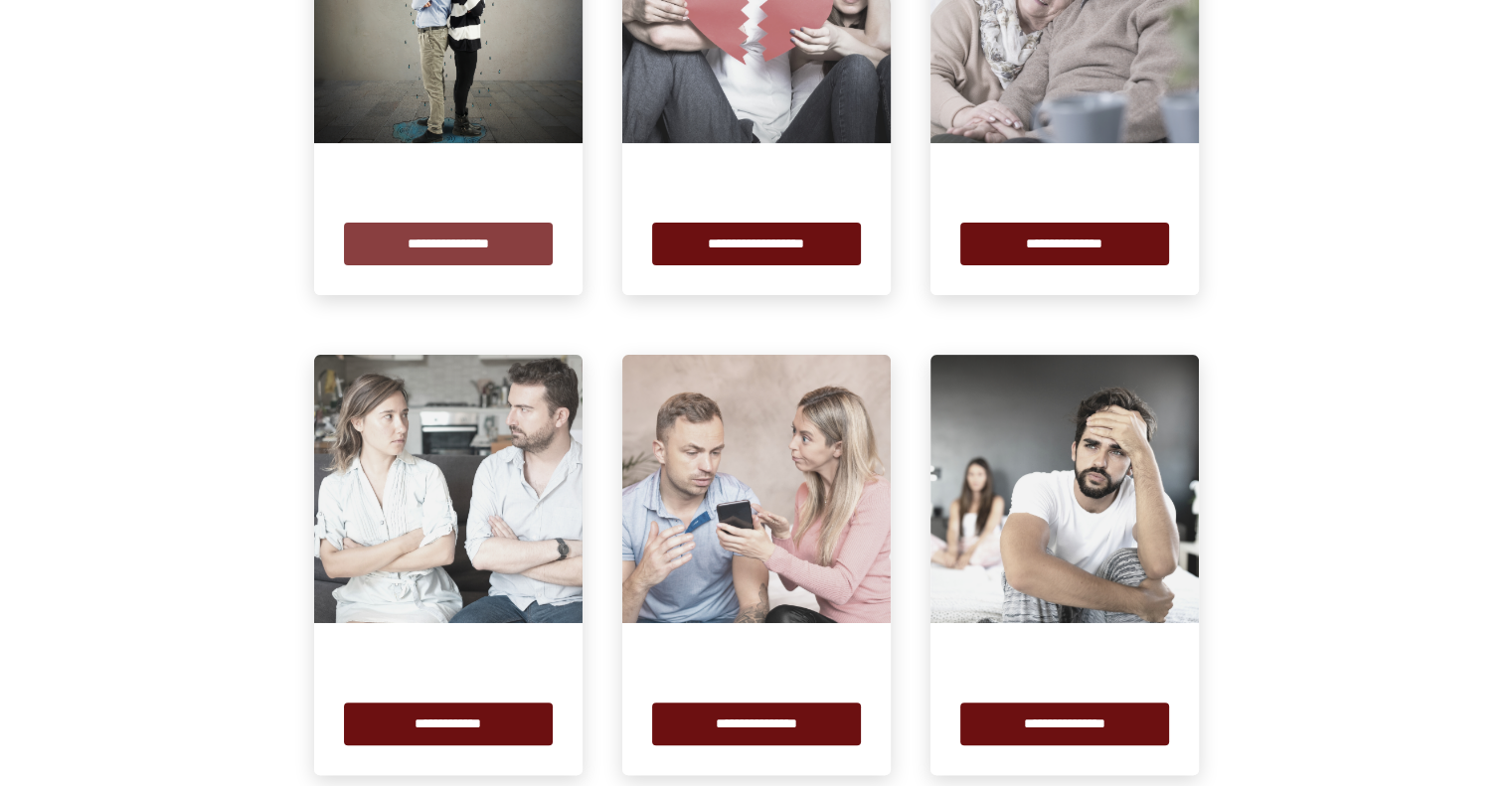 click on "**********" at bounding box center [448, 243] 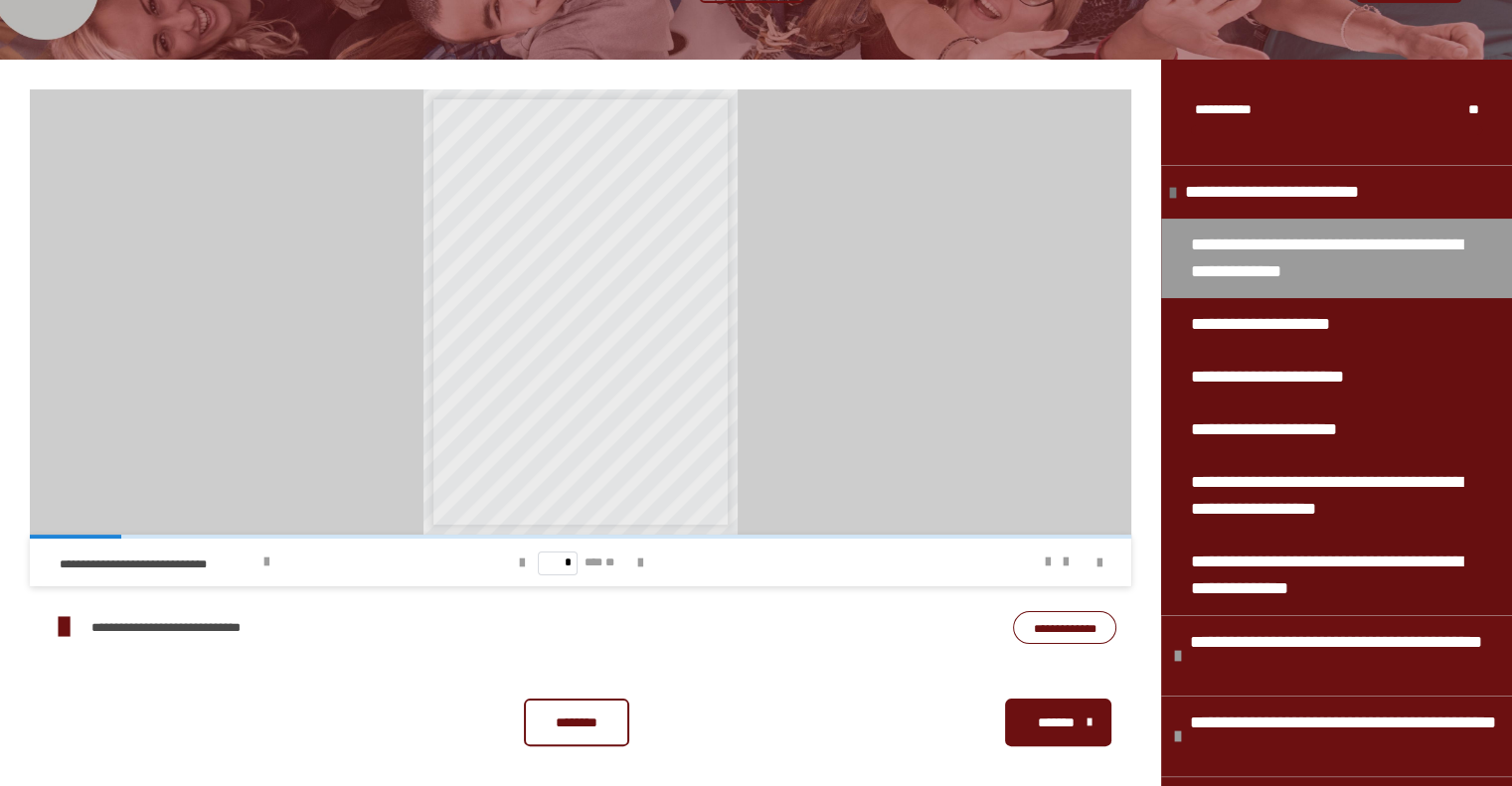 scroll, scrollTop: 219, scrollLeft: 0, axis: vertical 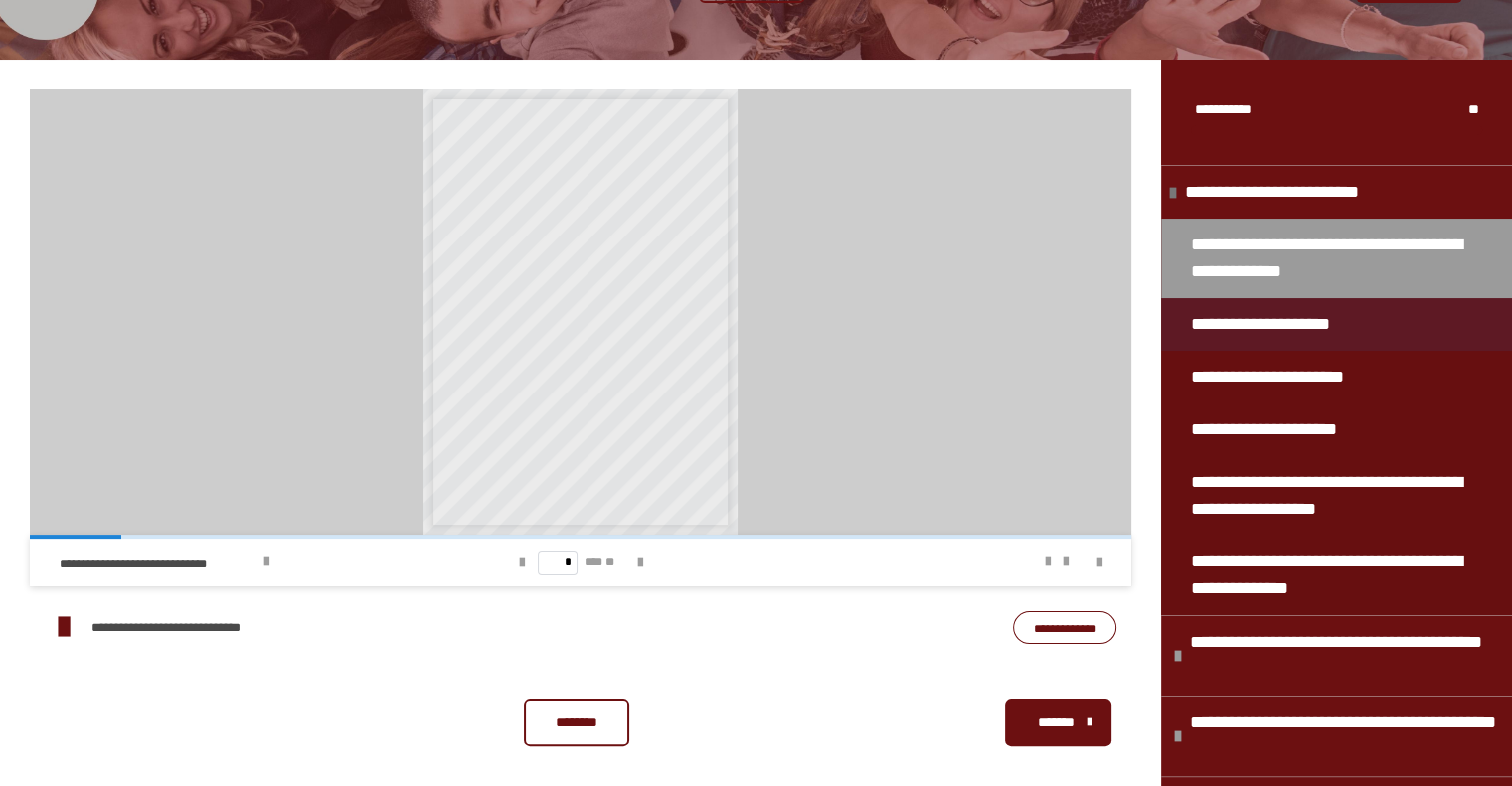 click on "**********" at bounding box center (1276, 324) 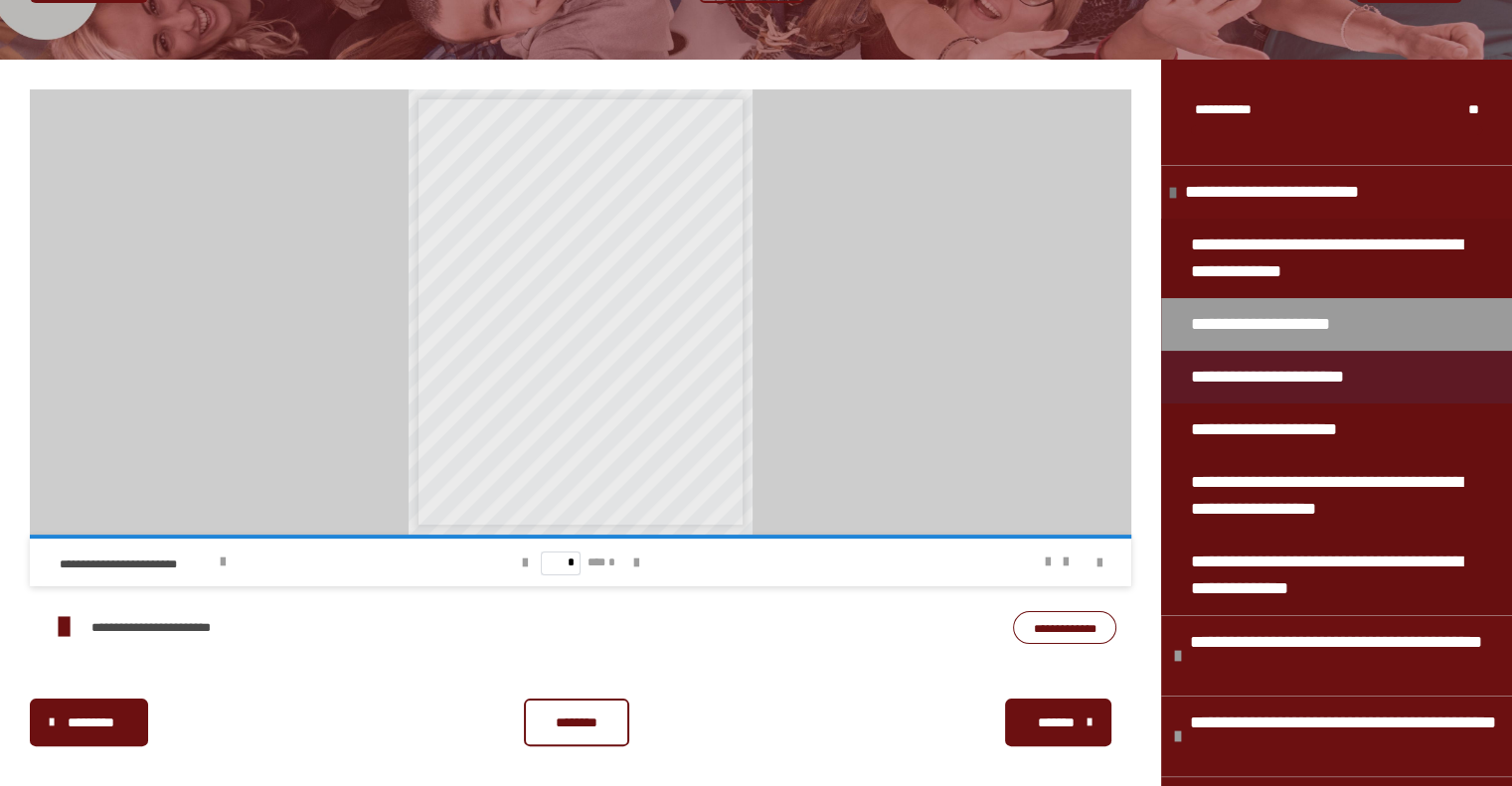 click on "**********" at bounding box center [1285, 377] 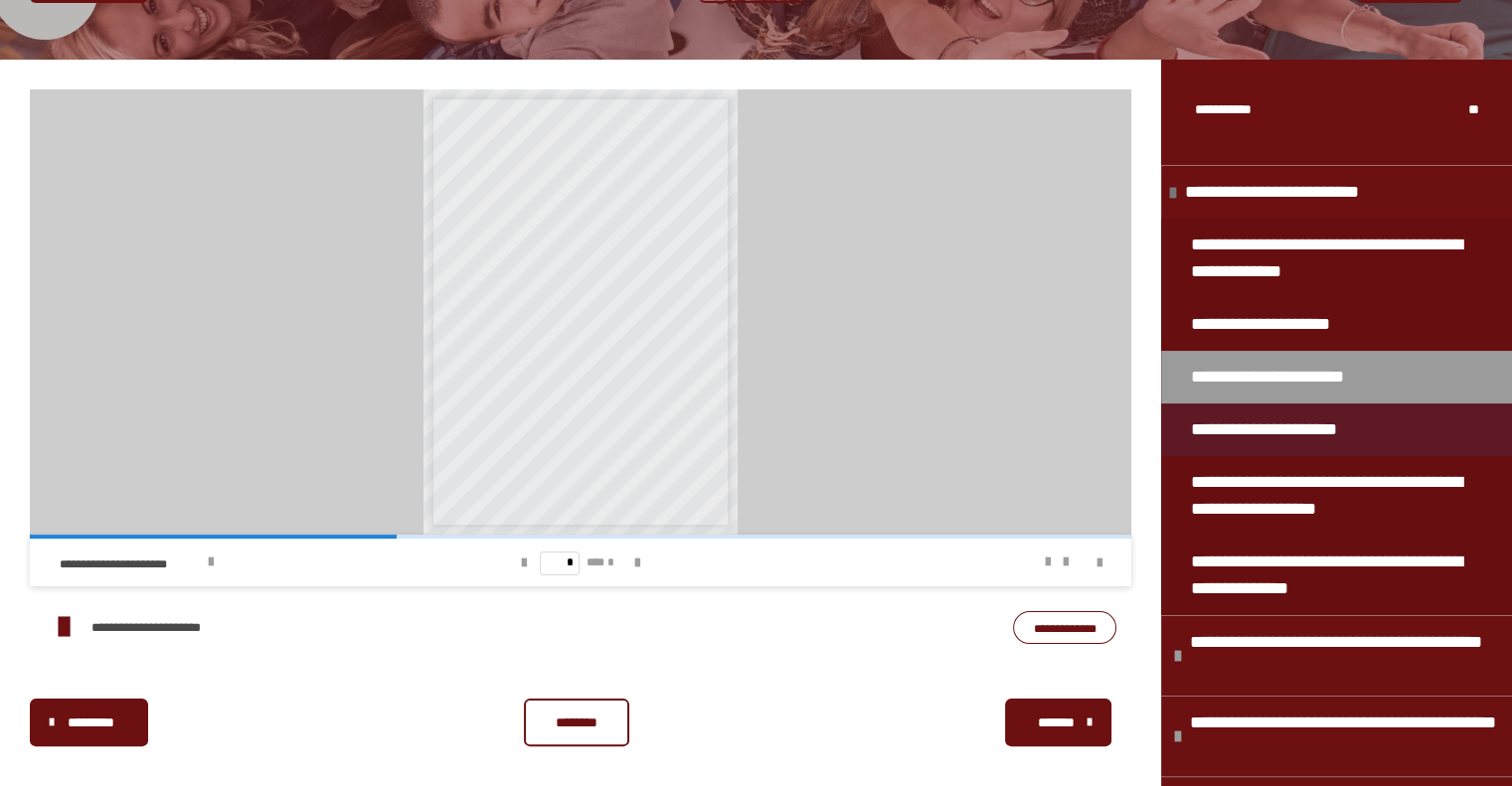 click on "**********" at bounding box center [1290, 429] 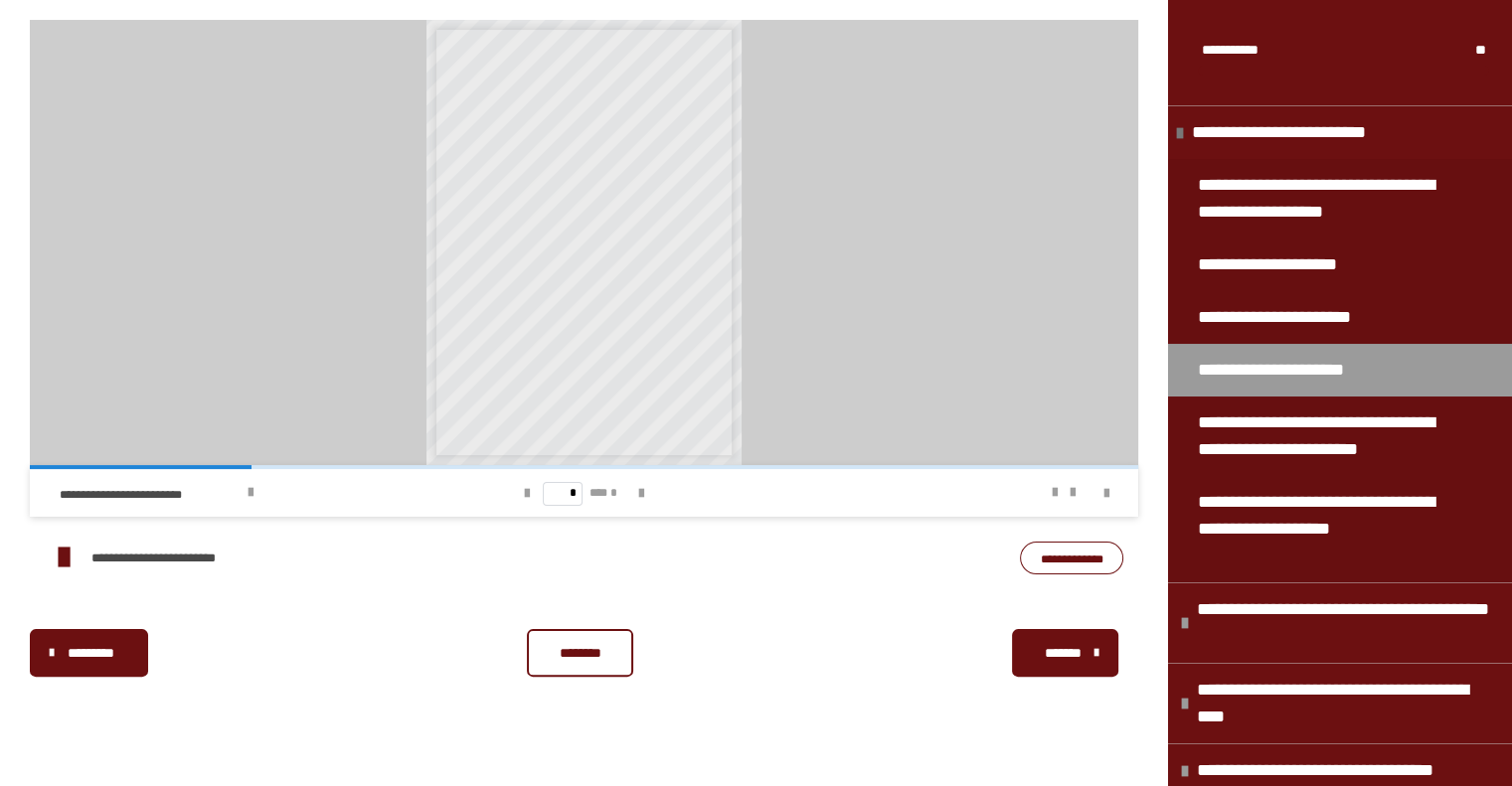 scroll, scrollTop: 308, scrollLeft: 0, axis: vertical 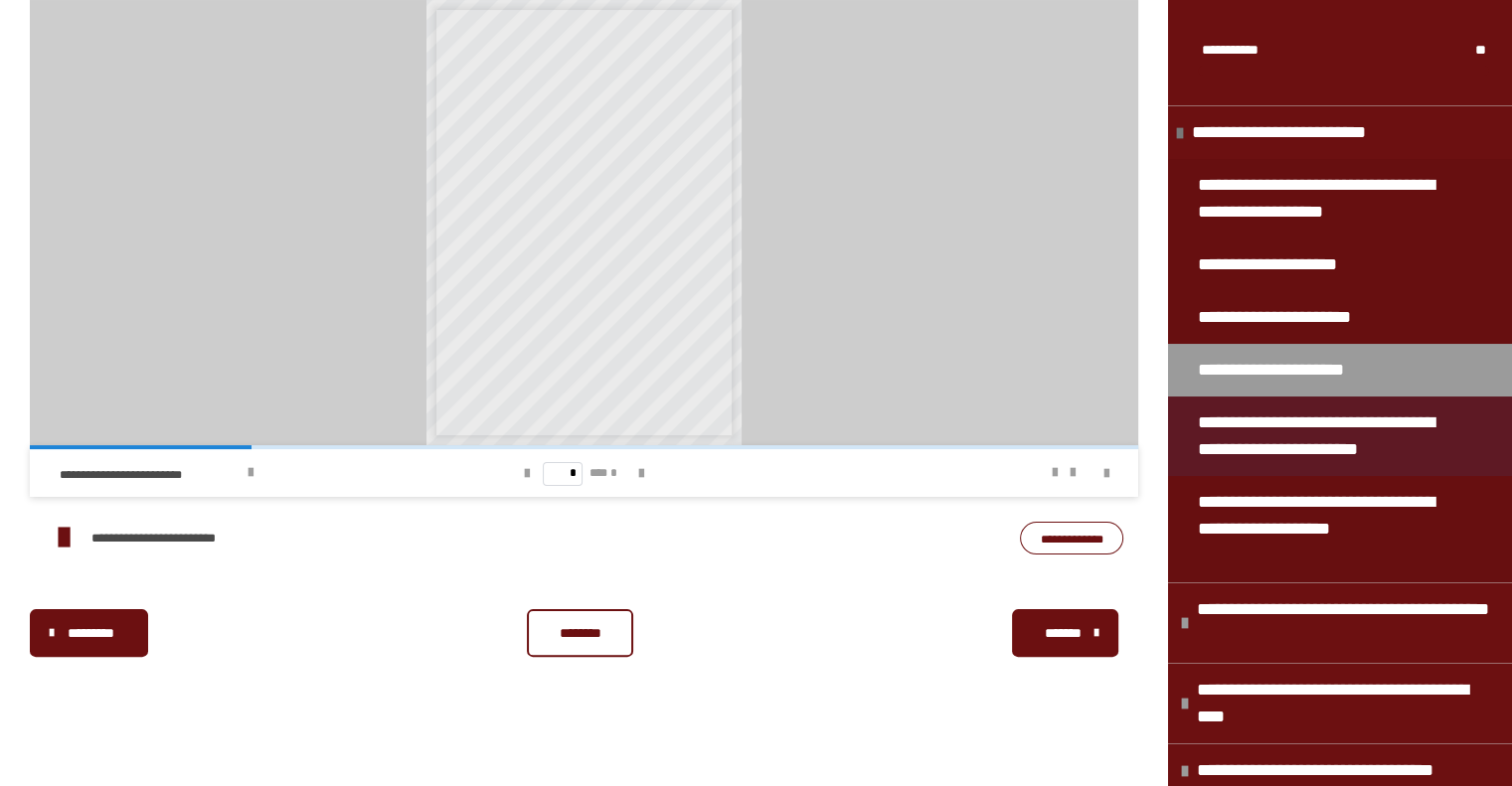 click on "**********" at bounding box center [1328, 436] 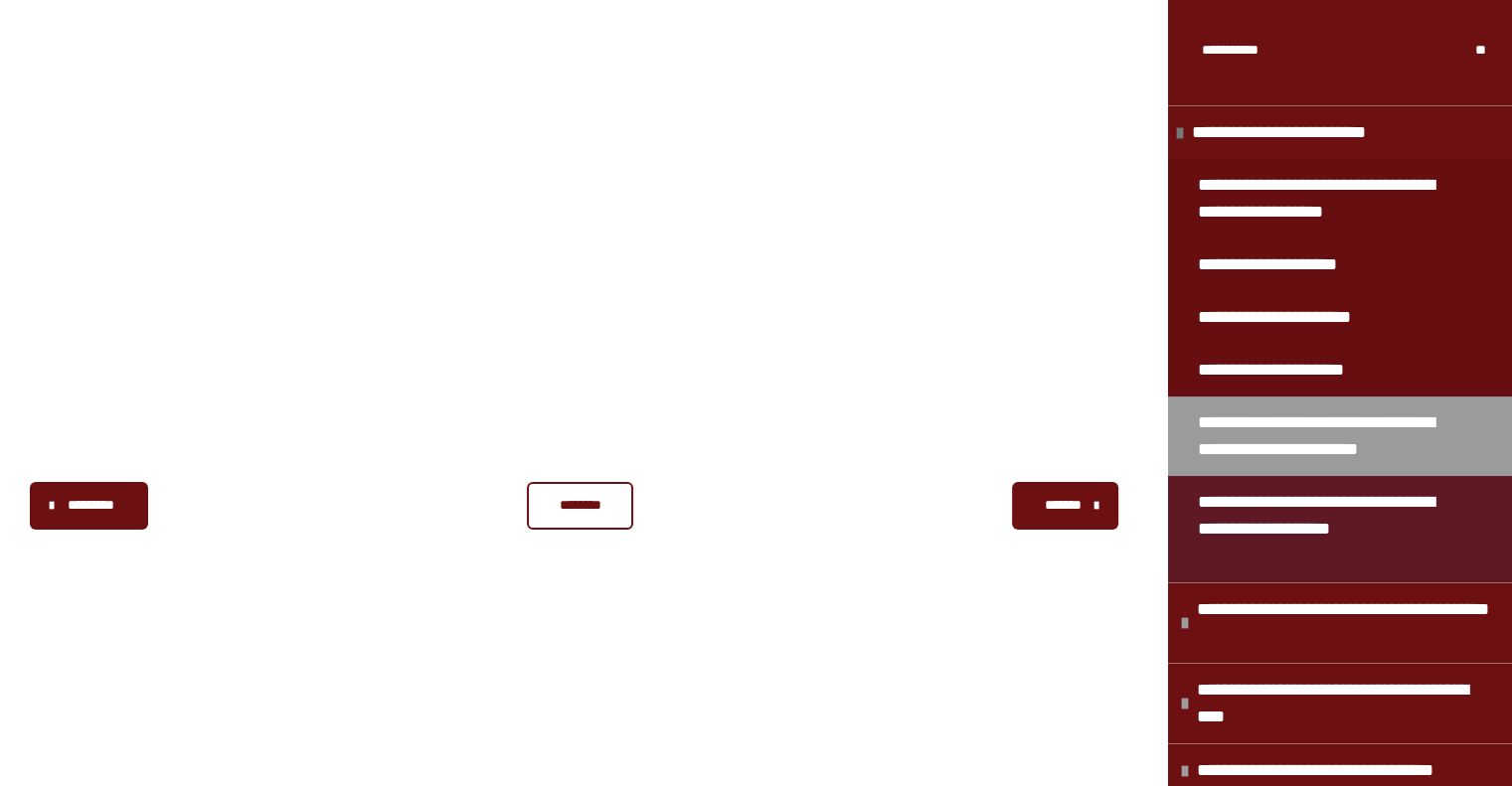 click on "**********" at bounding box center [1328, 529] 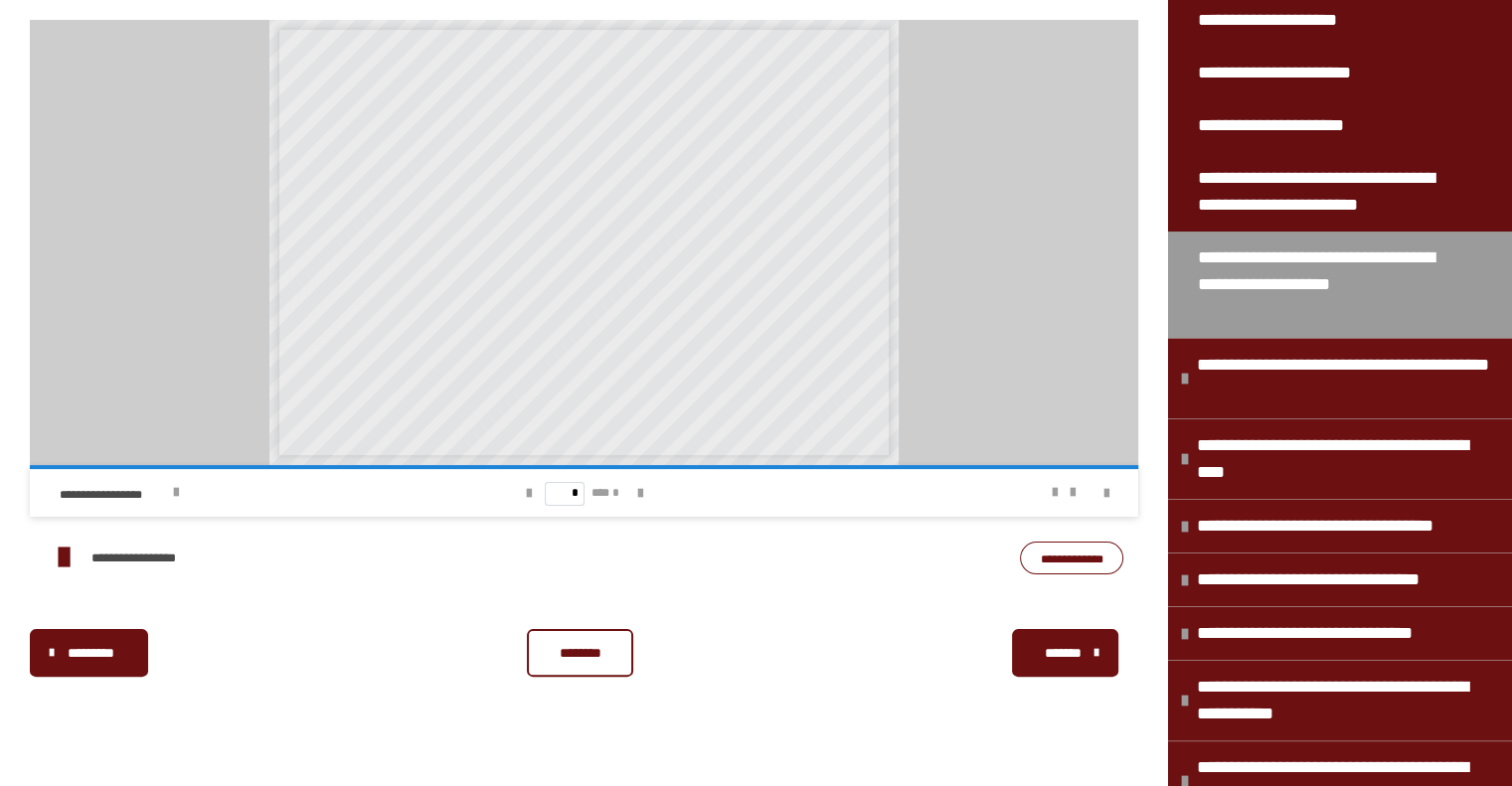 scroll, scrollTop: 246, scrollLeft: 0, axis: vertical 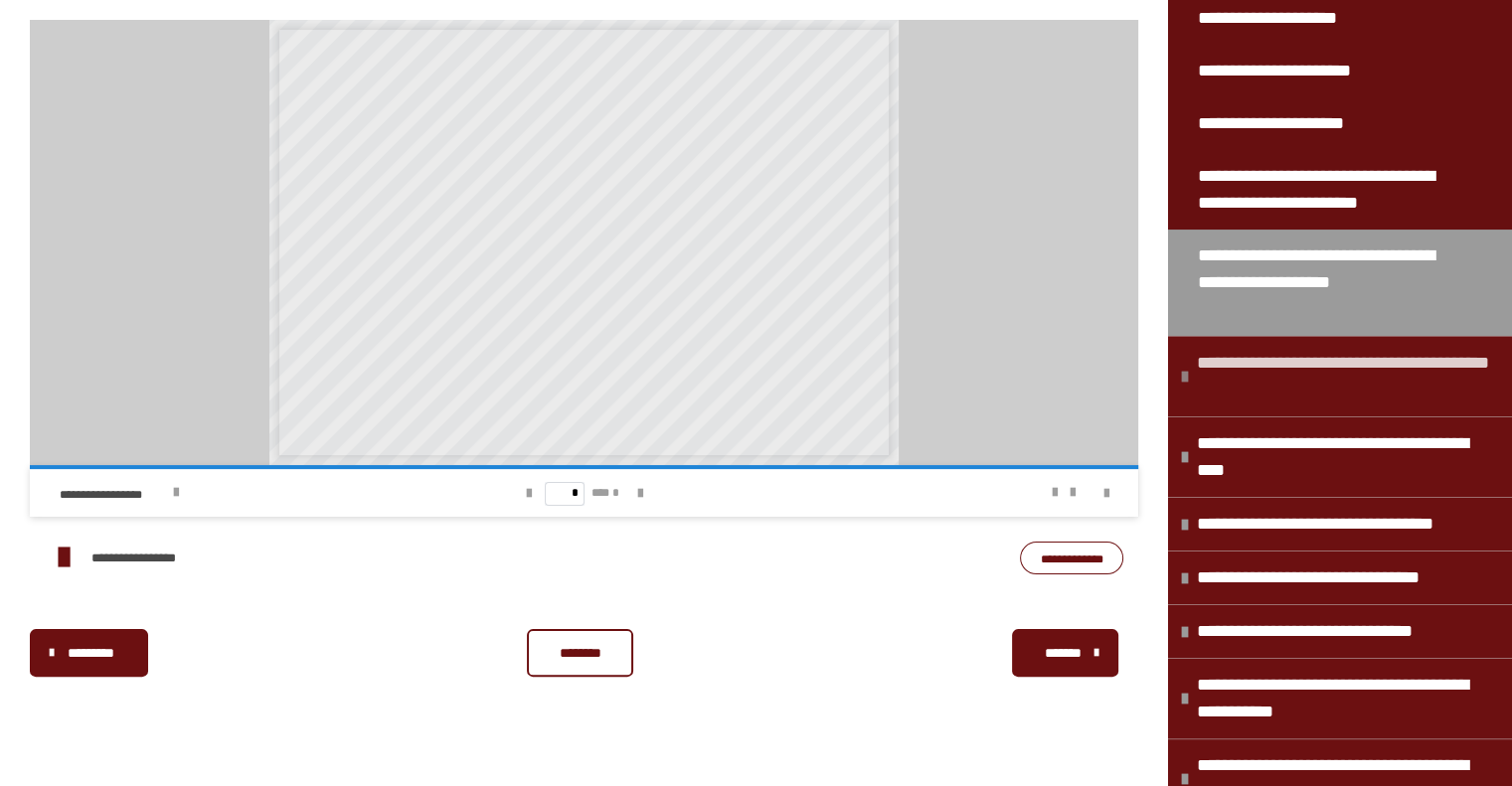 click on "**********" at bounding box center [1345, 377] 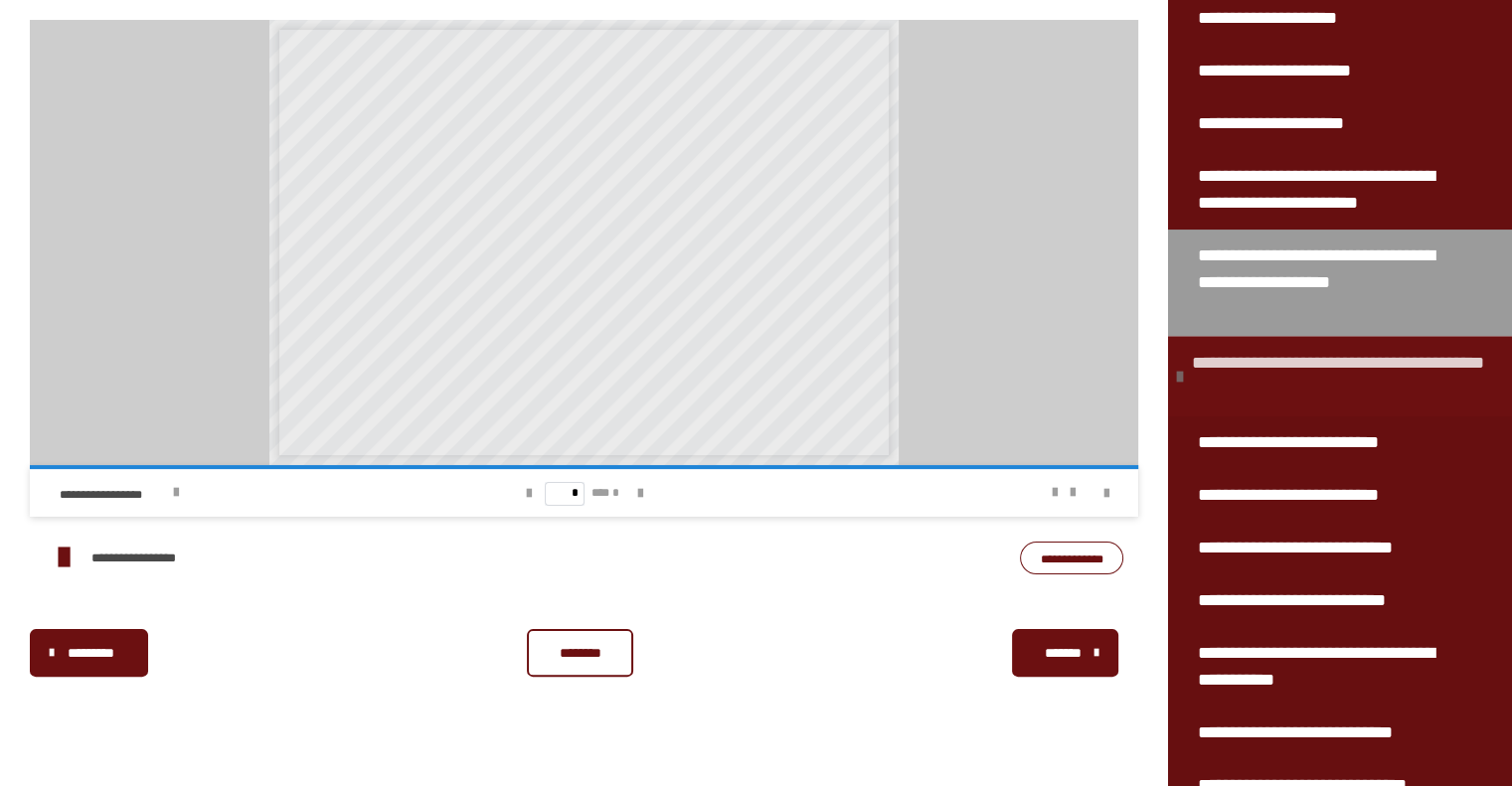 click on "**********" at bounding box center [1340, 377] 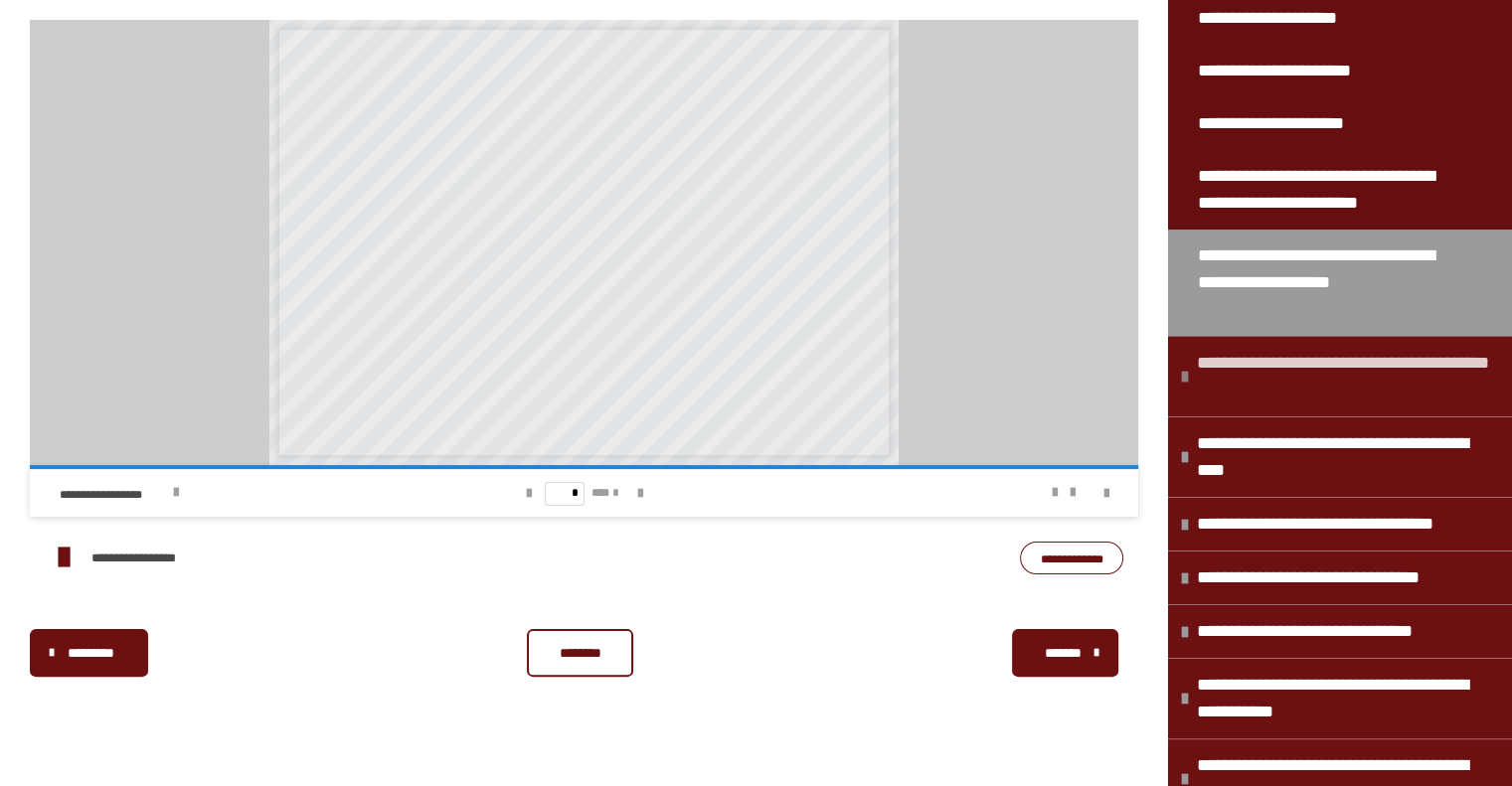 click on "**********" at bounding box center [1345, 377] 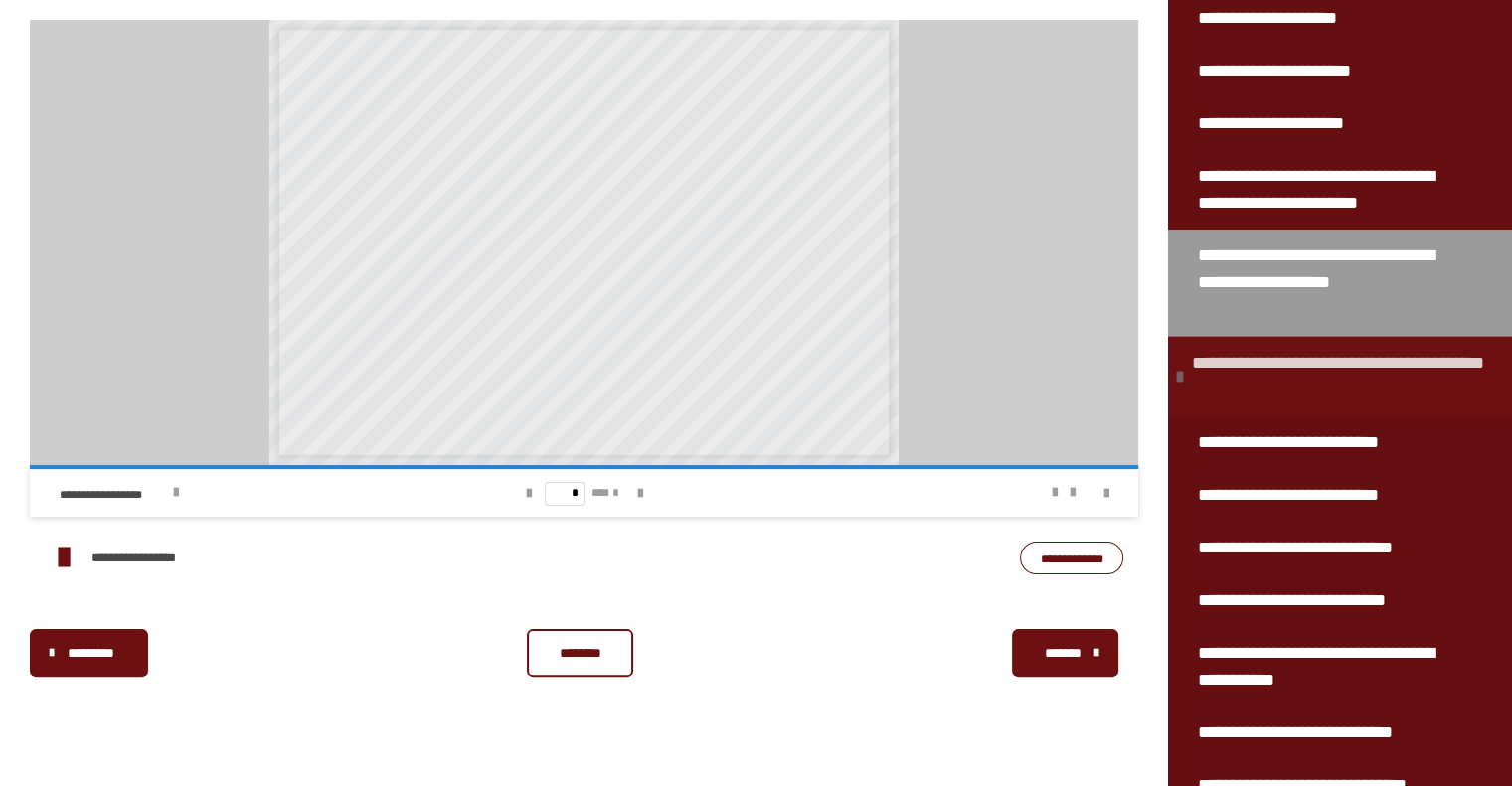 click on "**********" at bounding box center [1340, 377] 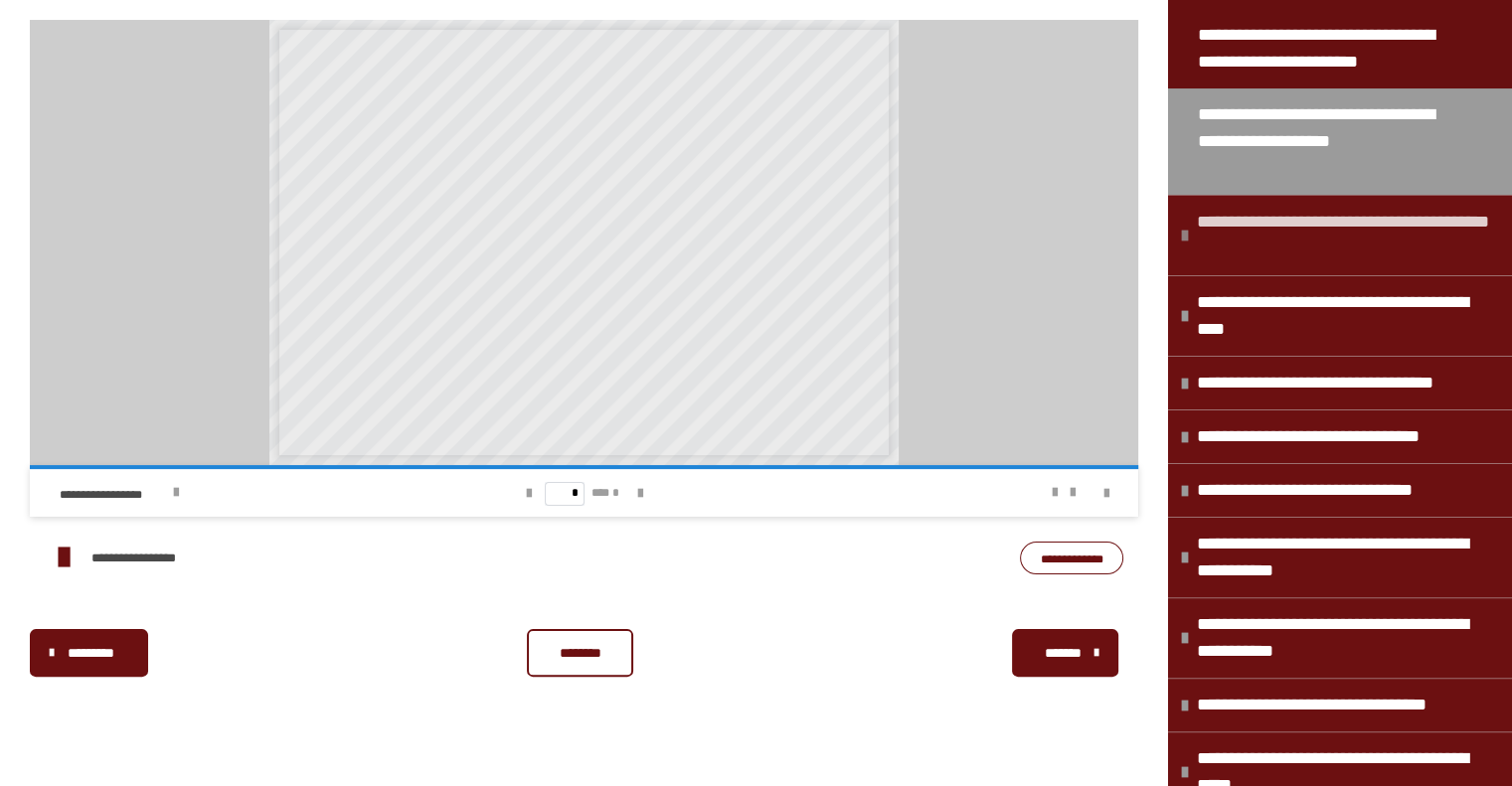 scroll, scrollTop: 405, scrollLeft: 0, axis: vertical 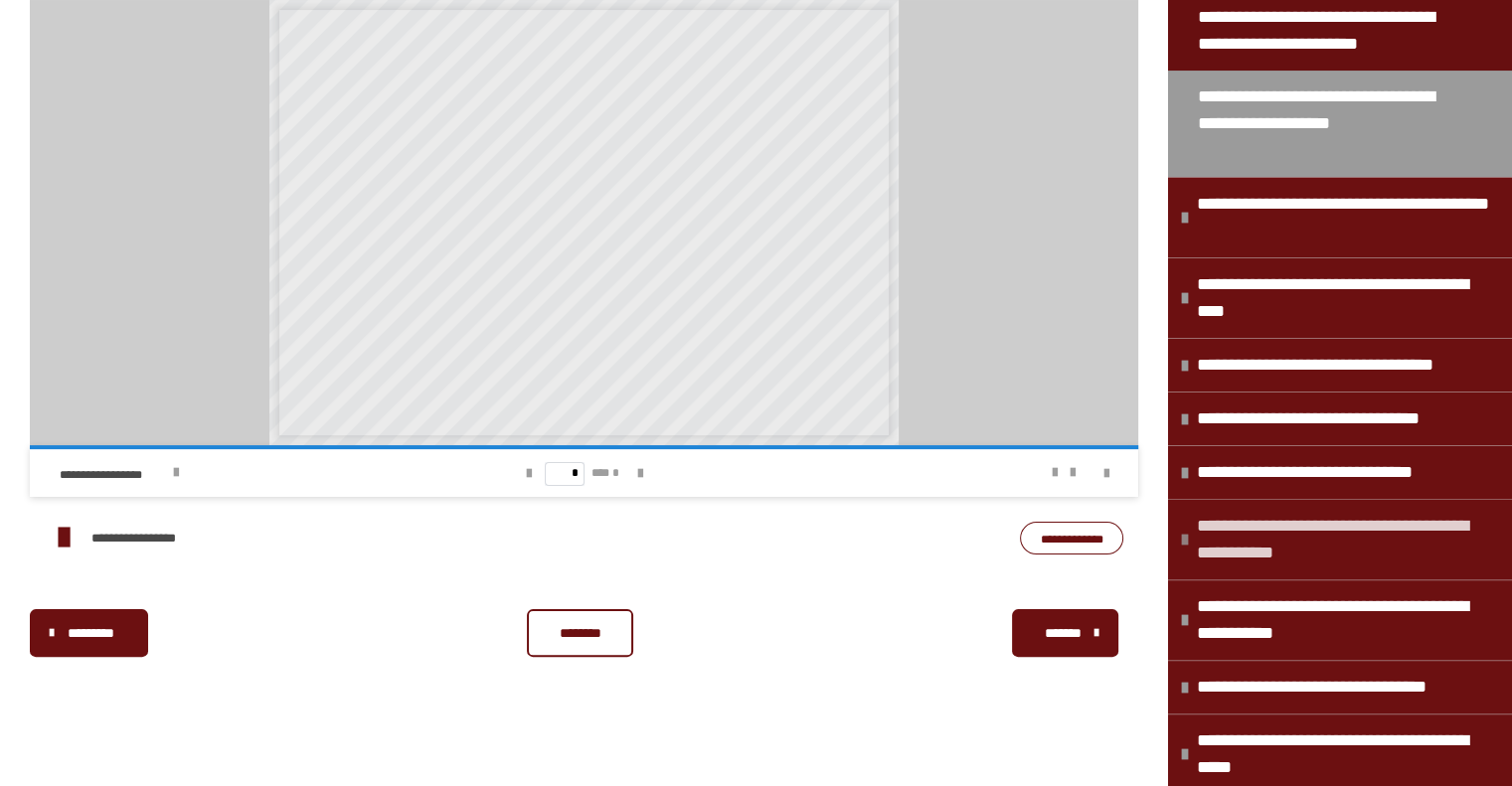 click on "**********" at bounding box center (1345, 540) 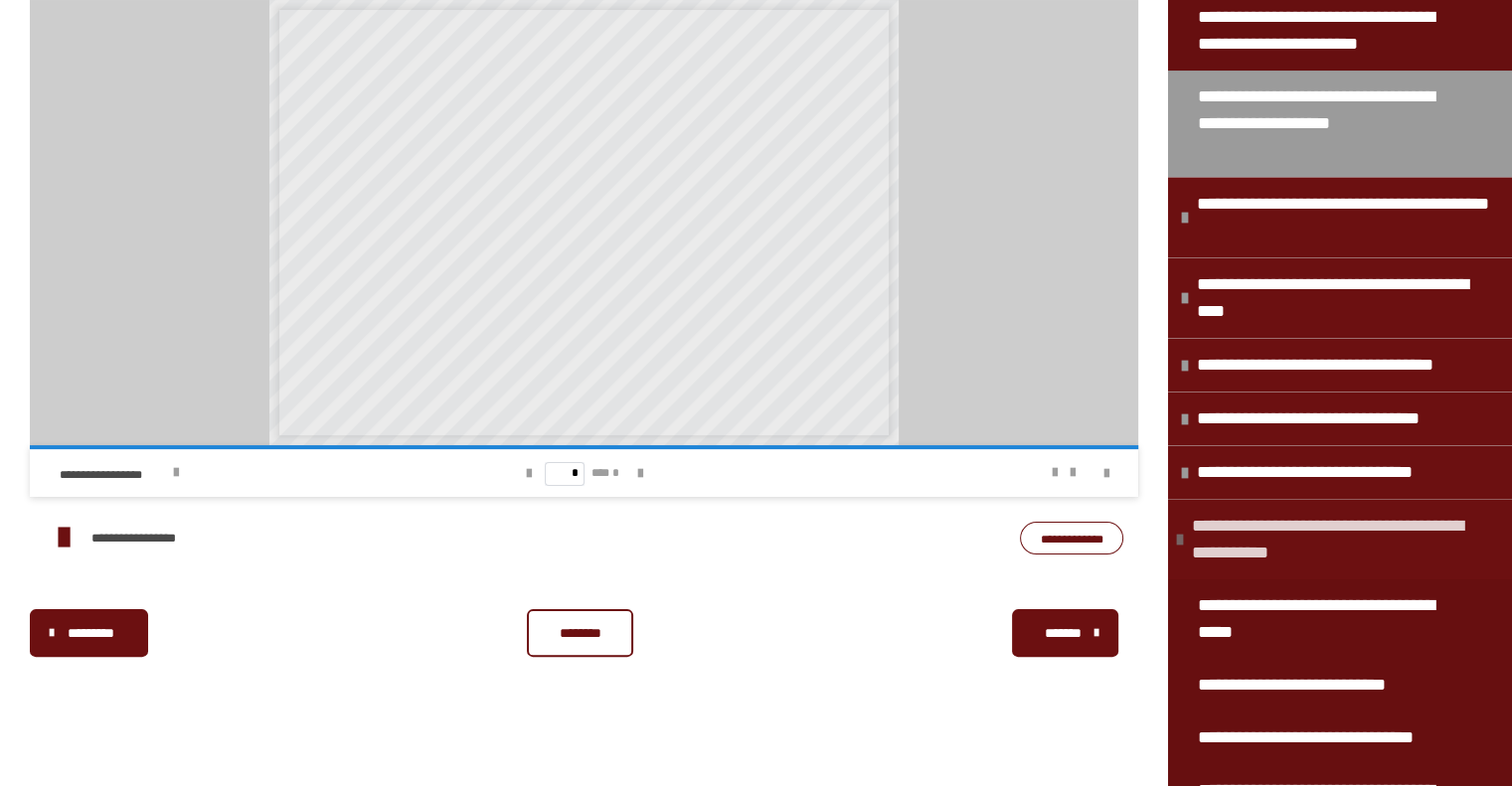 click on "**********" at bounding box center (1340, 540) 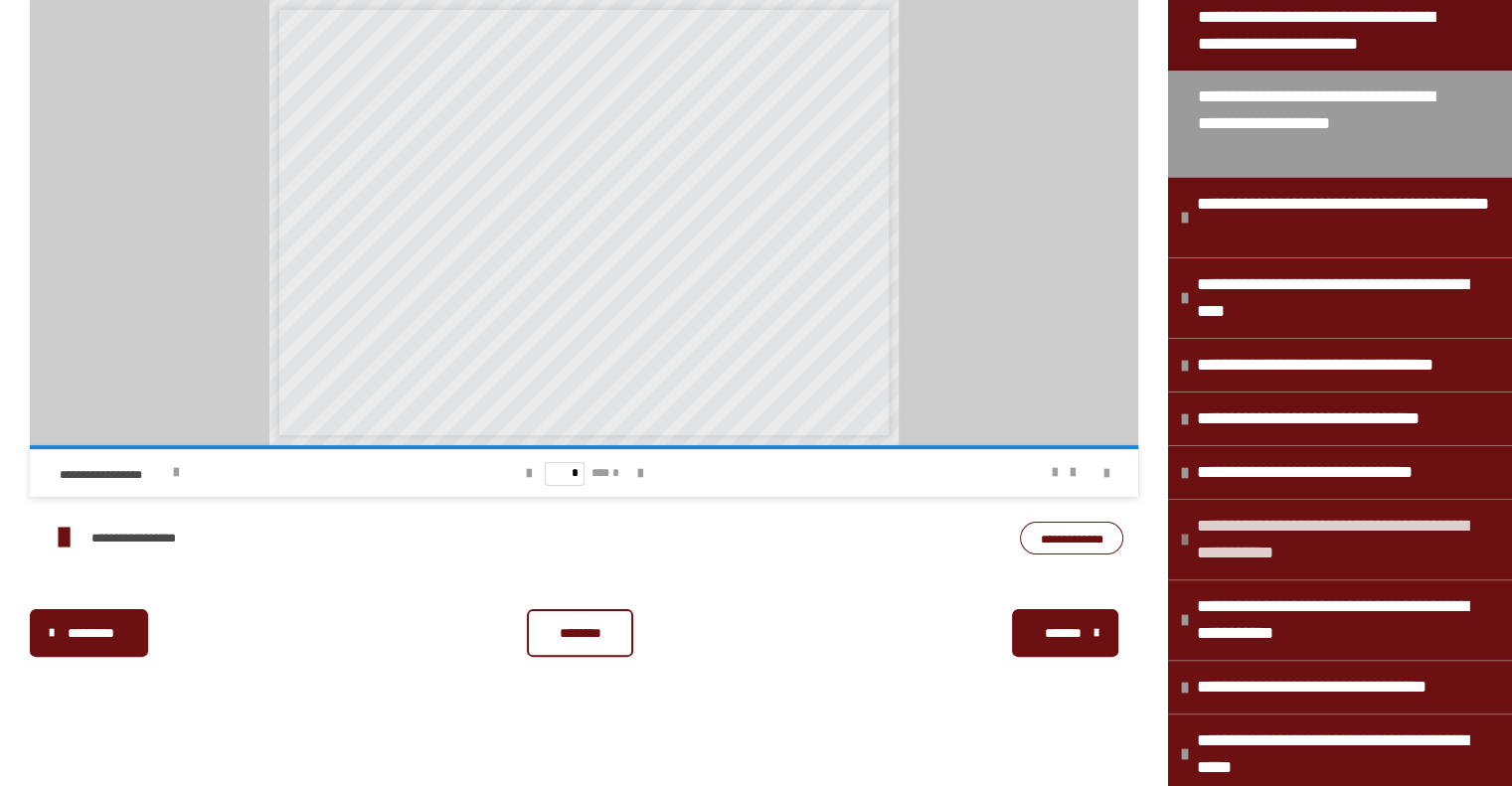click on "**********" at bounding box center [1345, 540] 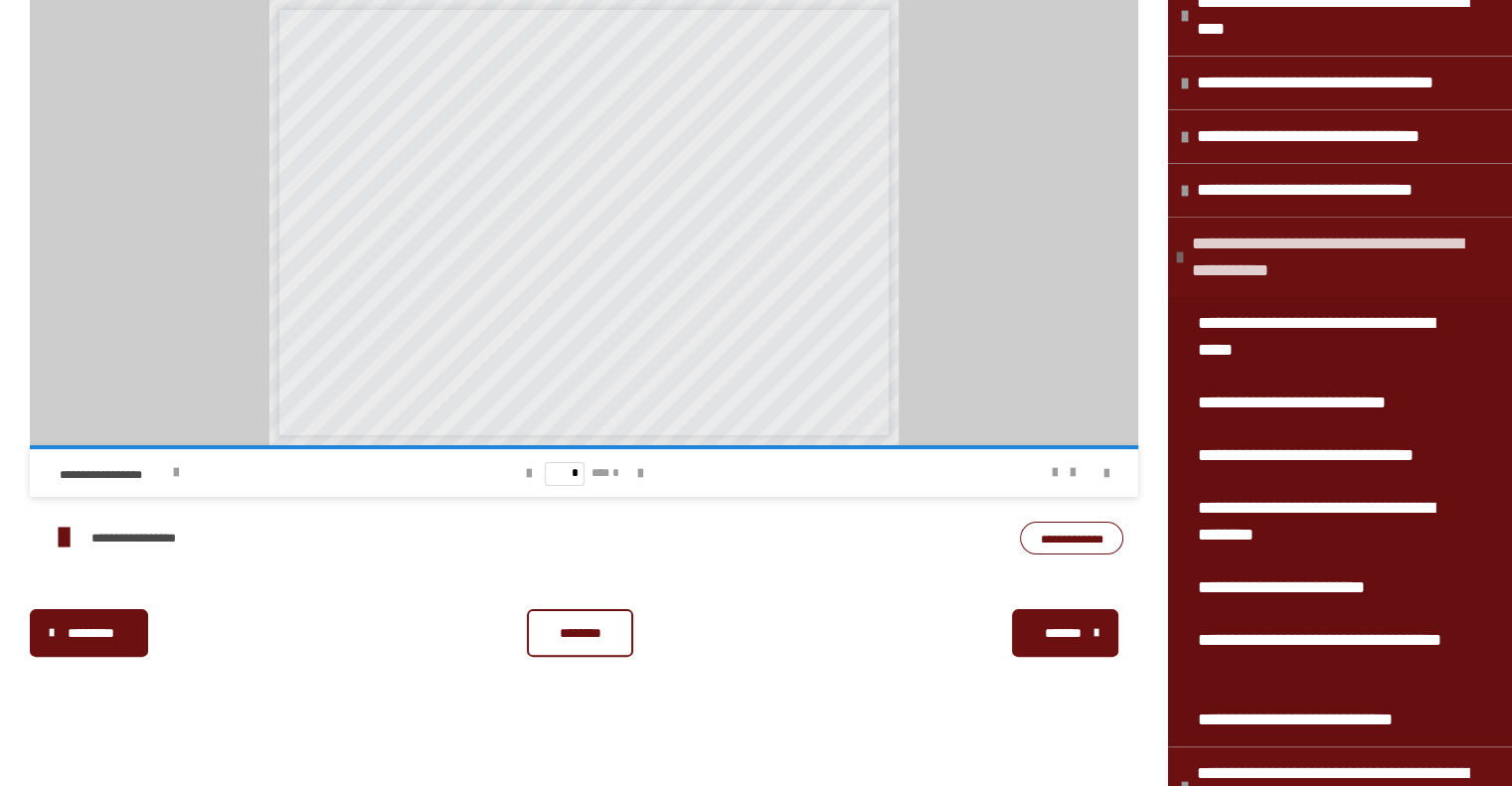 scroll, scrollTop: 688, scrollLeft: 0, axis: vertical 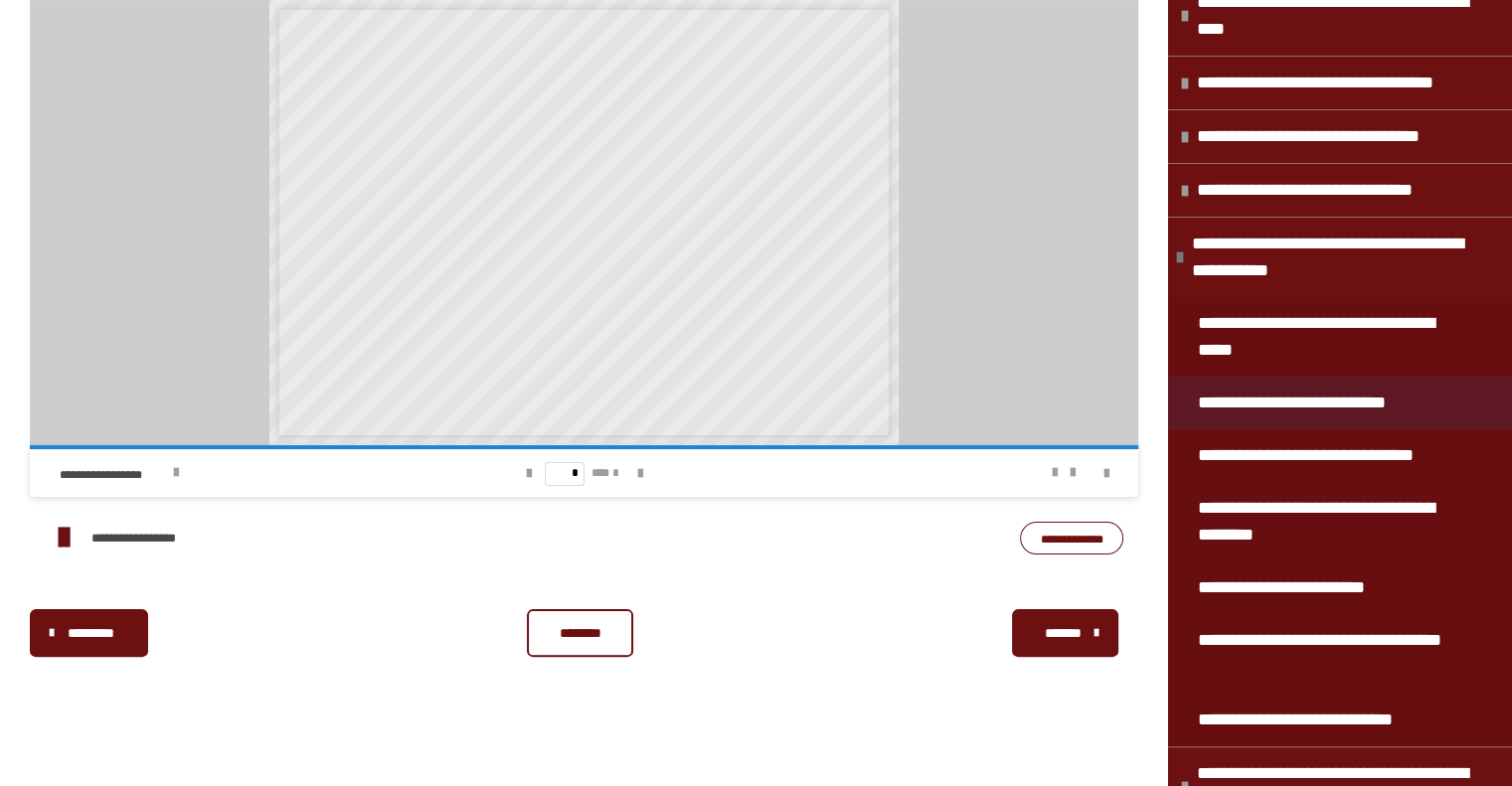 click on "**********" at bounding box center [1314, 402] 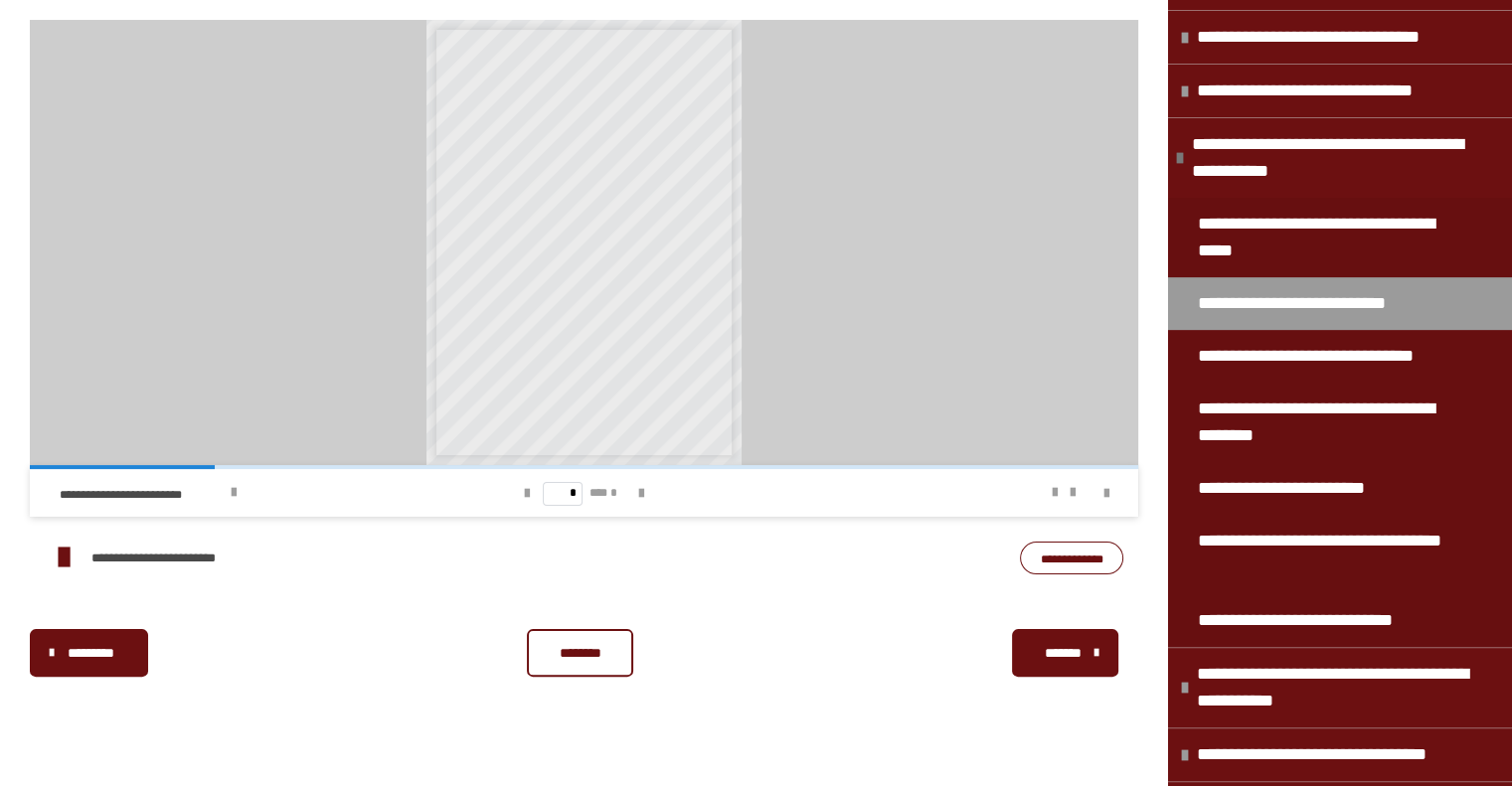 scroll, scrollTop: 787, scrollLeft: 0, axis: vertical 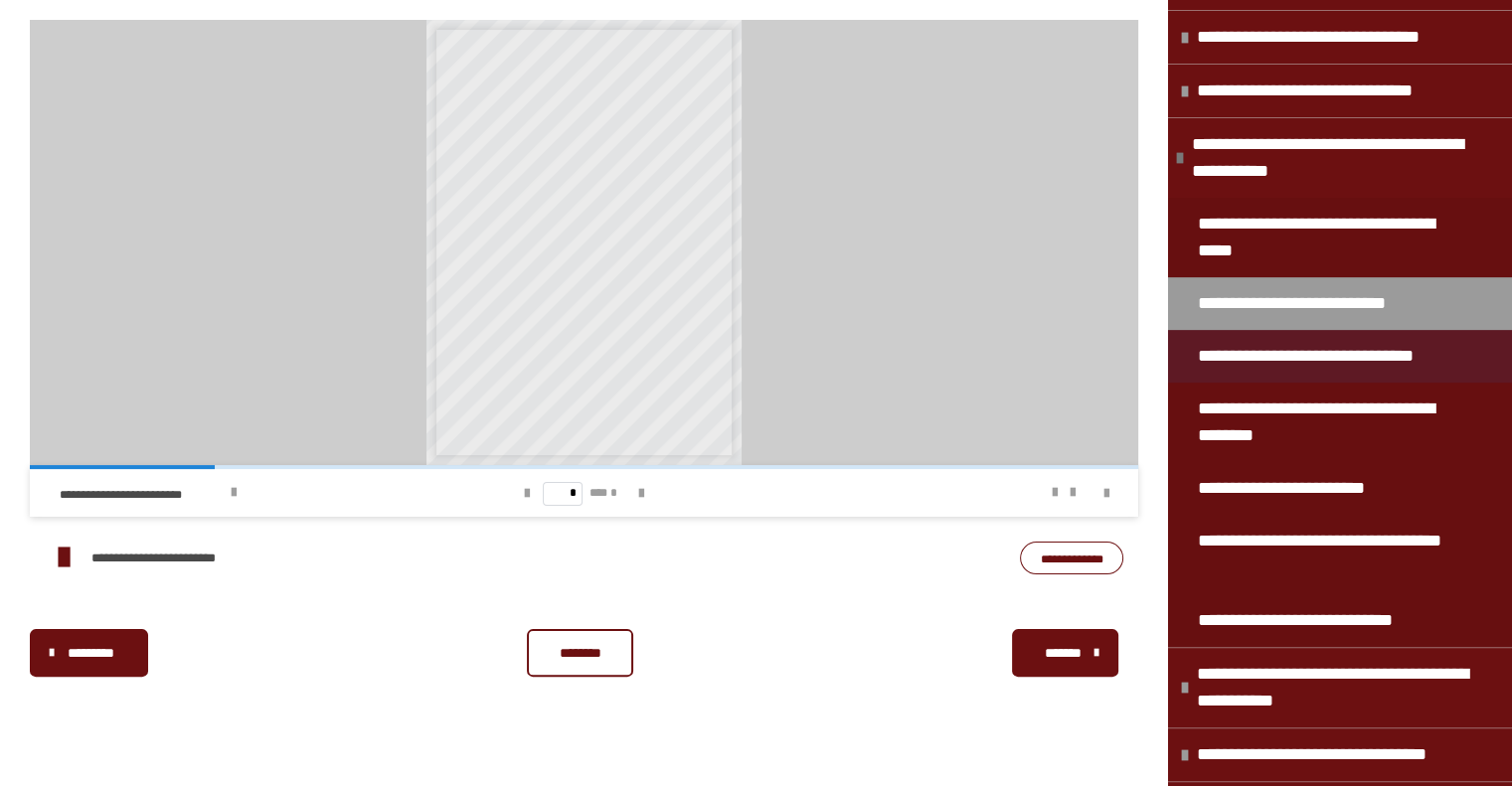 click on "**********" at bounding box center [1326, 356] 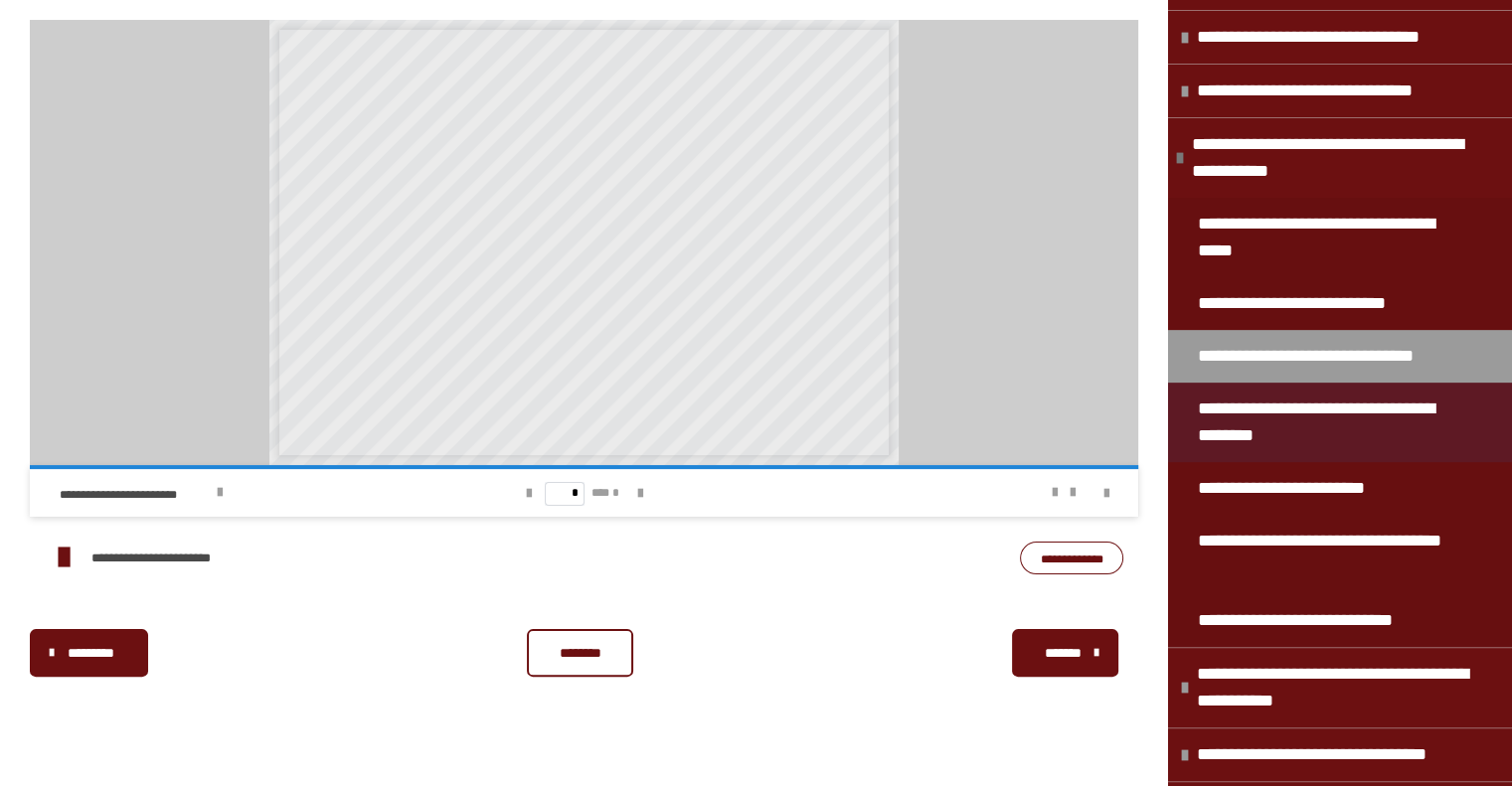 click on "**********" at bounding box center [1328, 422] 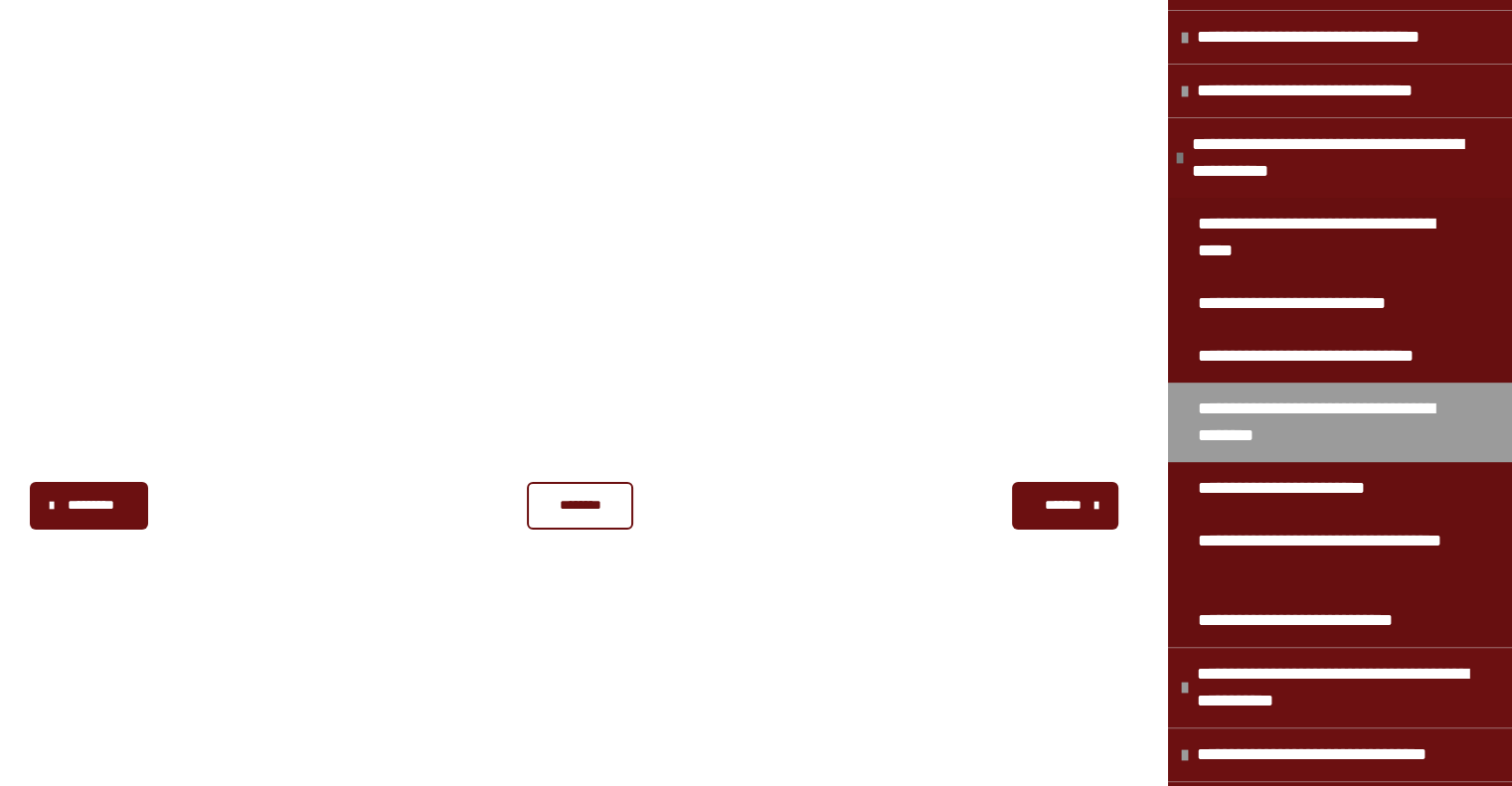 scroll, scrollTop: 855, scrollLeft: 0, axis: vertical 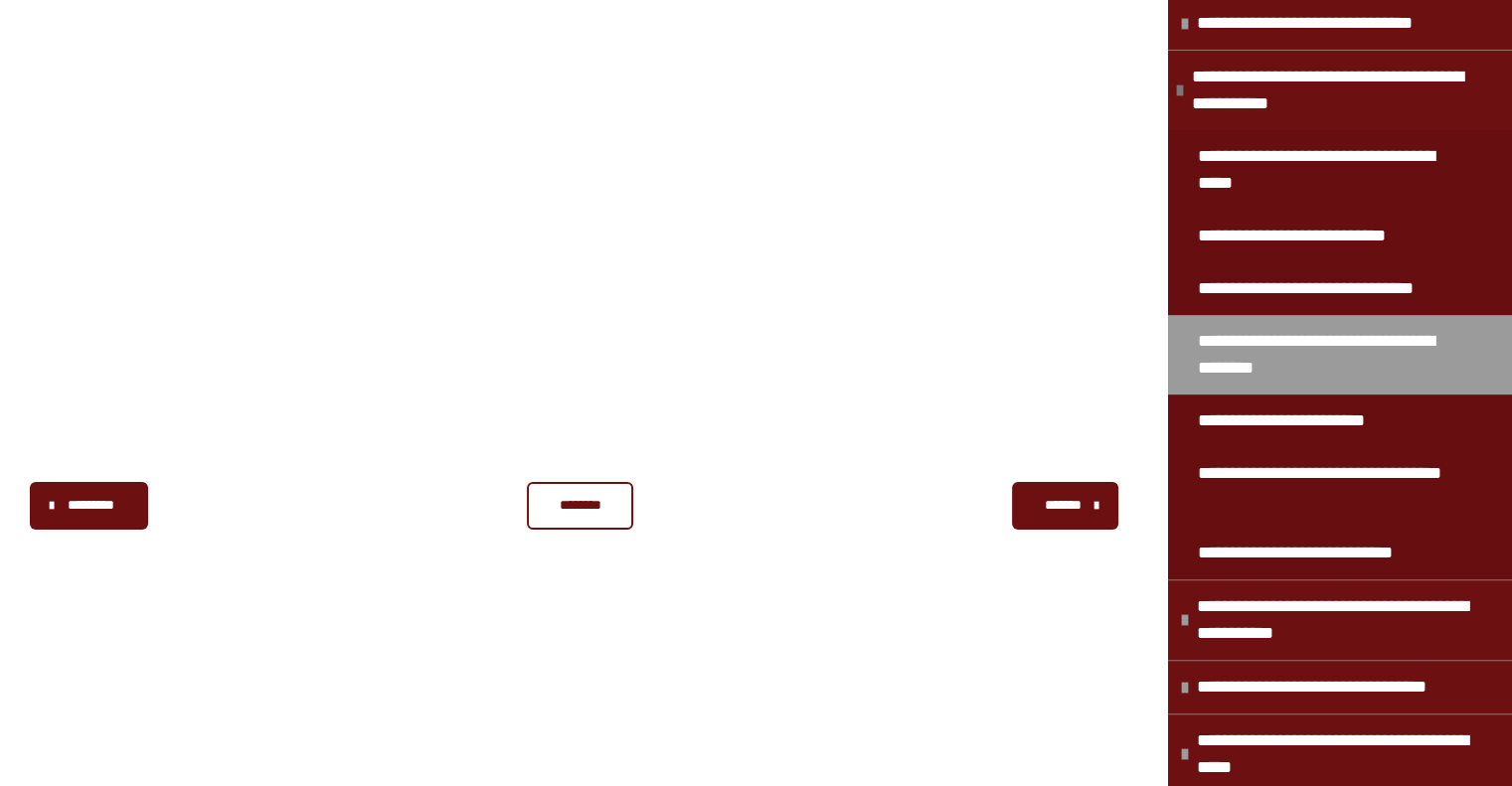 click on "**********" at bounding box center [1300, 420] 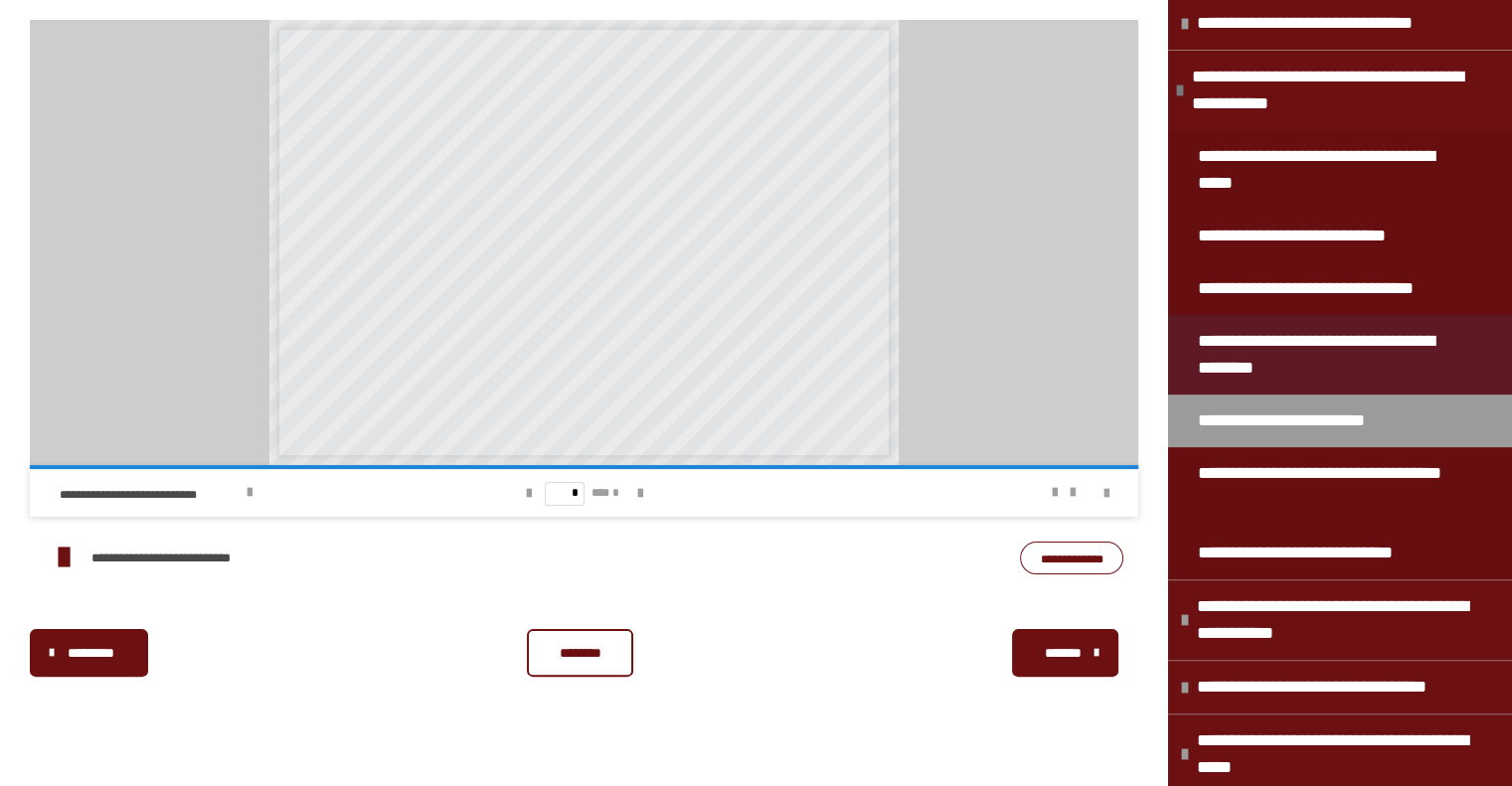 scroll, scrollTop: 308, scrollLeft: 0, axis: vertical 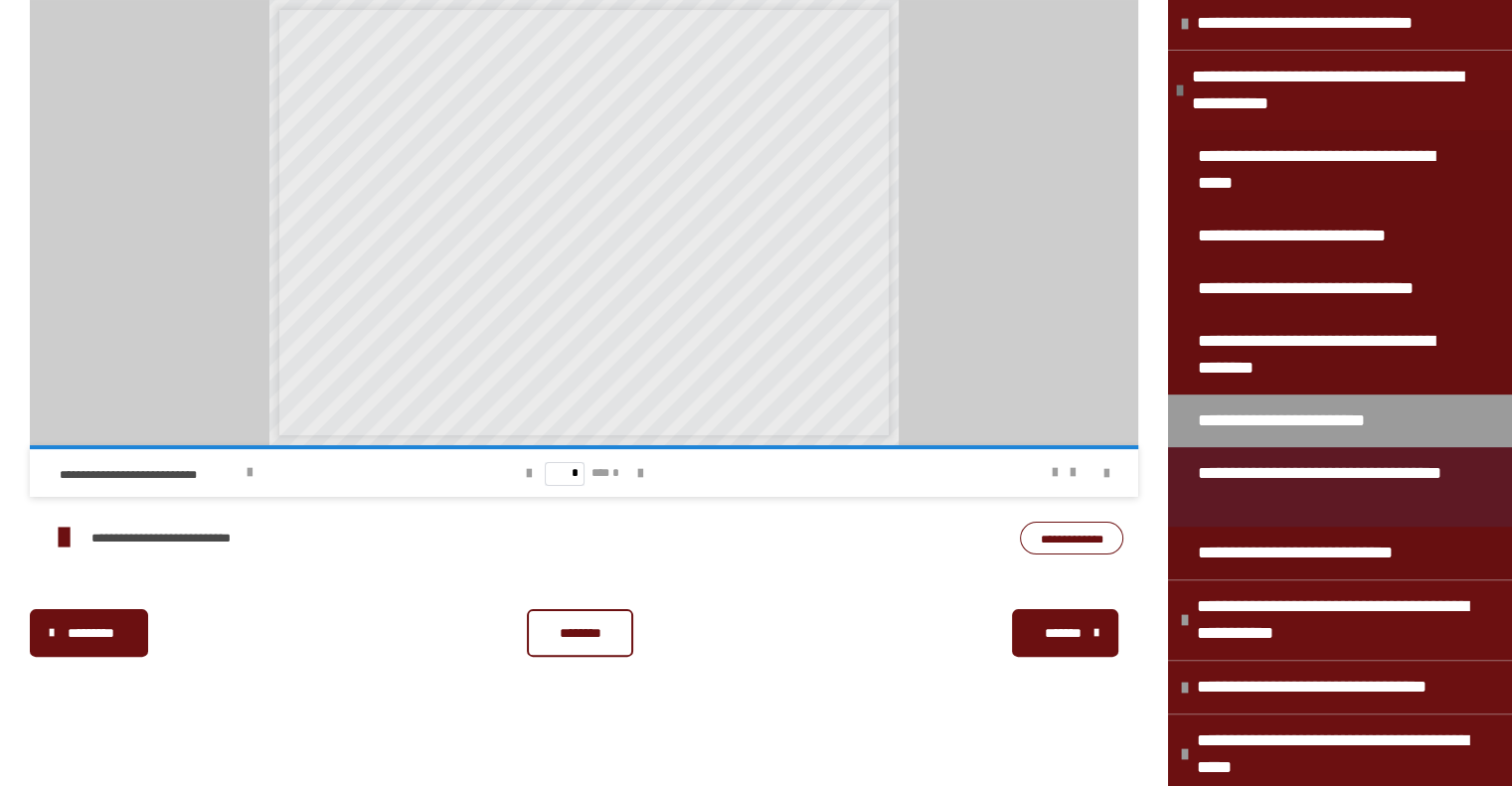 click on "**********" at bounding box center (1328, 487) 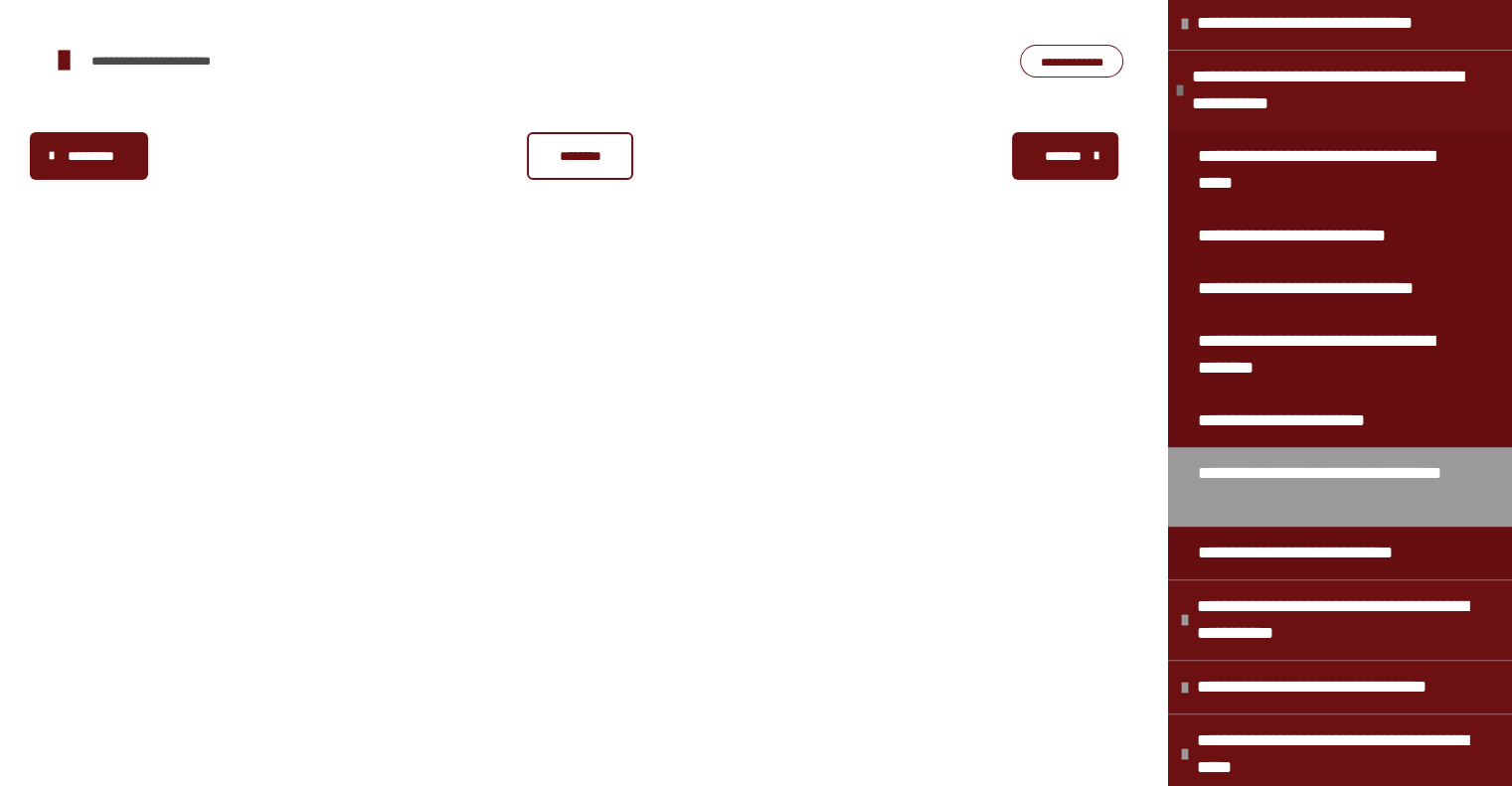 click on "**********" at bounding box center (1072, 62) 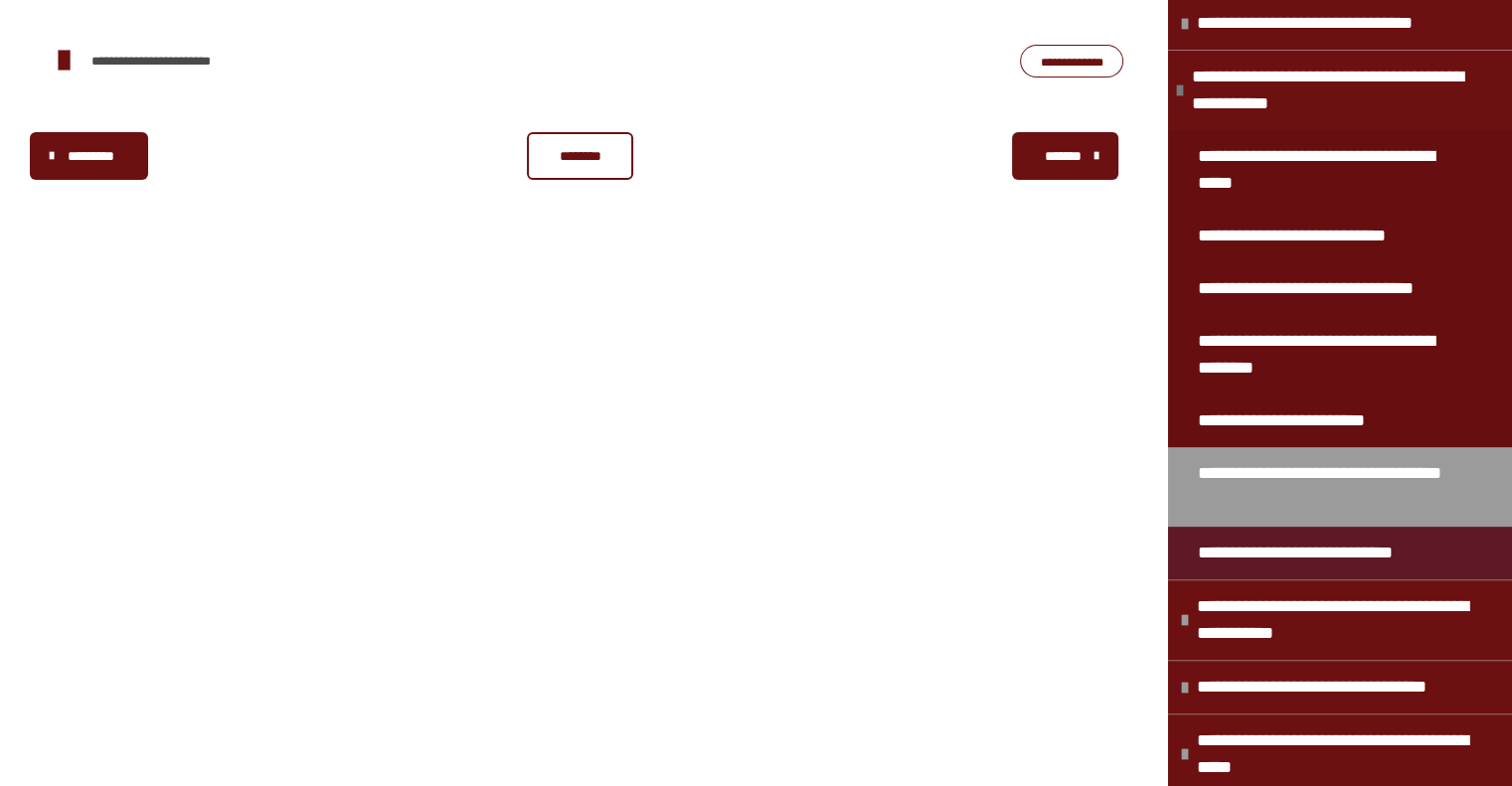 click on "**********" at bounding box center [1320, 552] 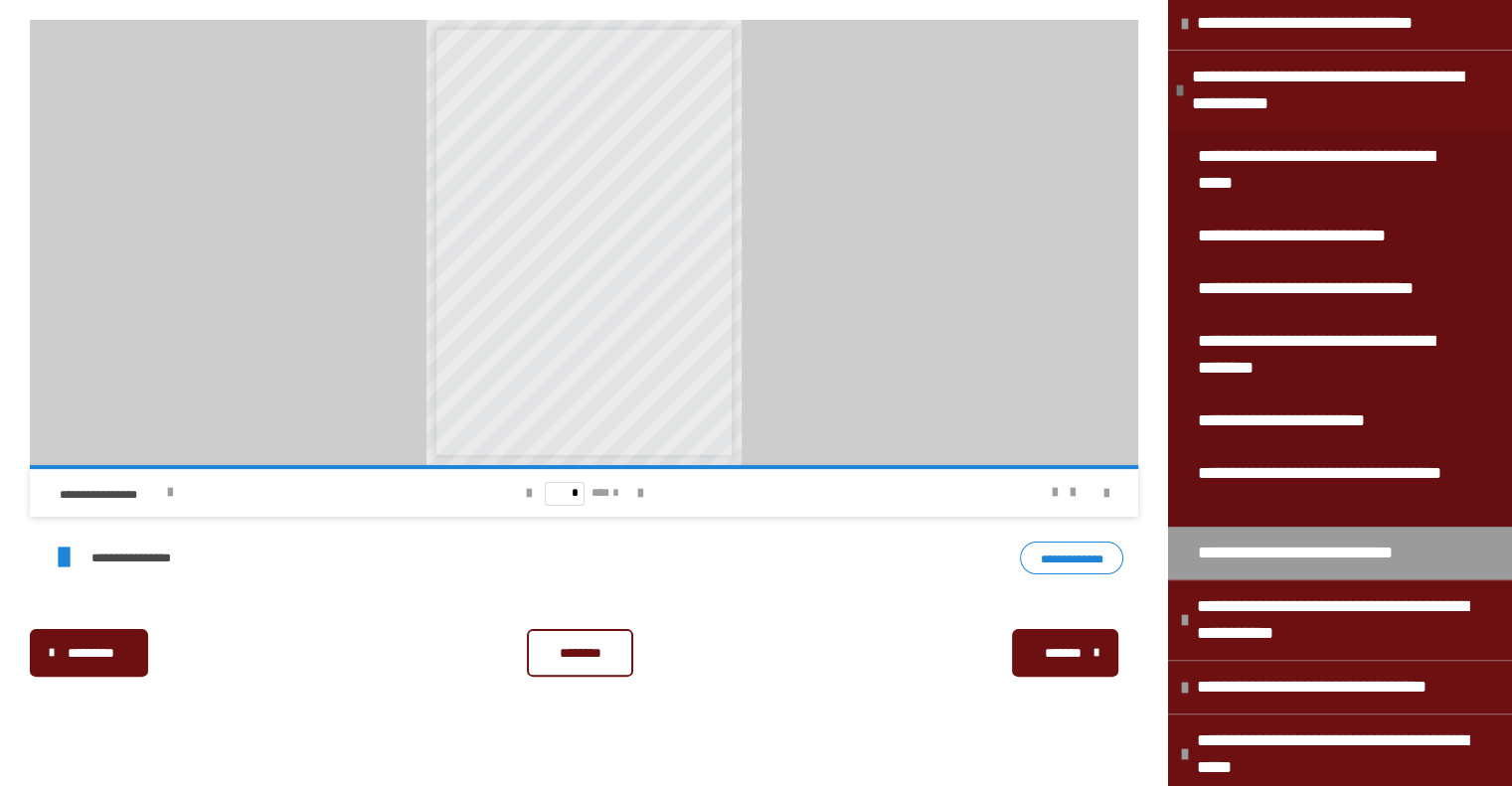 click on "**********" at bounding box center [1072, 558] 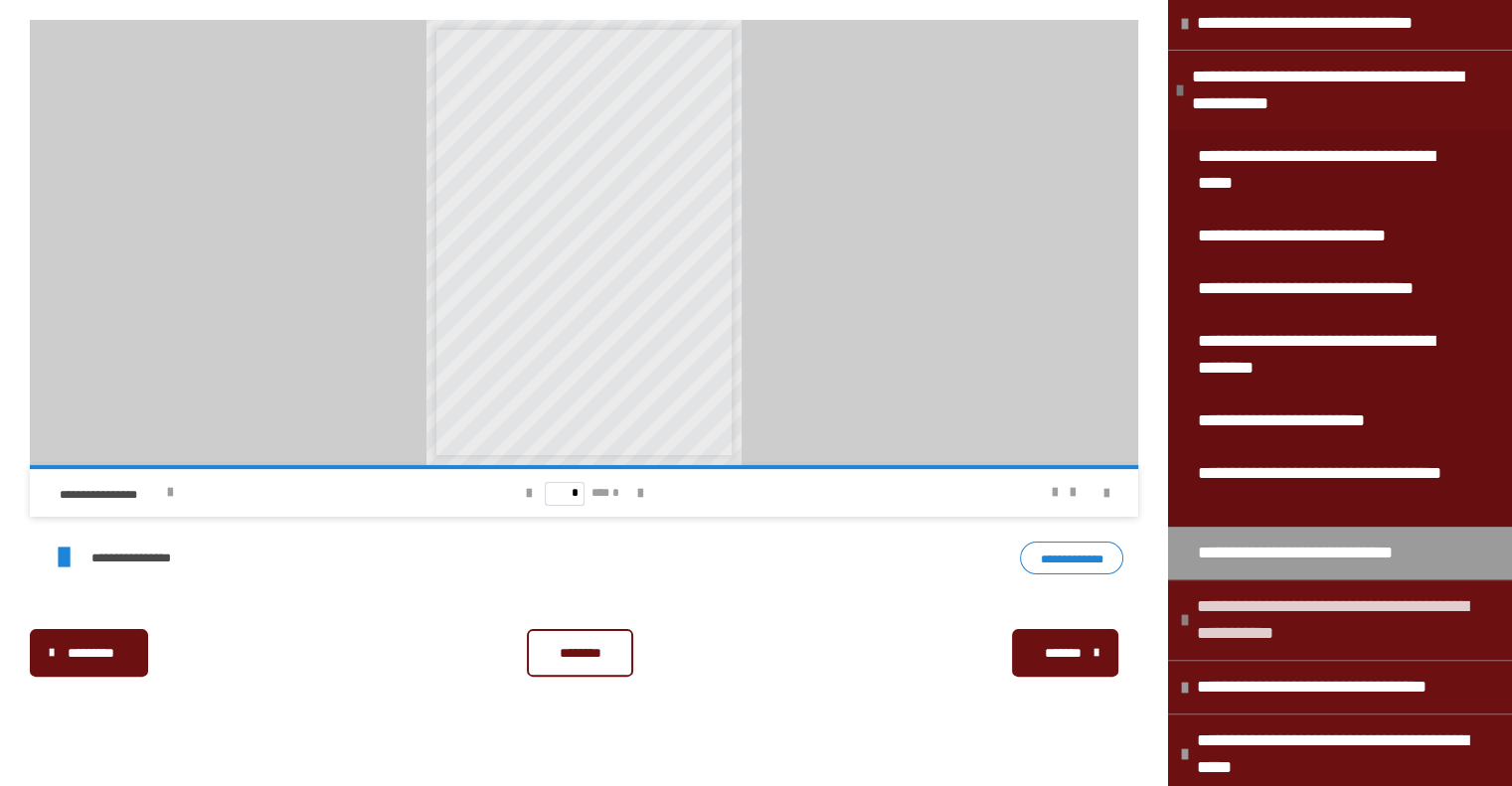 click on "**********" at bounding box center [1345, 620] 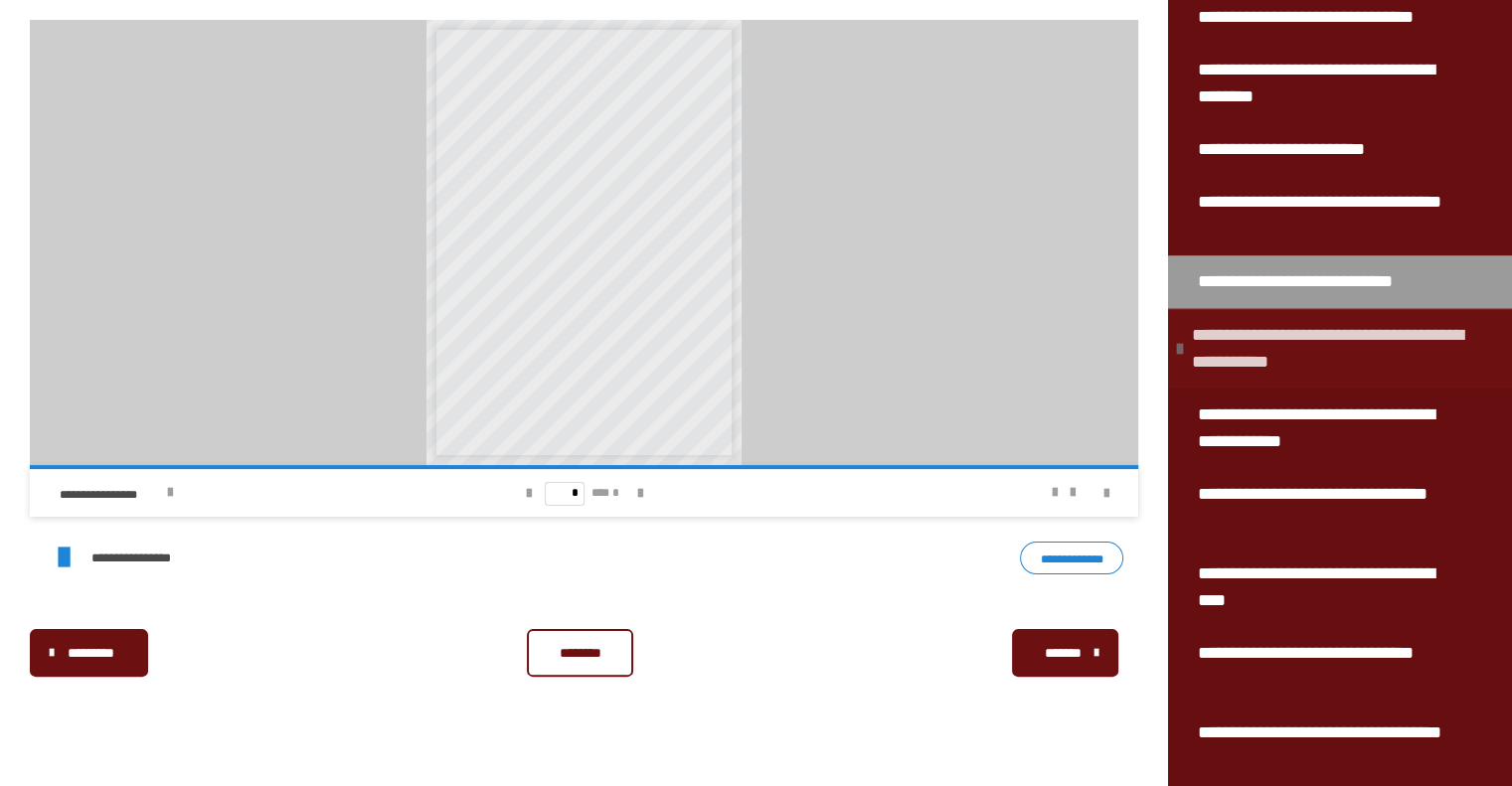 scroll, scrollTop: 1128, scrollLeft: 0, axis: vertical 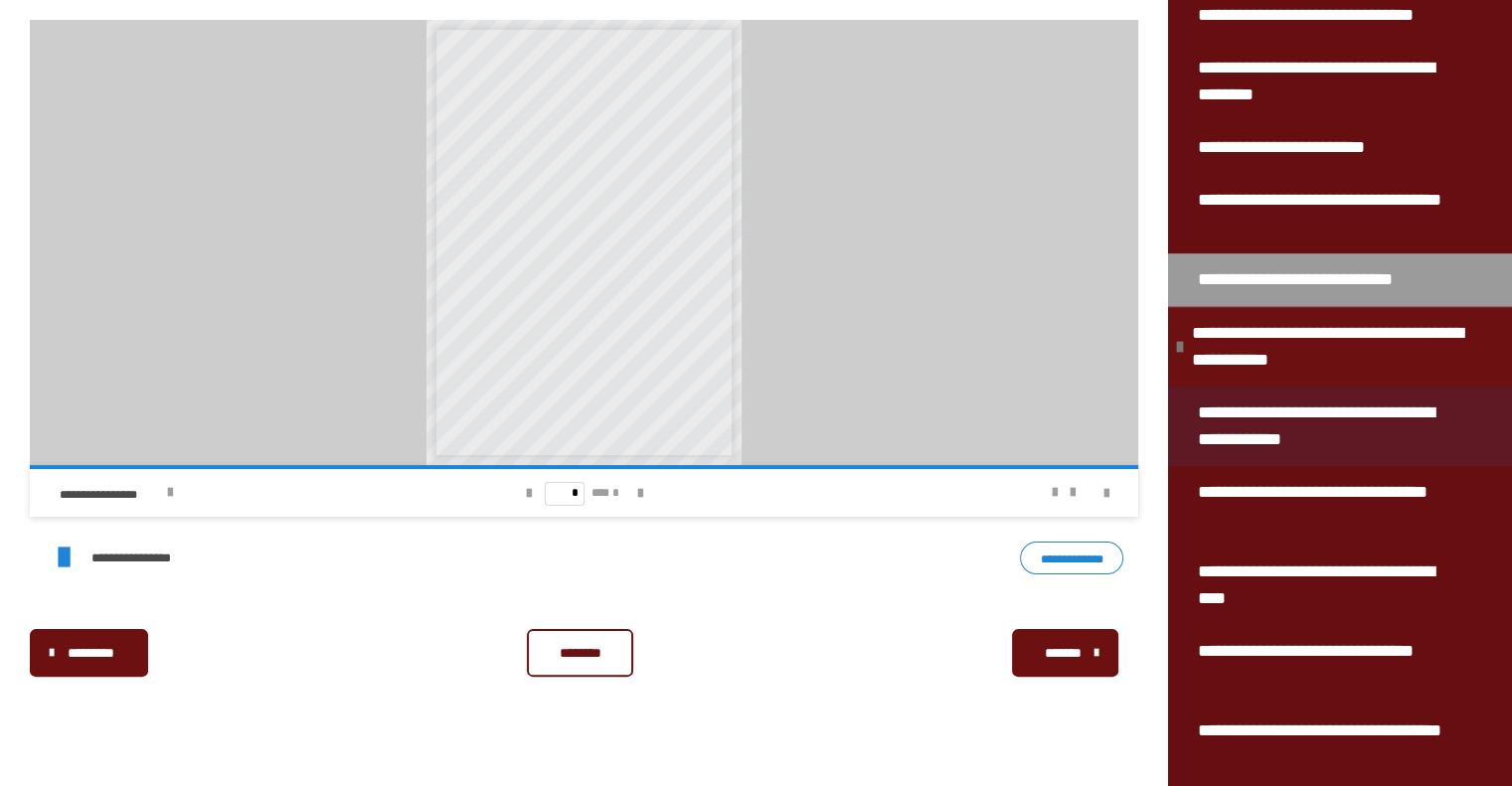 click on "**********" at bounding box center (1328, 426) 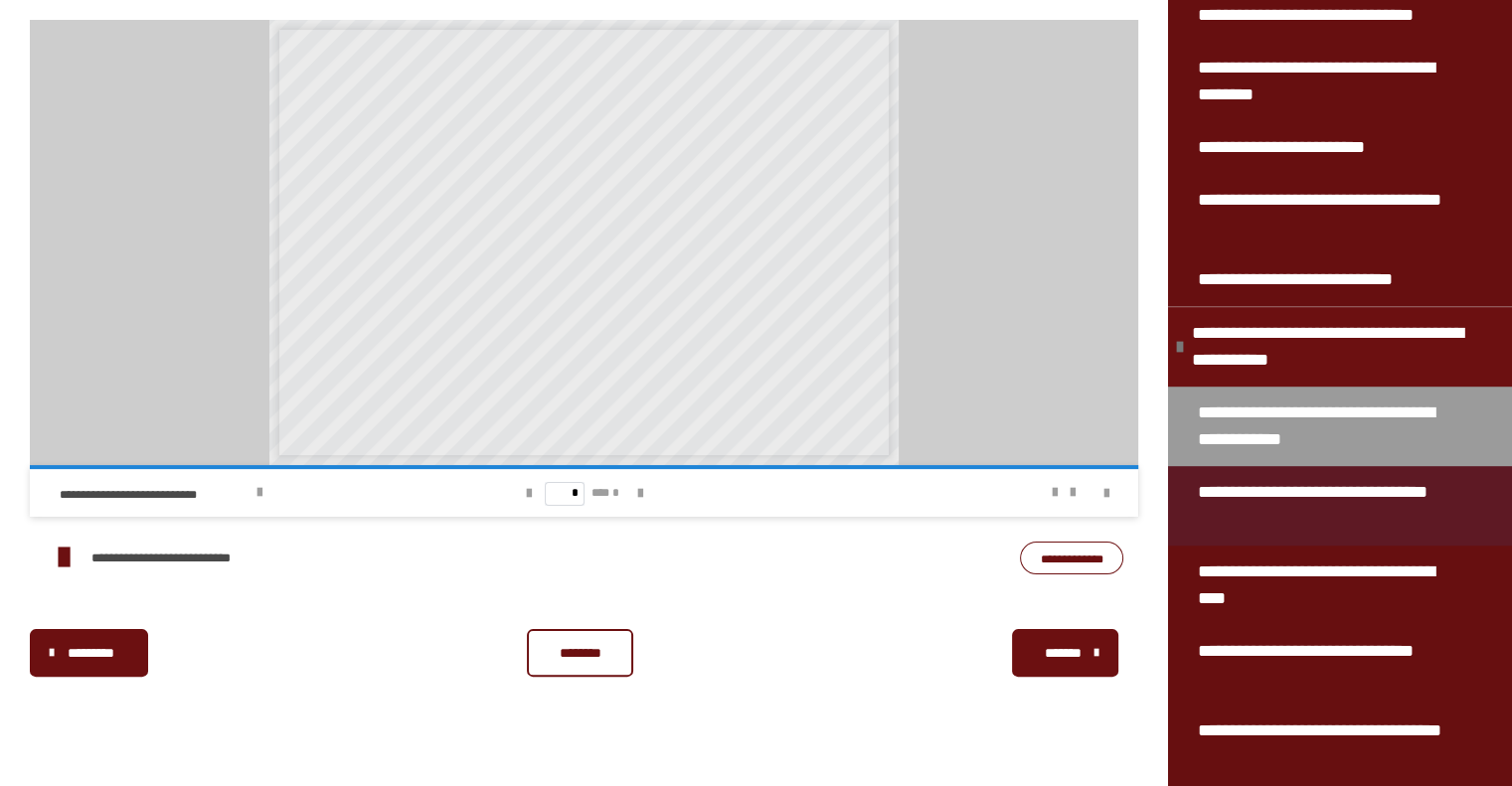 click on "**********" at bounding box center (1328, 506) 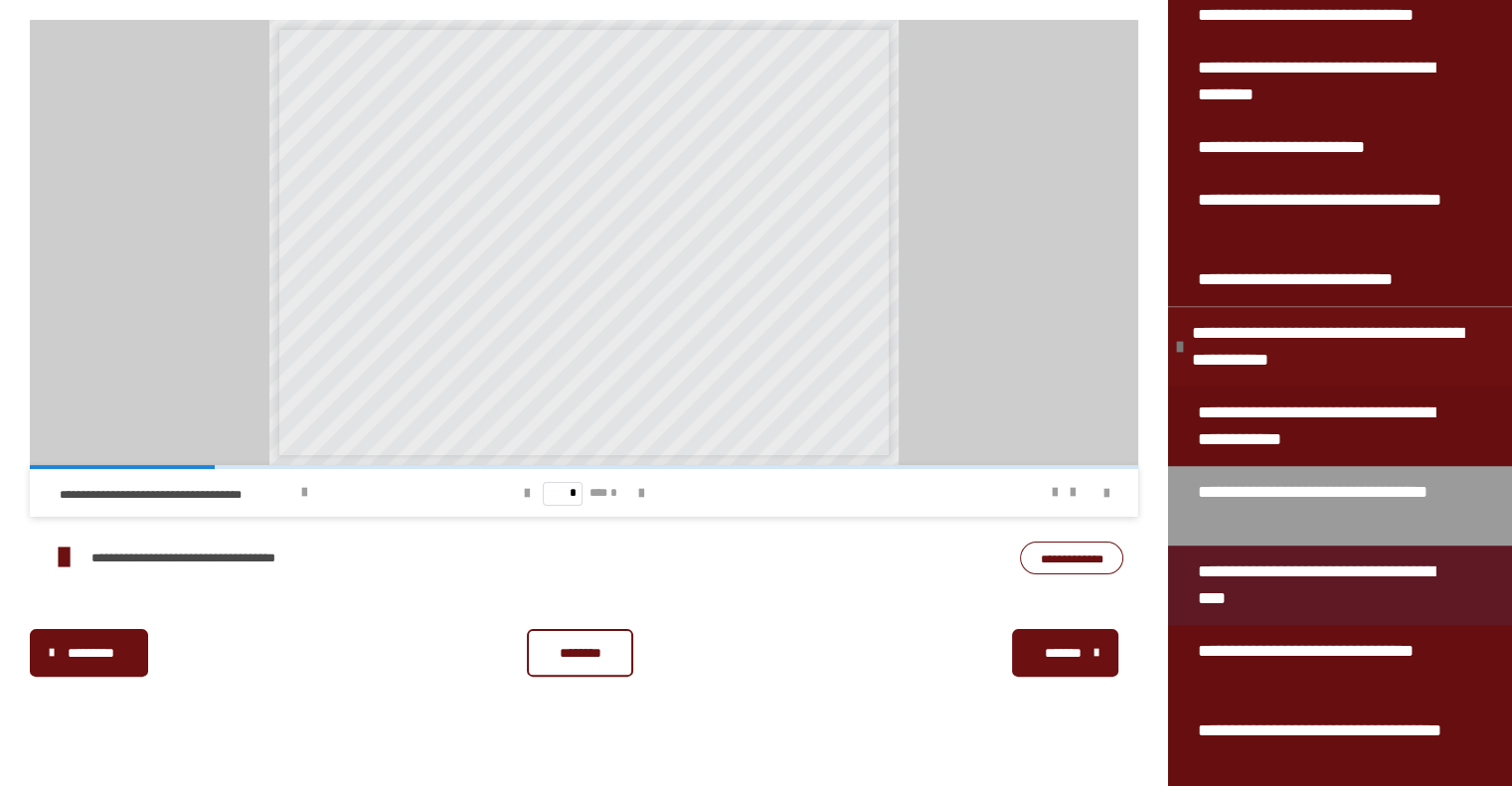 click on "**********" at bounding box center [1328, 585] 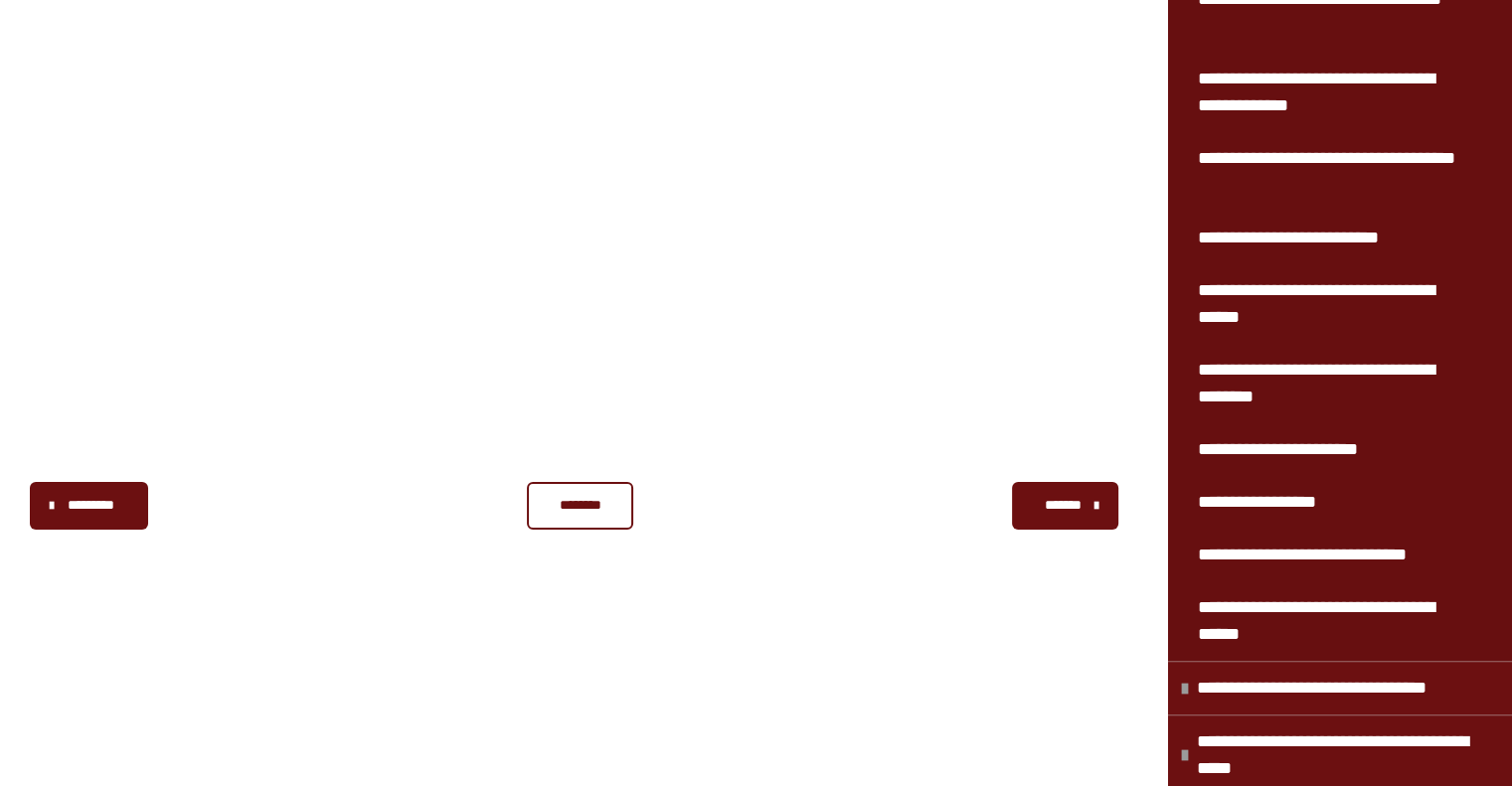 scroll, scrollTop: 1860, scrollLeft: 0, axis: vertical 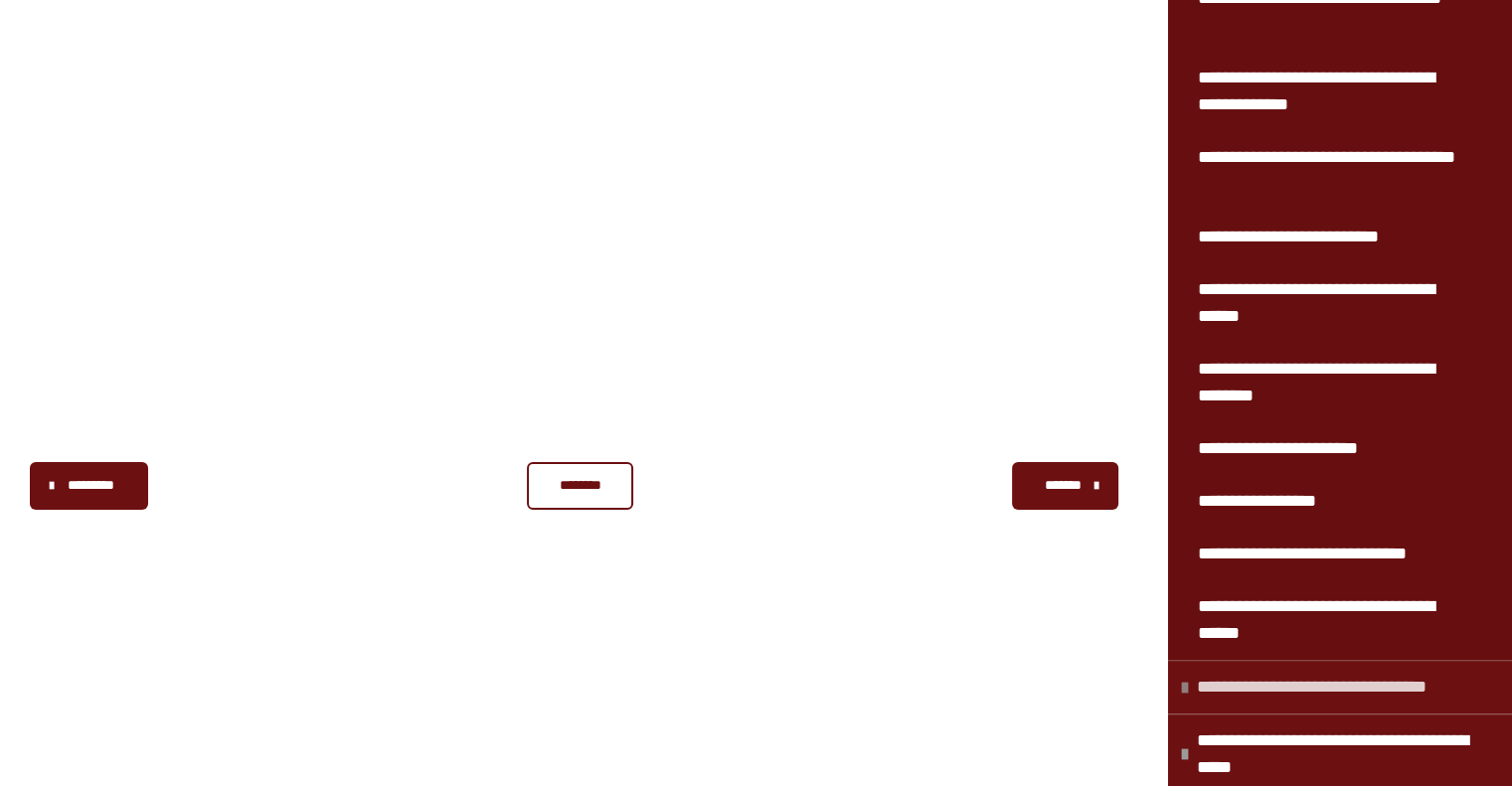 click on "**********" at bounding box center [1329, 687] 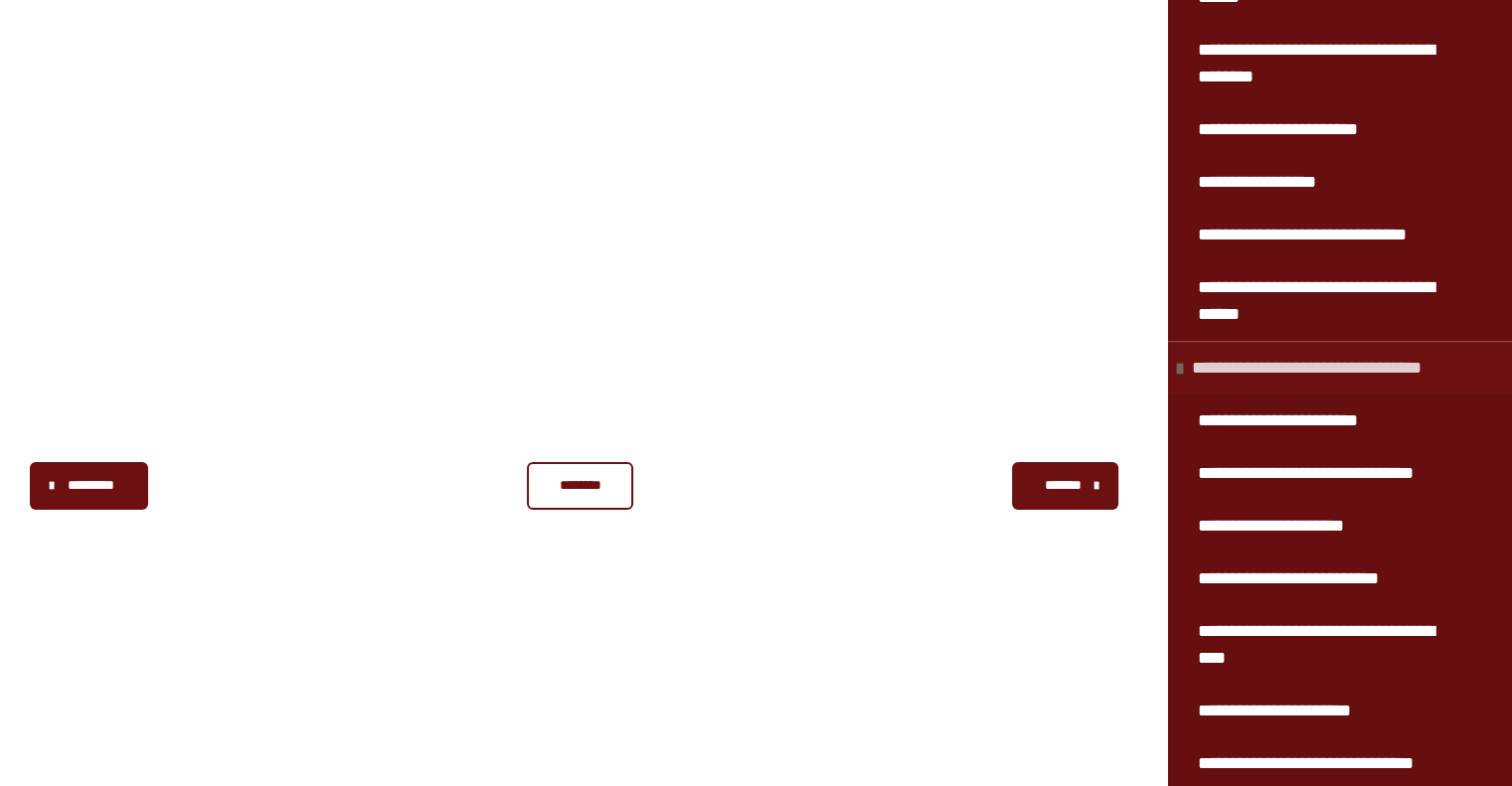 scroll, scrollTop: 2181, scrollLeft: 0, axis: vertical 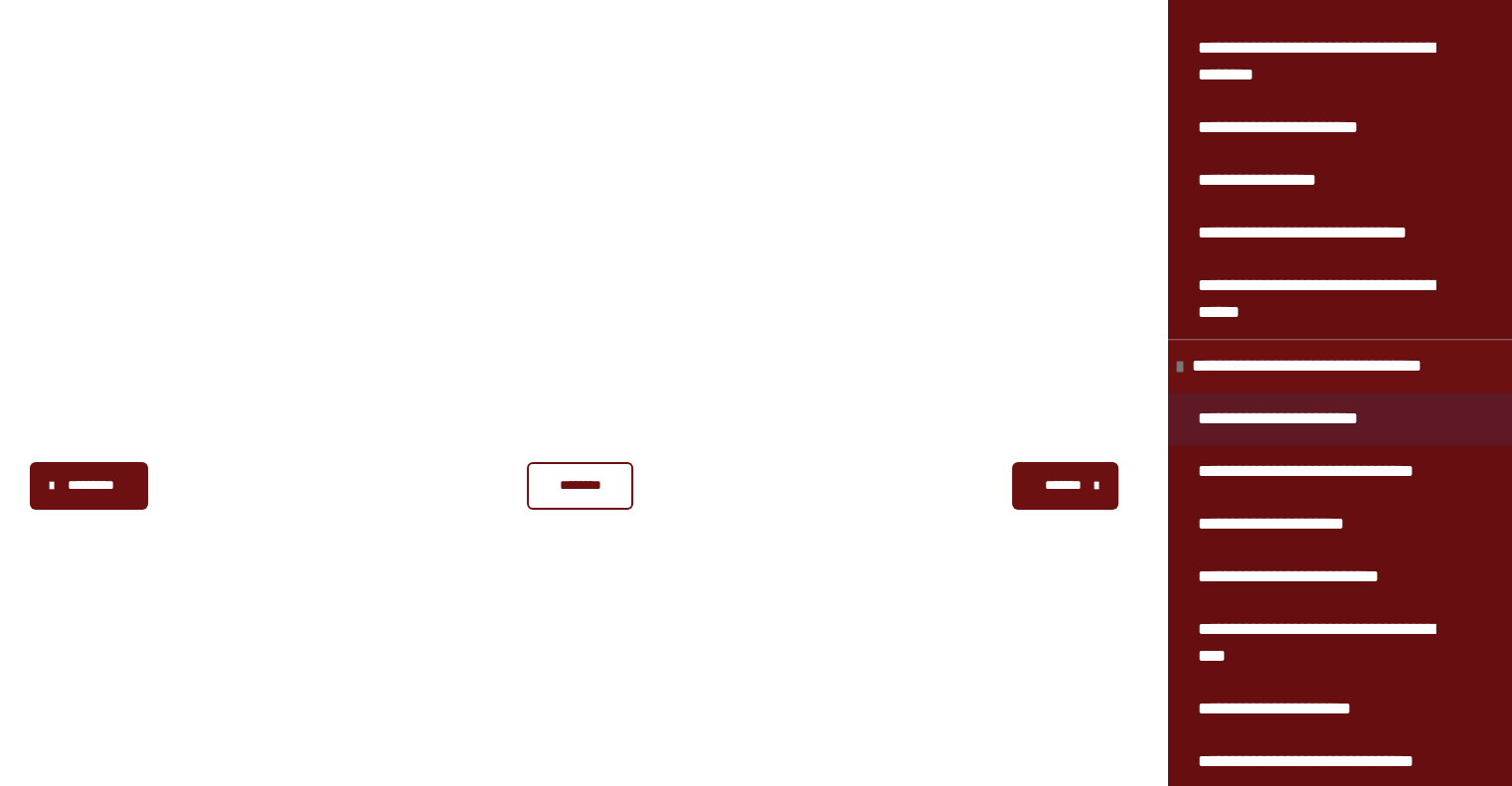 click on "**********" at bounding box center [1291, 418] 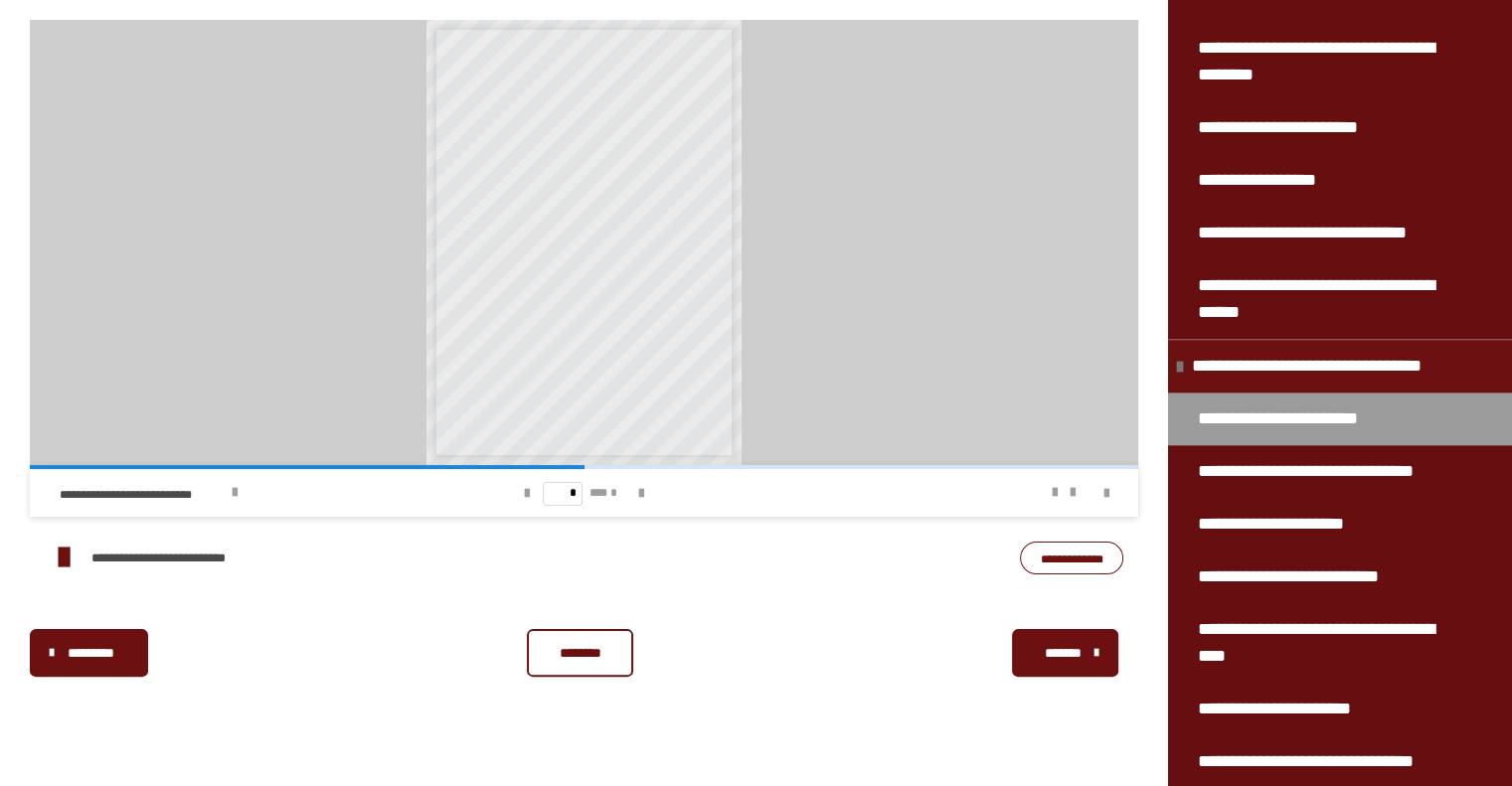 click on "**********" at bounding box center (1072, 558) 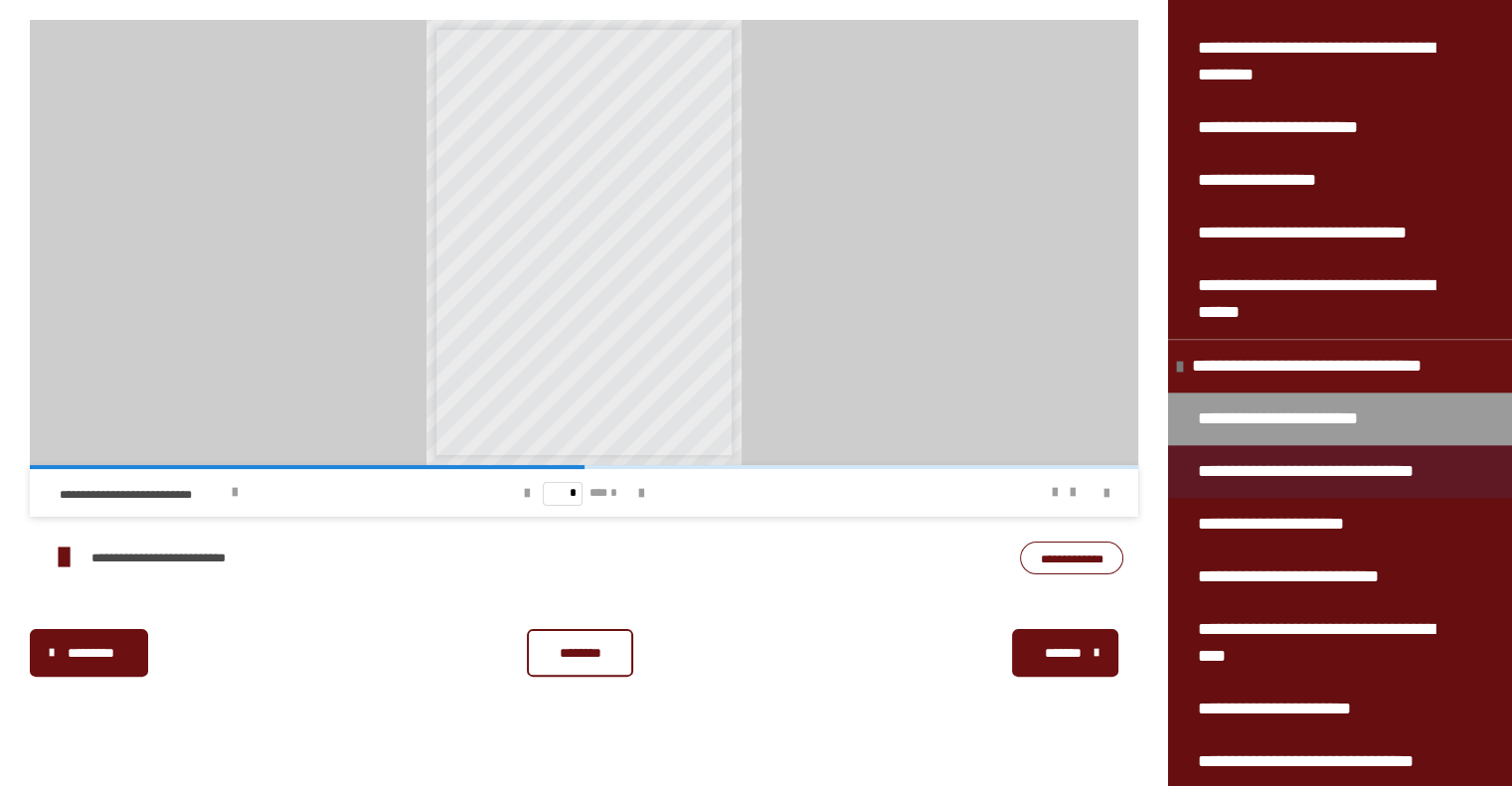 click on "**********" at bounding box center [1318, 471] 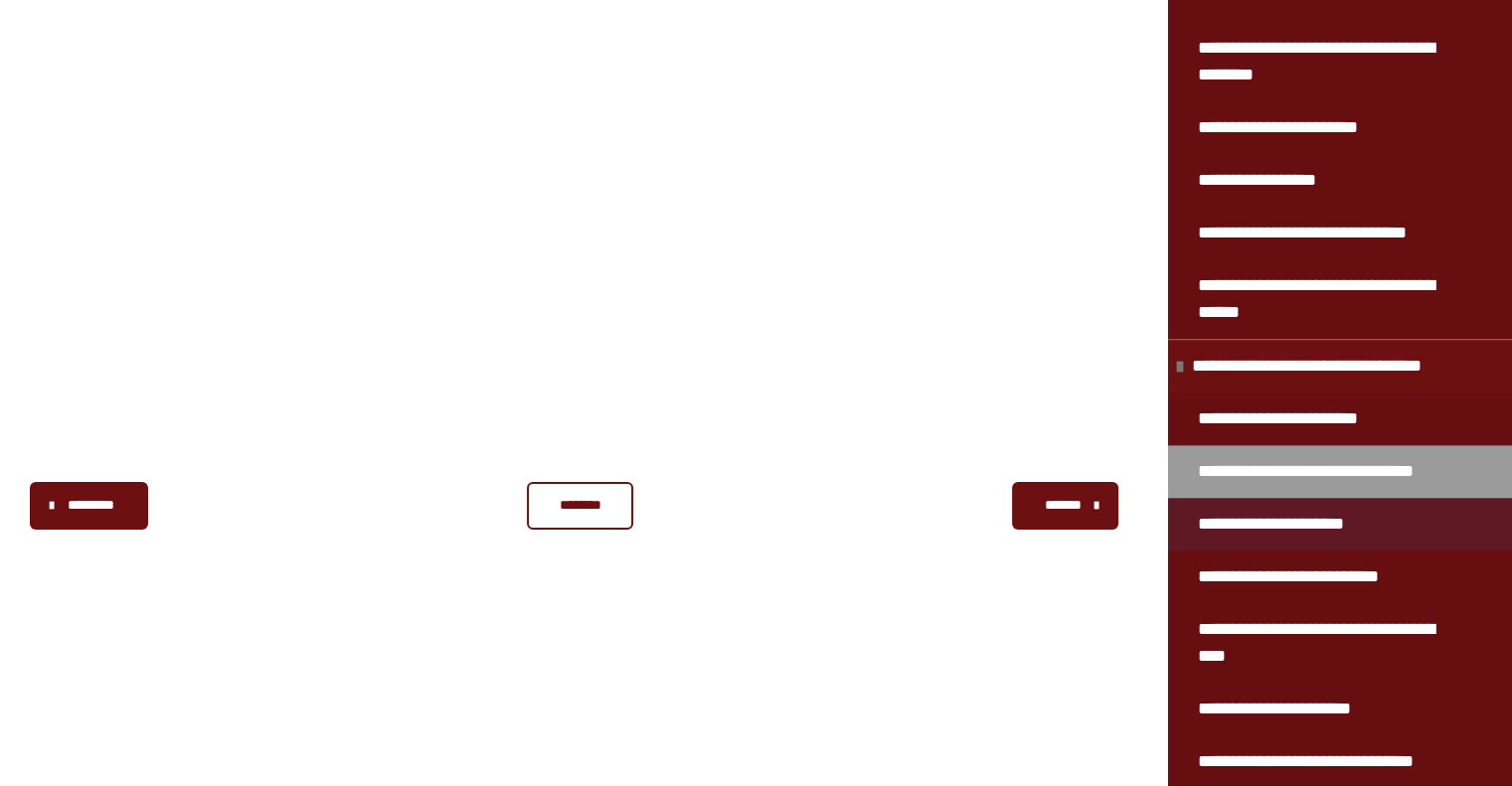 click on "**********" at bounding box center [1287, 524] 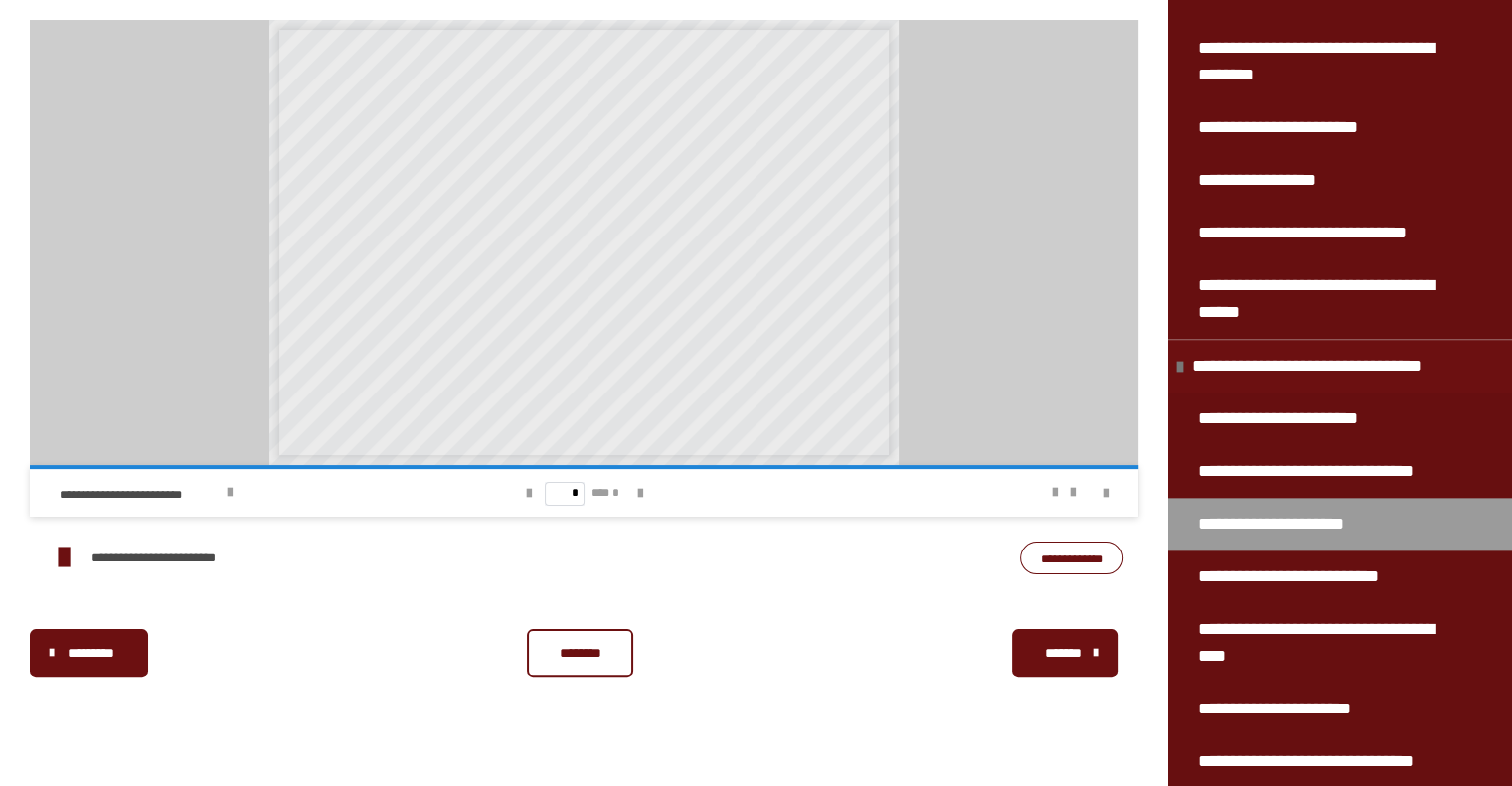 click on "**********" at bounding box center (1072, 558) 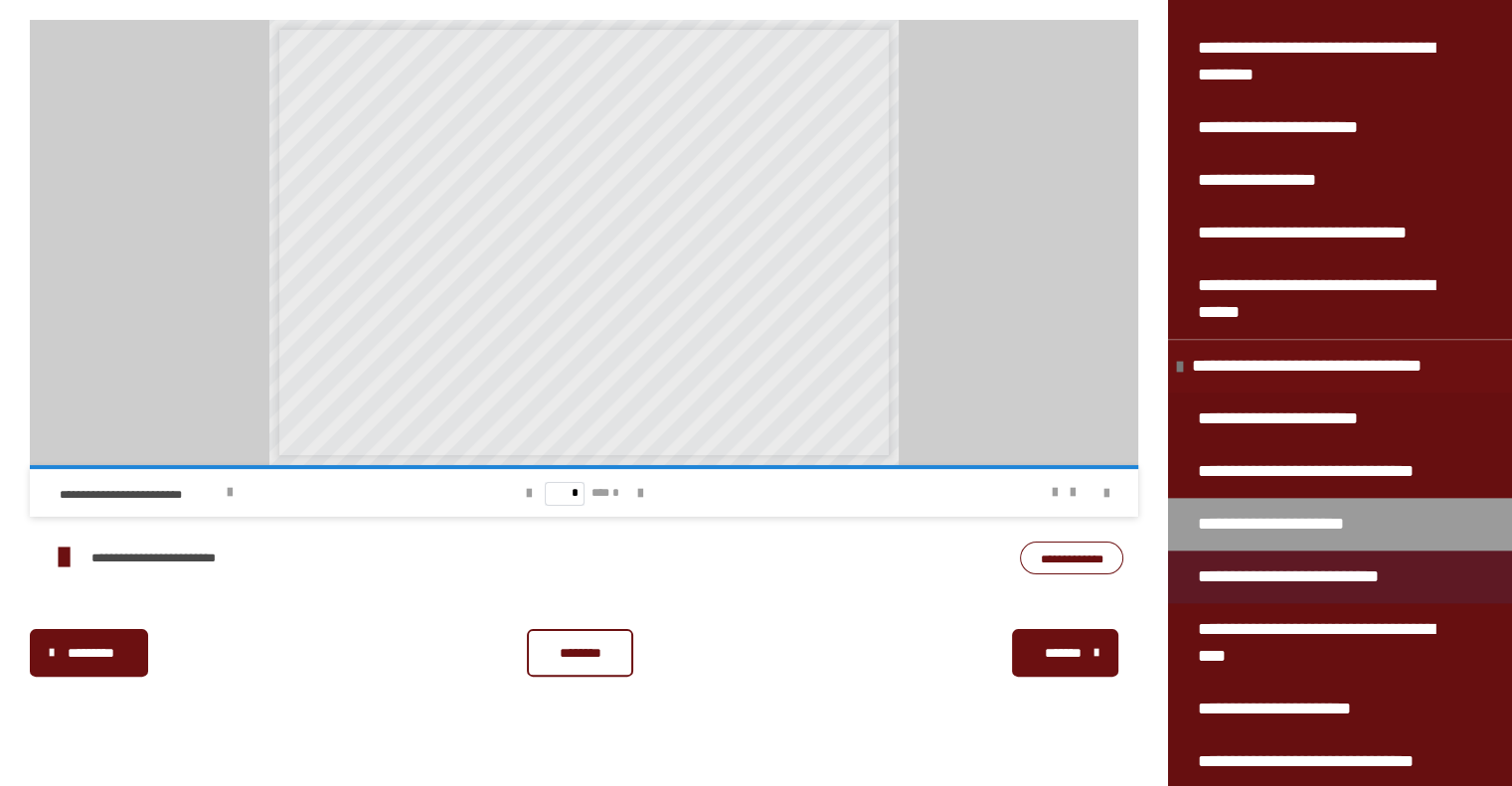 click on "**********" at bounding box center (1307, 576) 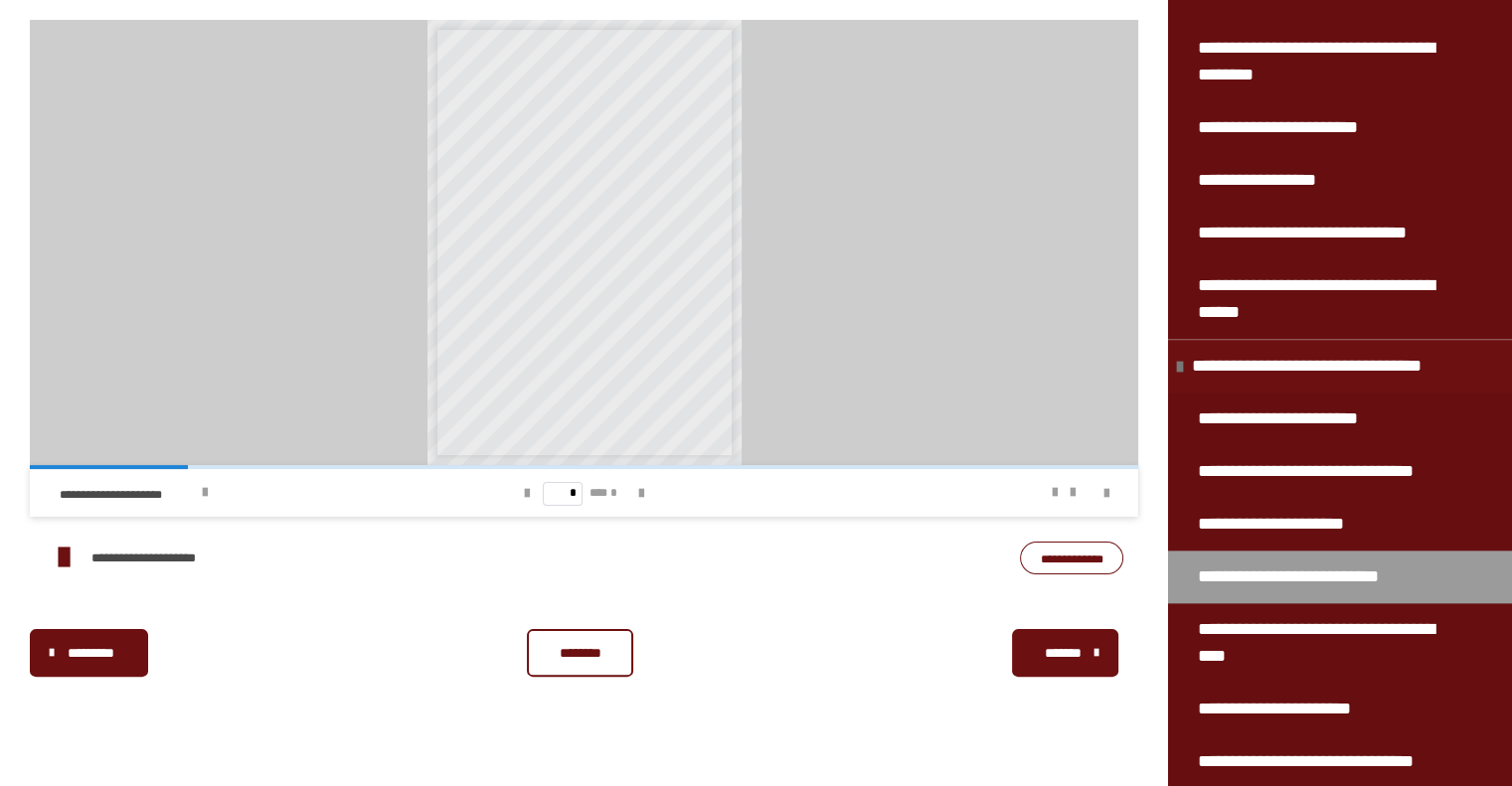 click on "**********" at bounding box center [1072, 558] 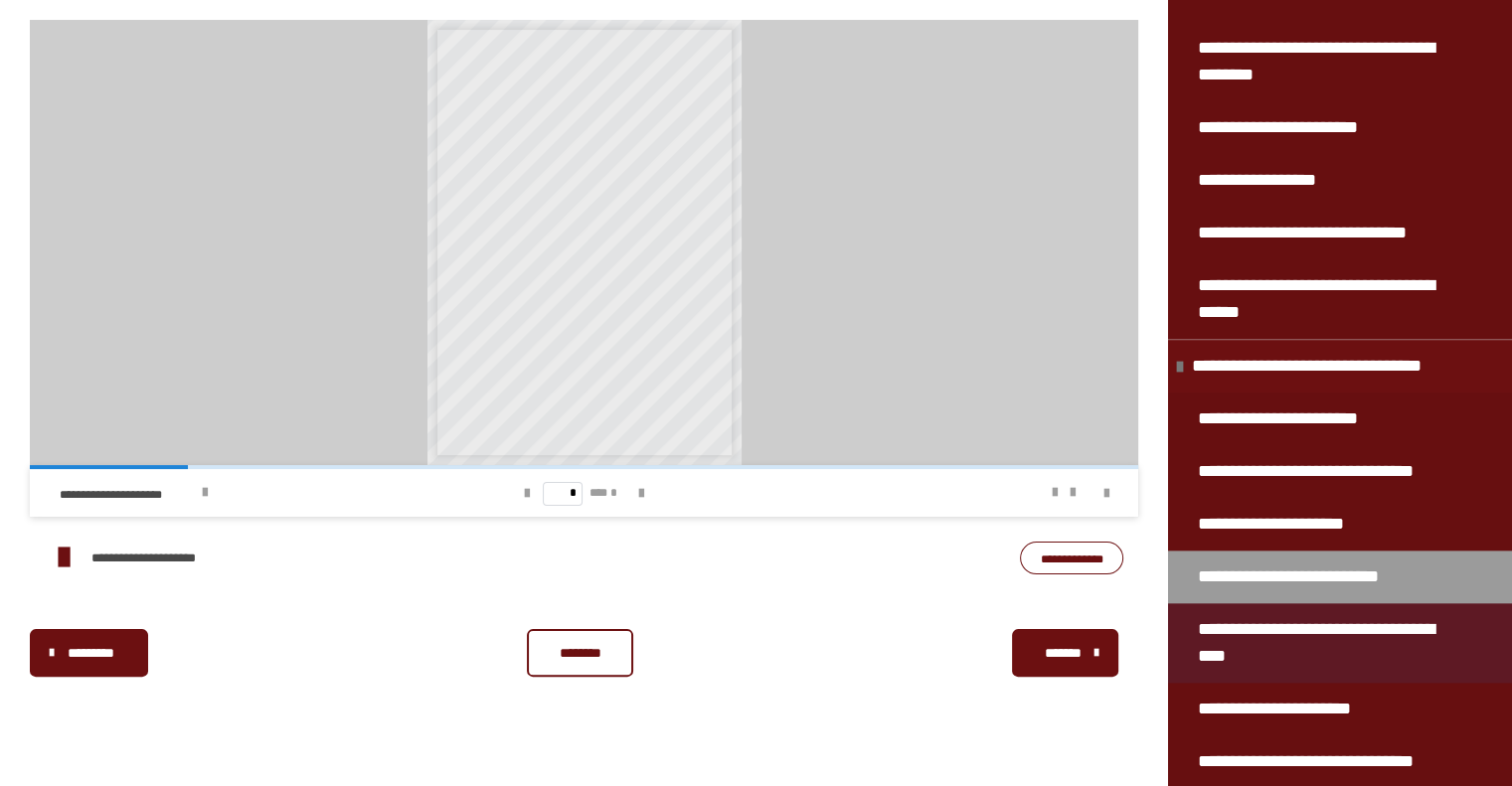 click on "**********" at bounding box center [1328, 643] 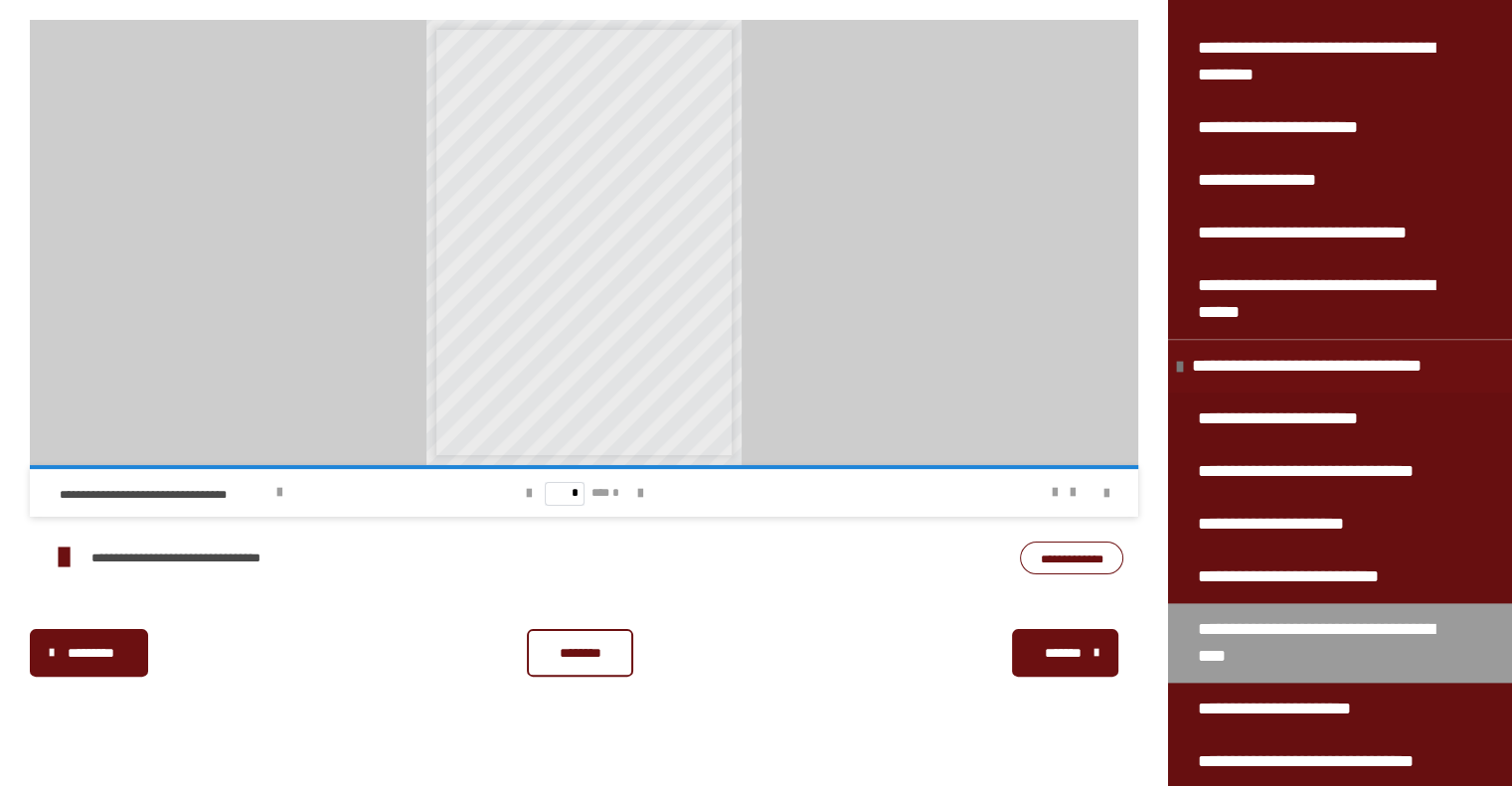 click on "**********" at bounding box center [1072, 558] 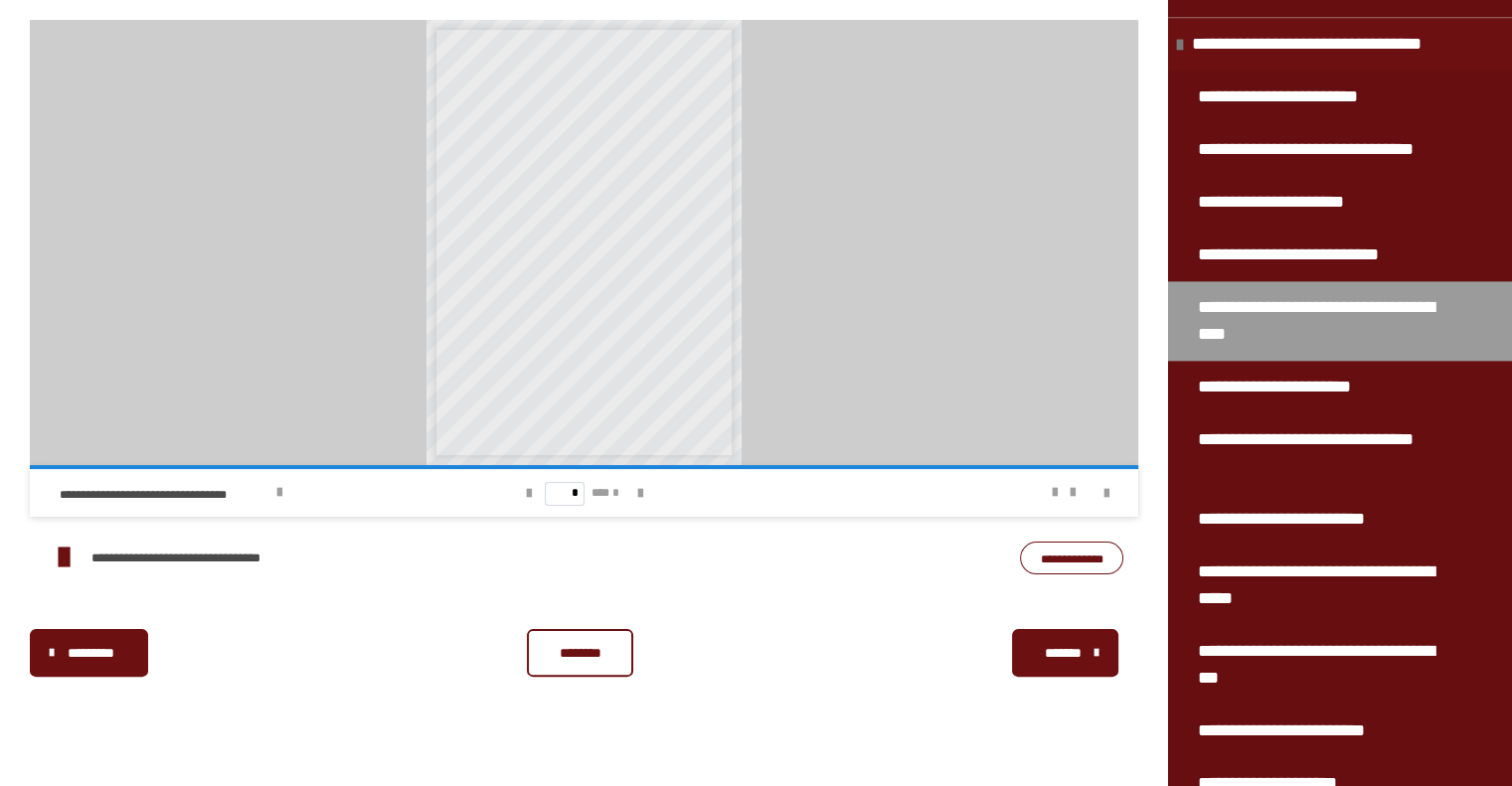 scroll, scrollTop: 2505, scrollLeft: 0, axis: vertical 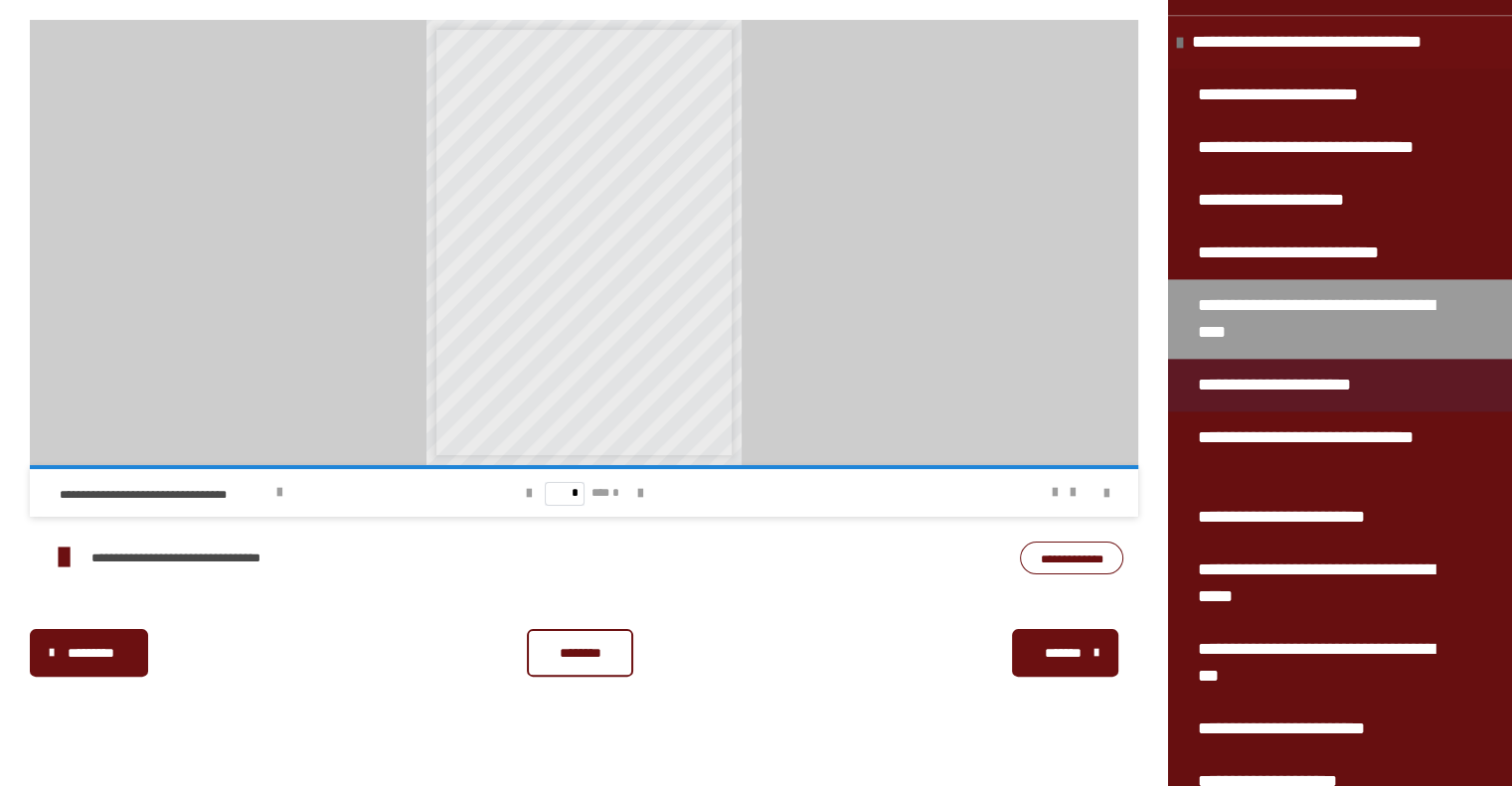click on "**********" at bounding box center [1293, 385] 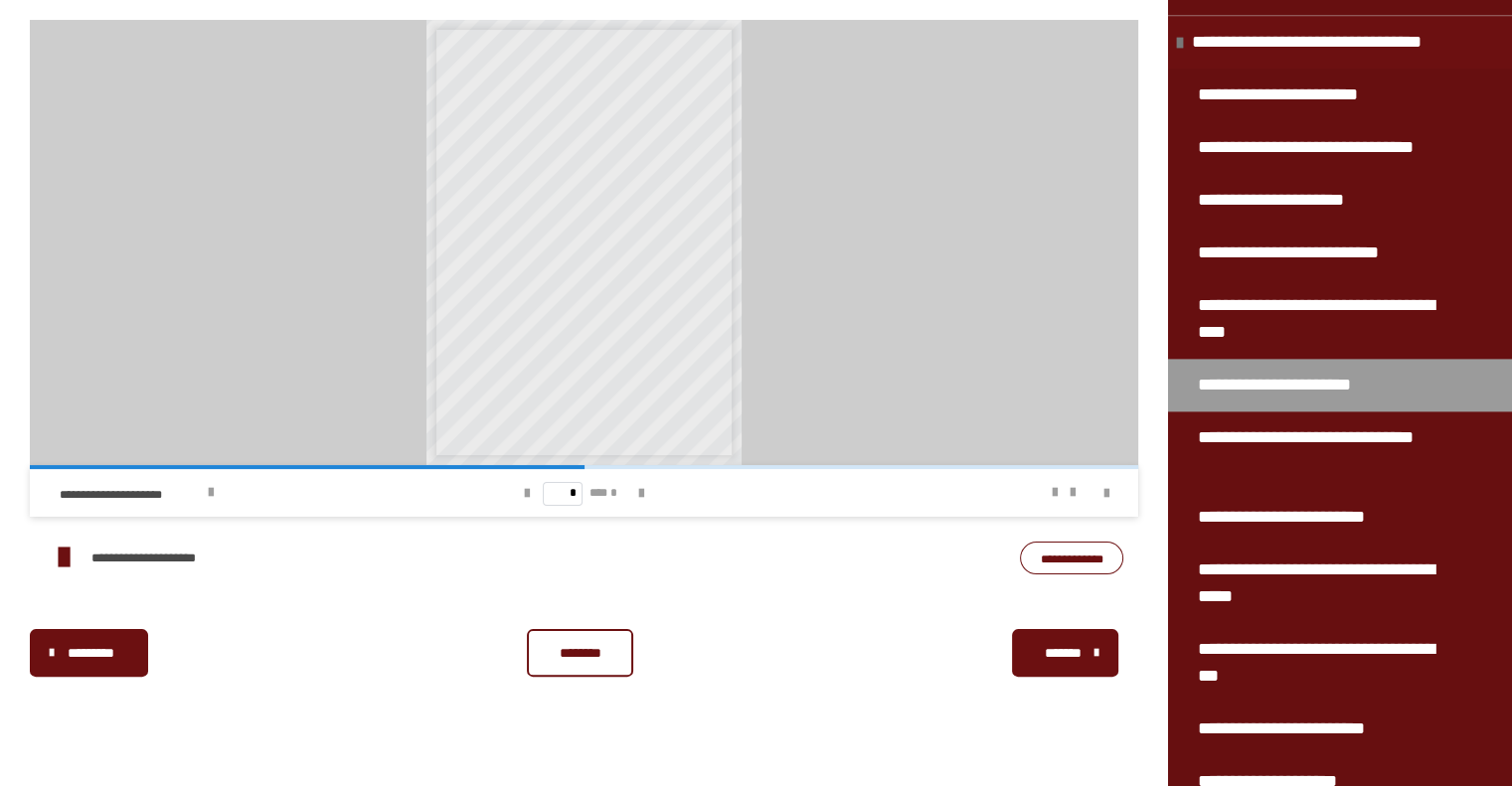 click on "**********" at bounding box center [1072, 558] 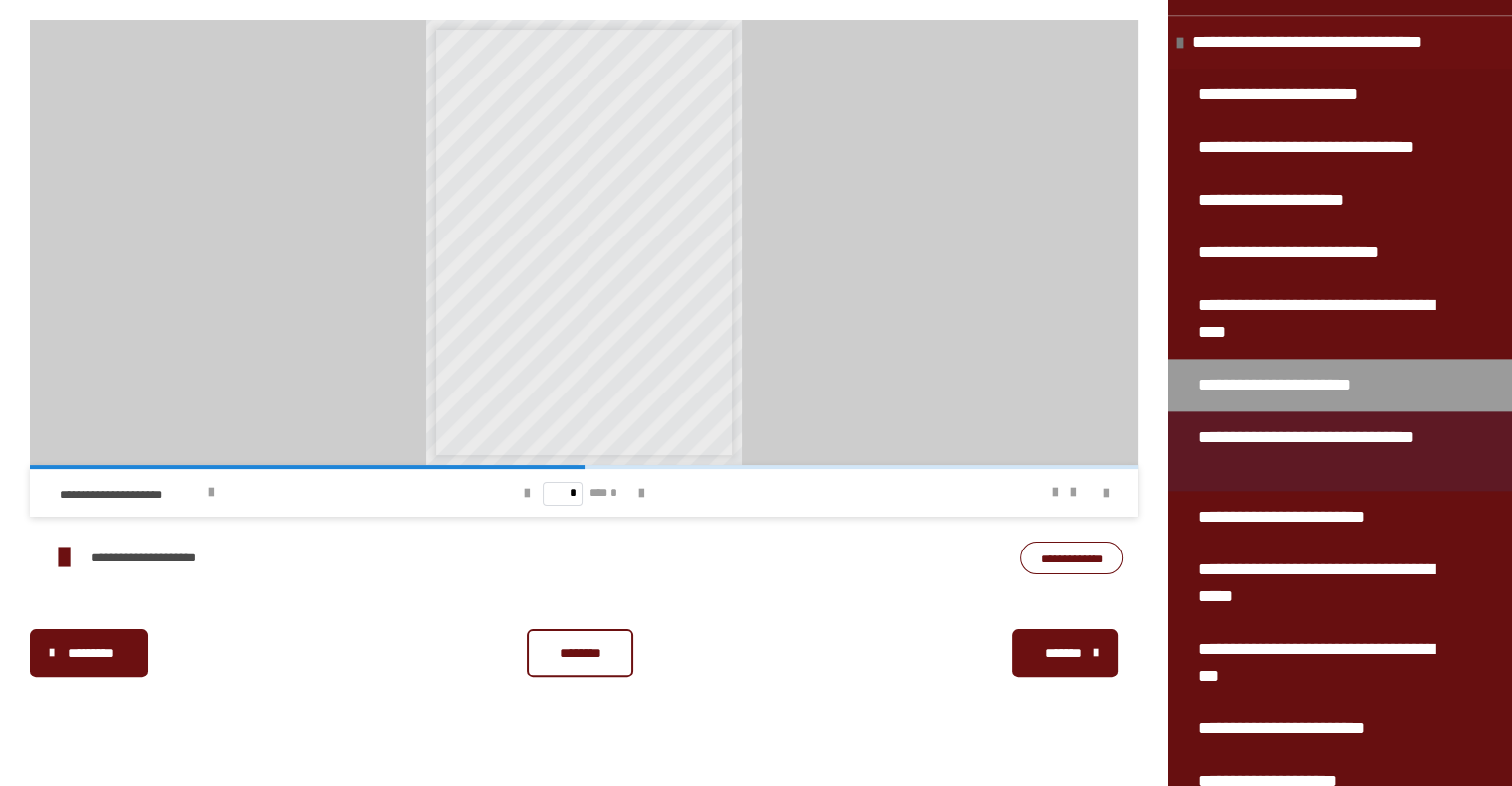 click on "**********" at bounding box center [1328, 451] 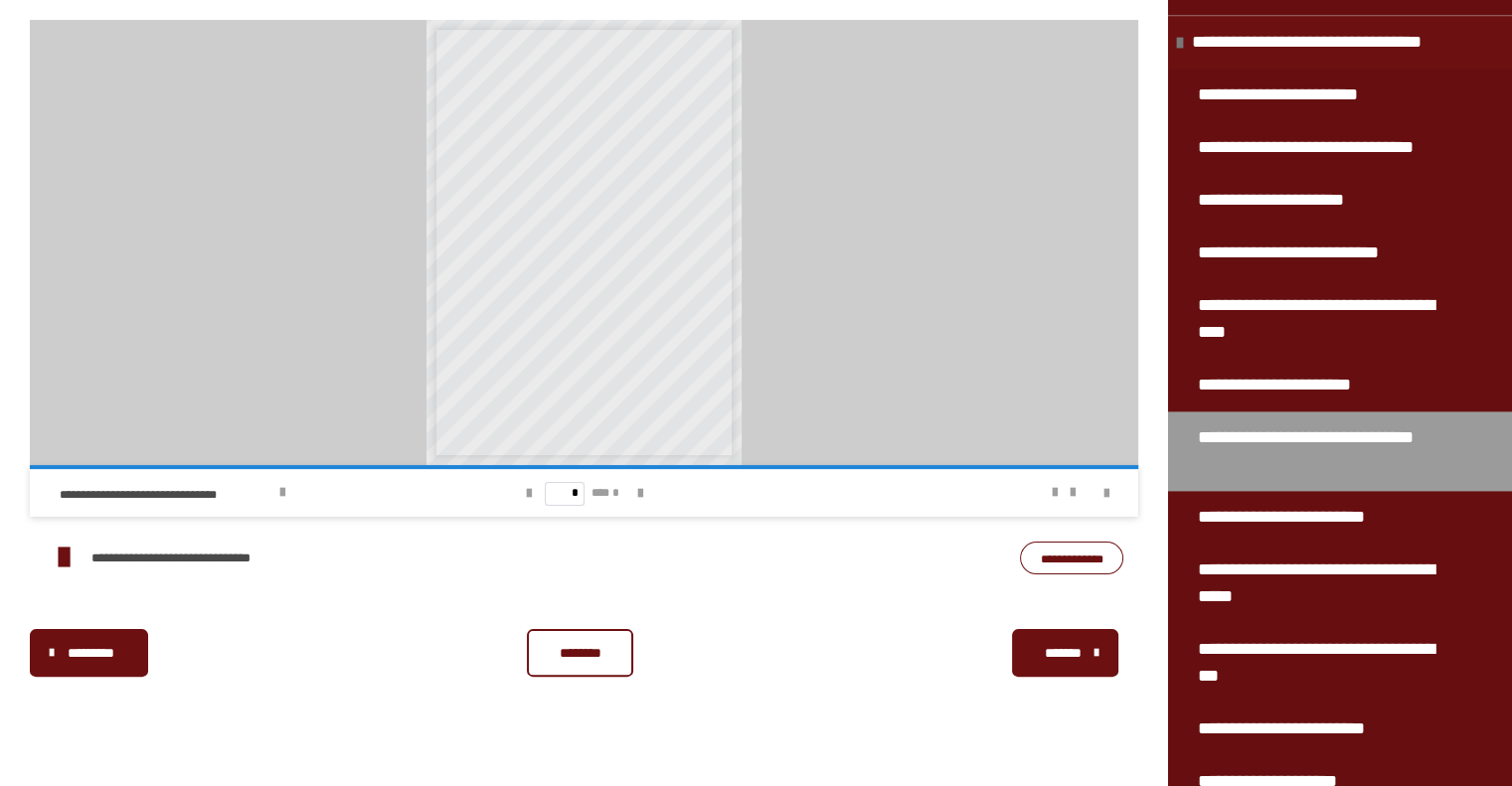 click on "**********" at bounding box center [1072, 558] 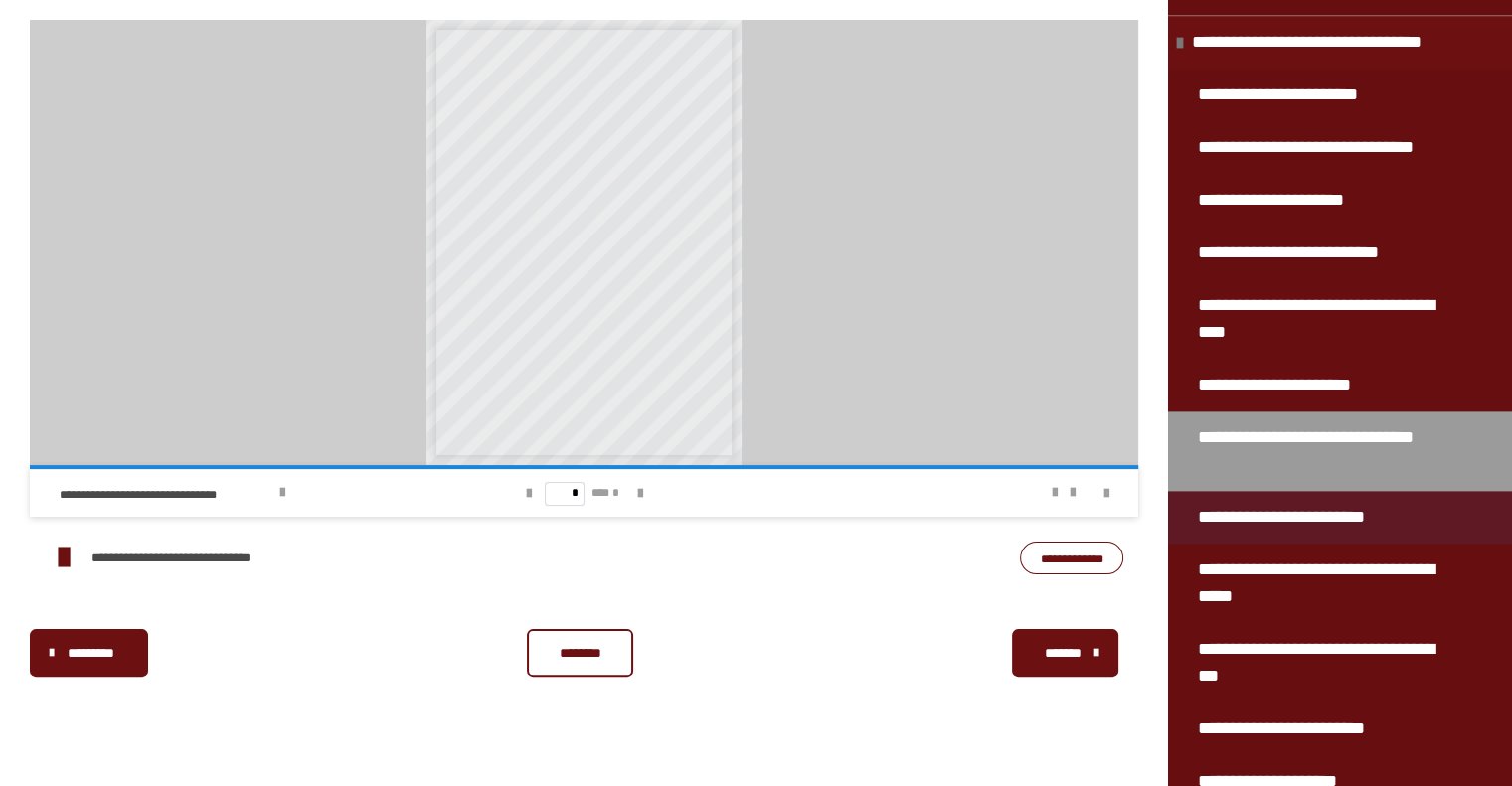 click on "**********" at bounding box center [1296, 517] 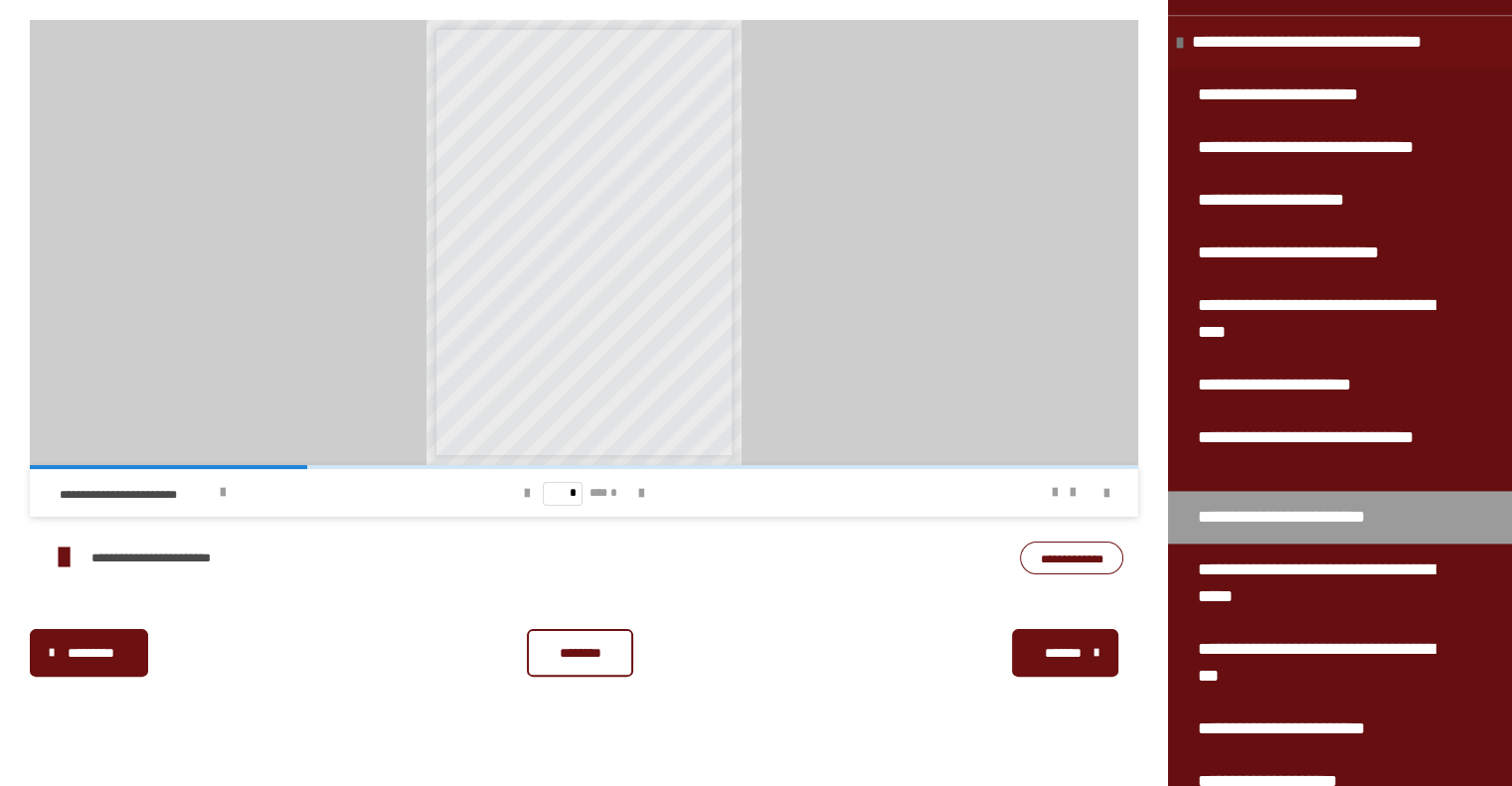 click on "**********" at bounding box center [1072, 558] 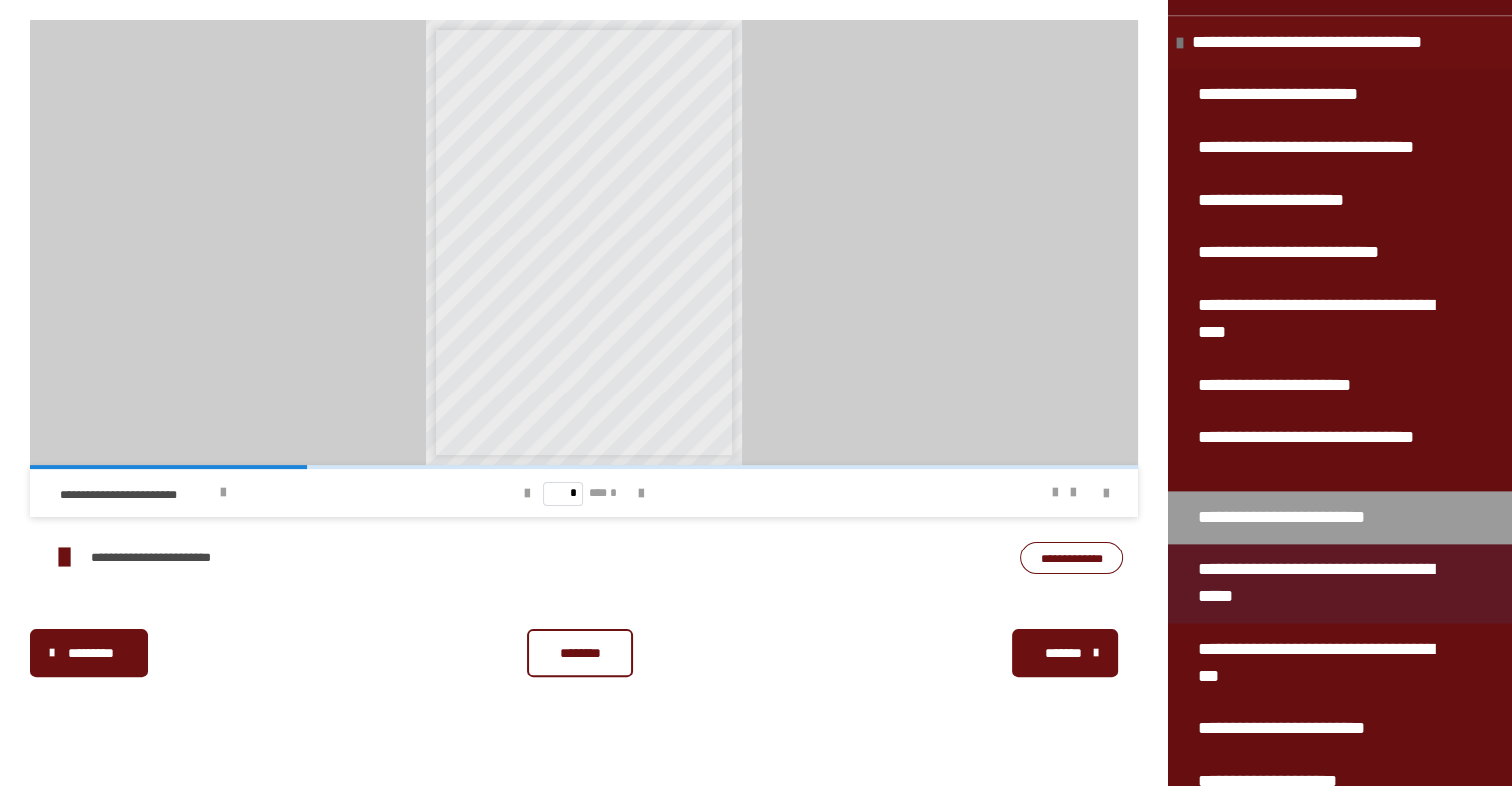 click on "**********" at bounding box center [1328, 583] 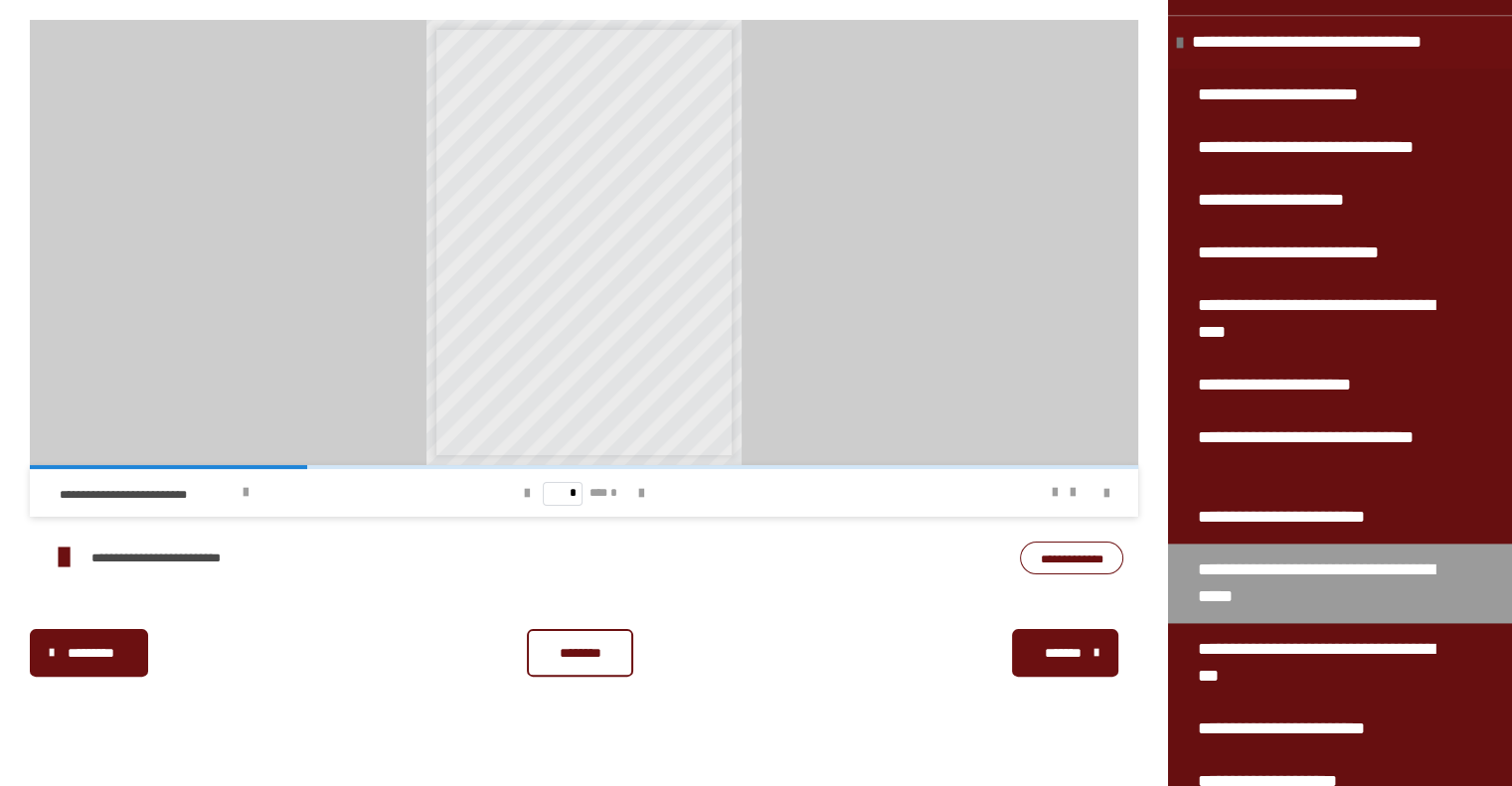 click on "**********" at bounding box center (1072, 558) 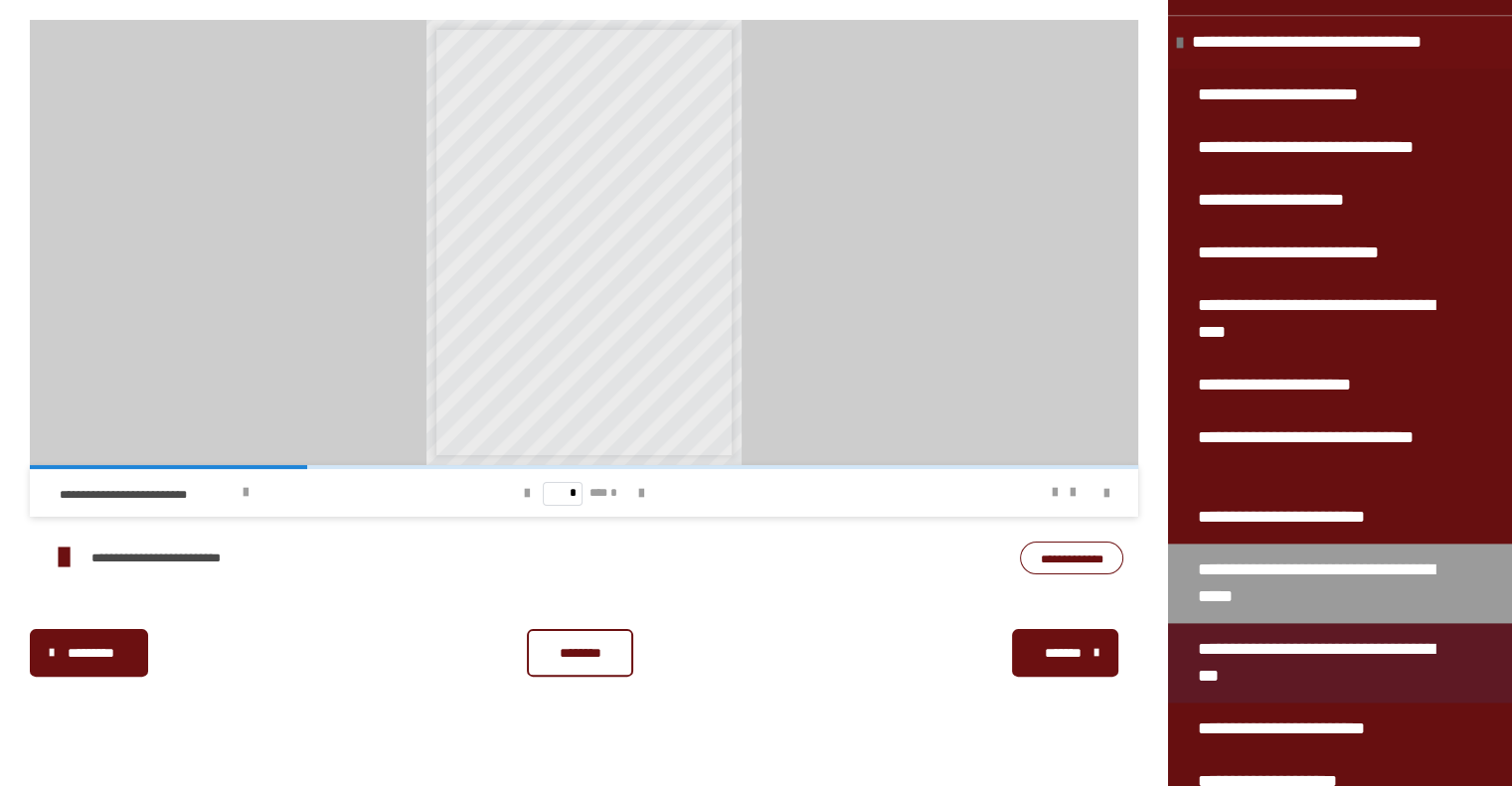 click on "**********" at bounding box center [1328, 663] 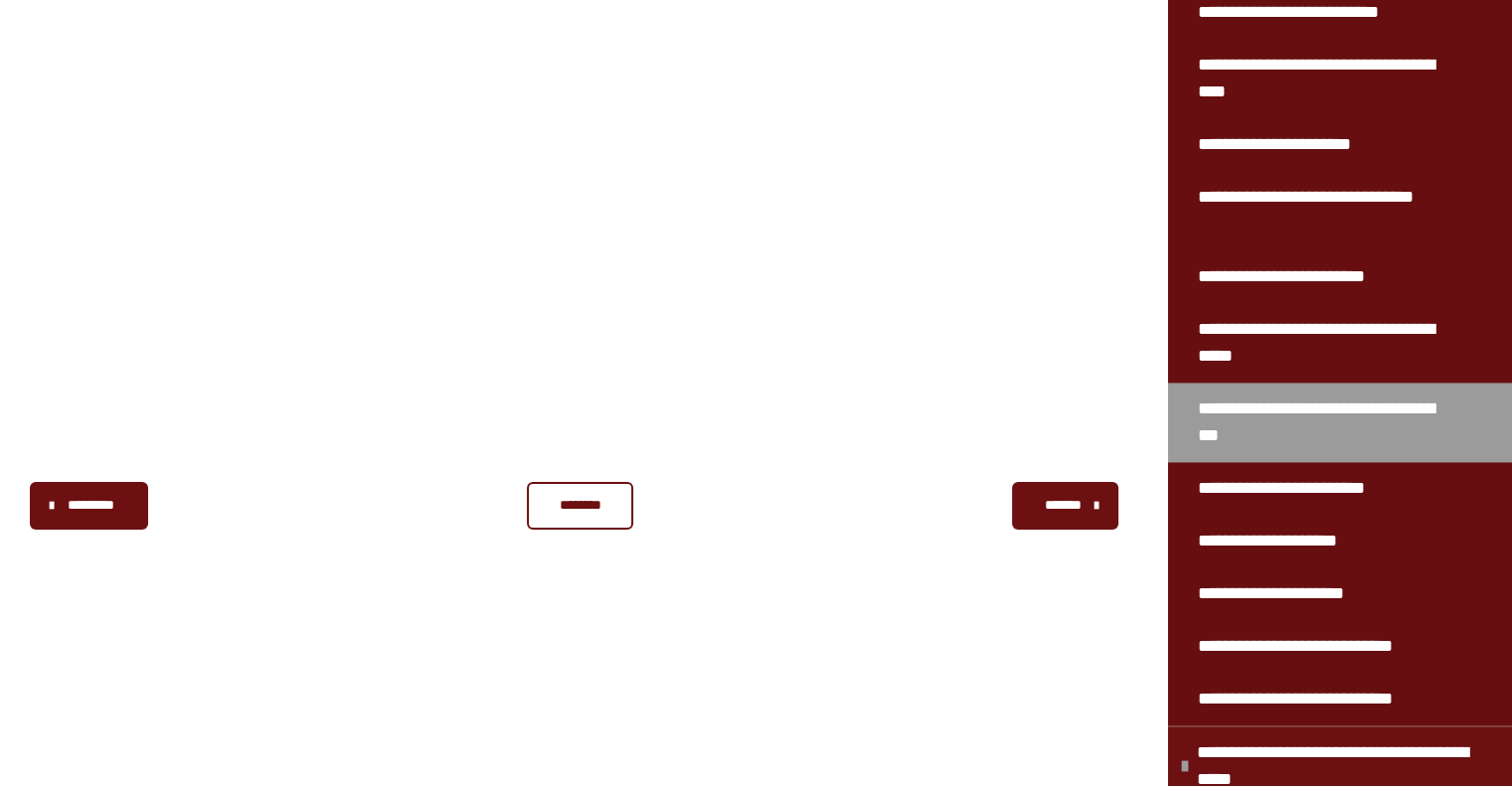 scroll, scrollTop: 2755, scrollLeft: 0, axis: vertical 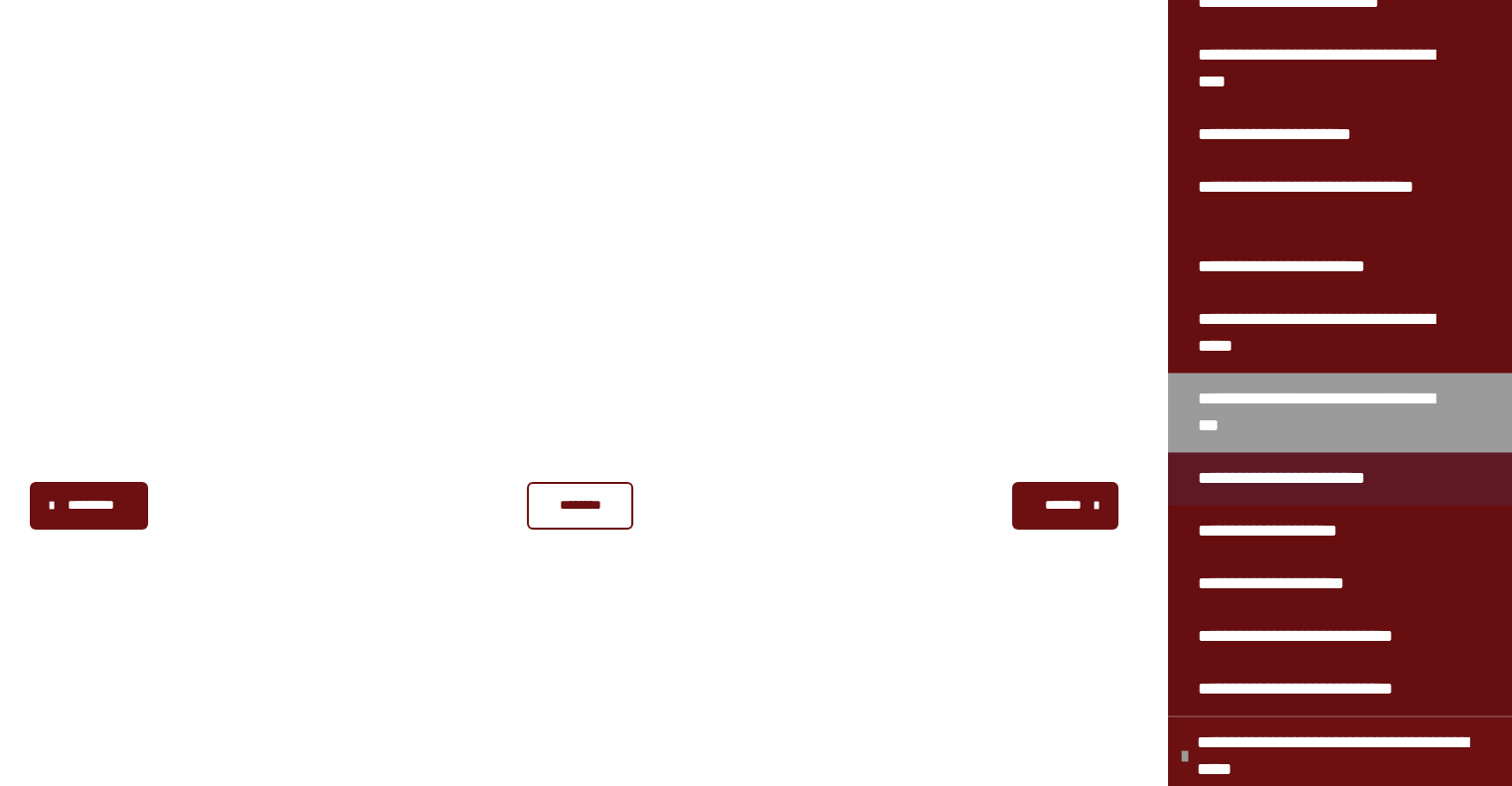 click on "**********" at bounding box center (1291, 478) 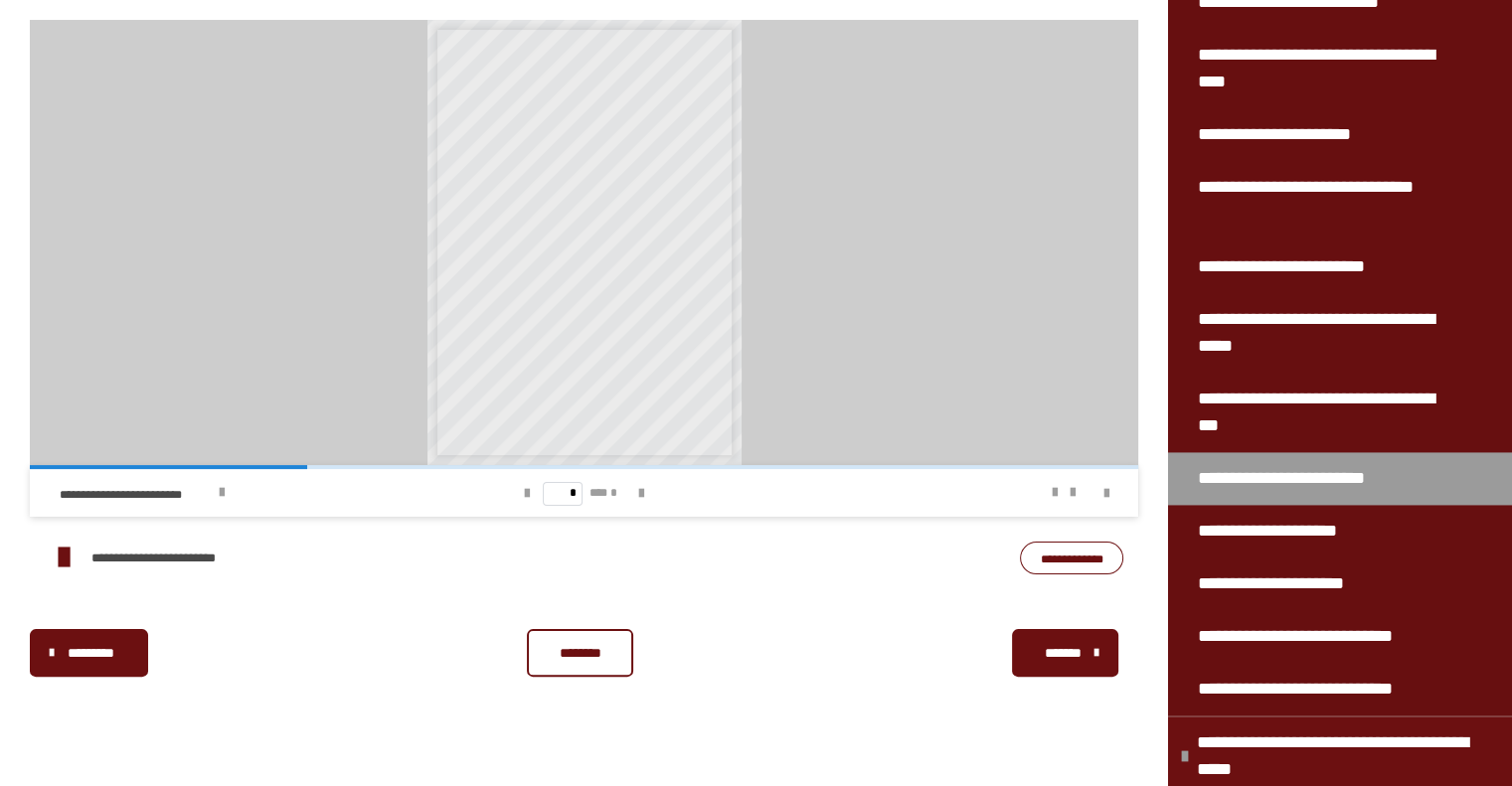 click on "**********" at bounding box center (1072, 558) 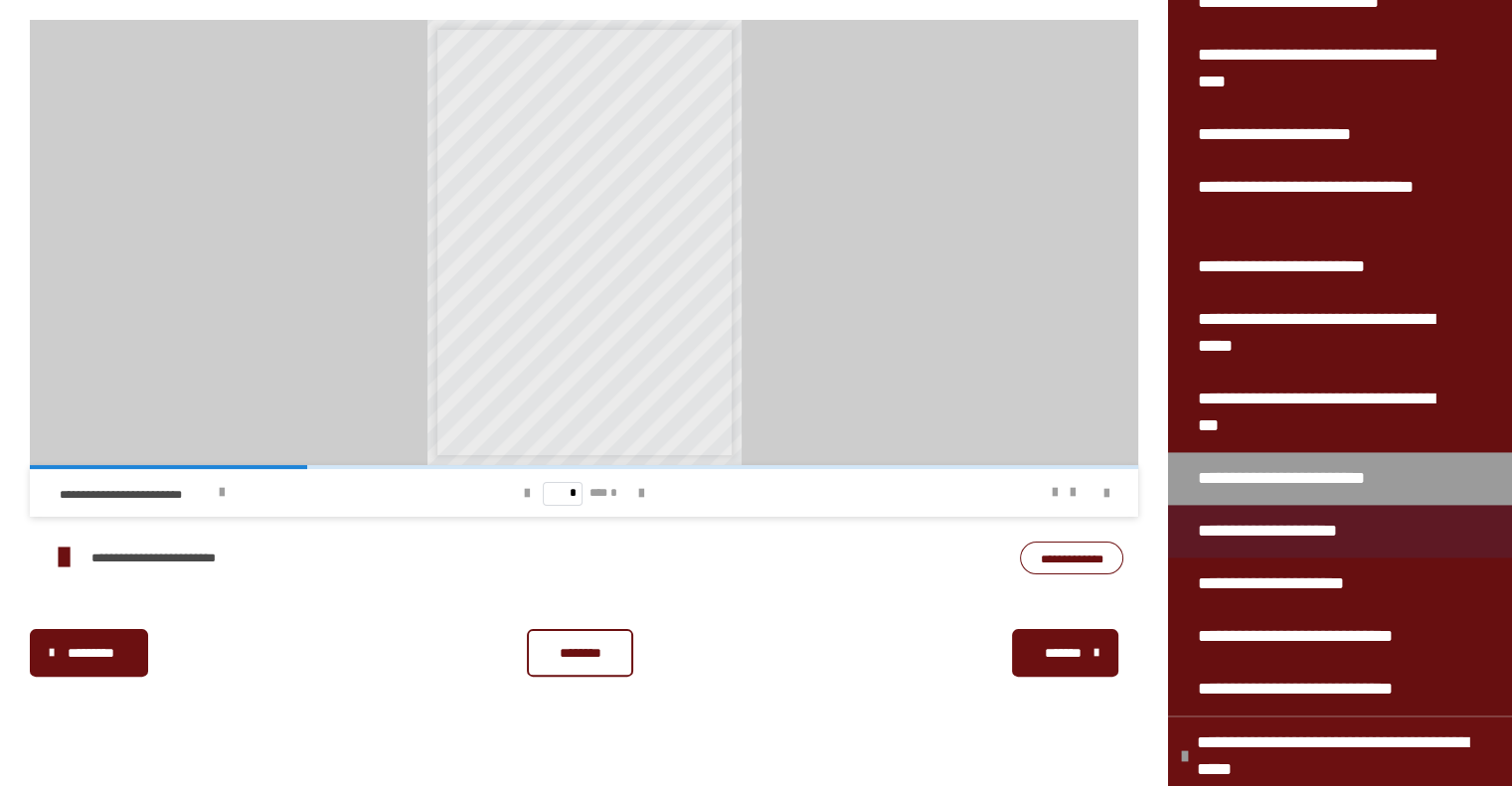 click on "**********" at bounding box center [1287, 531] 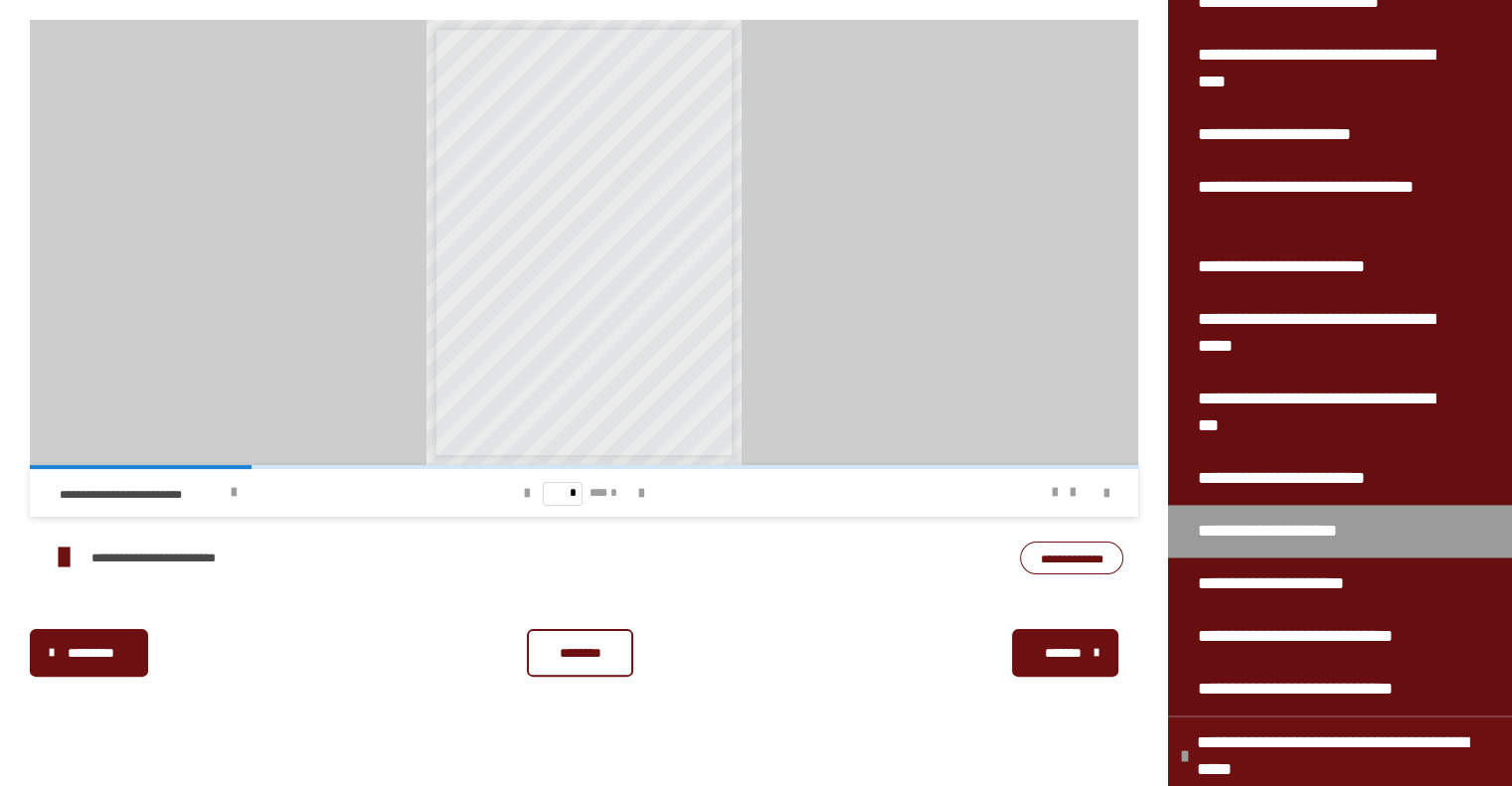 click on "**********" at bounding box center [1072, 558] 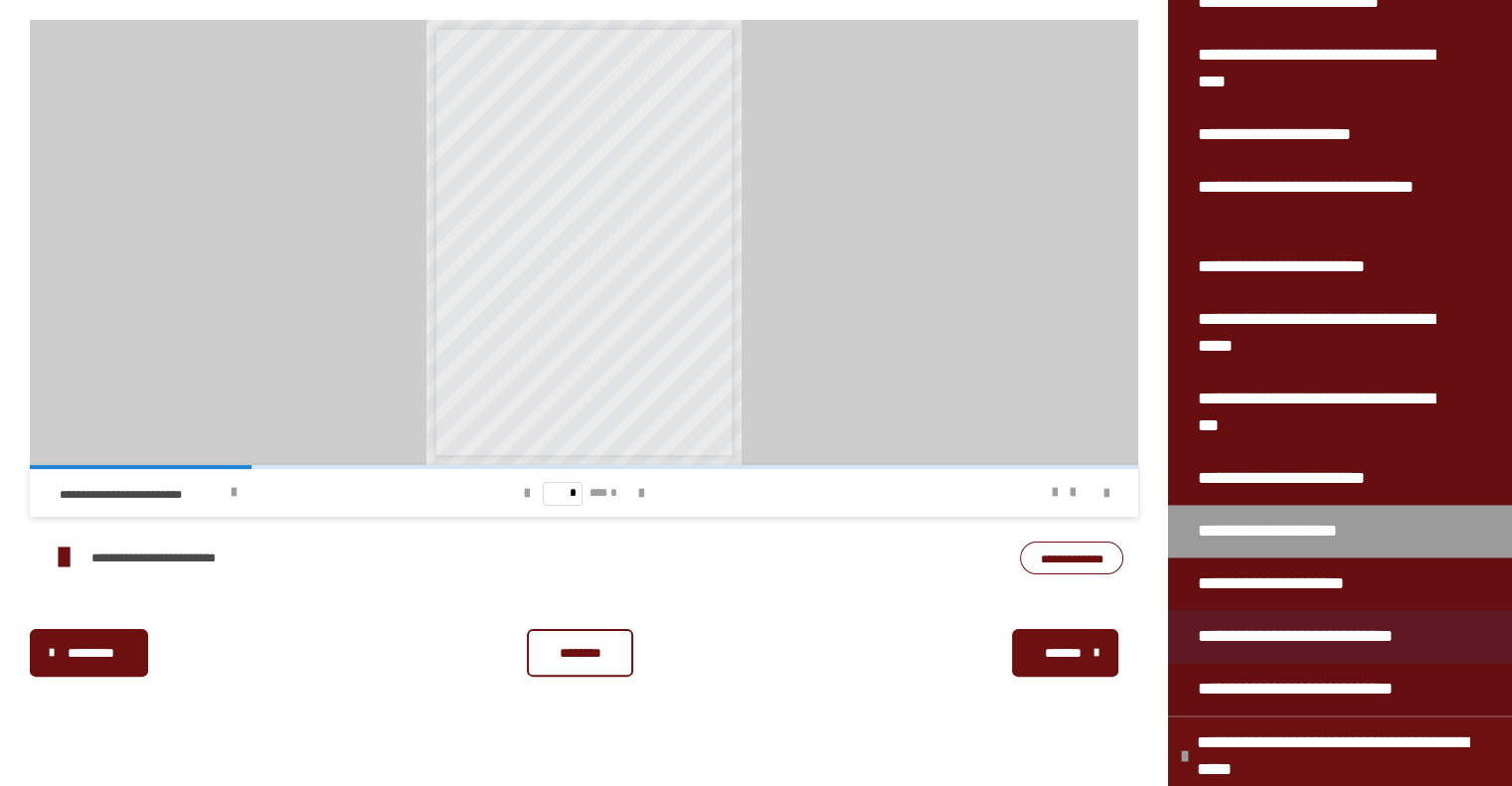 click on "**********" at bounding box center (1307, 636) 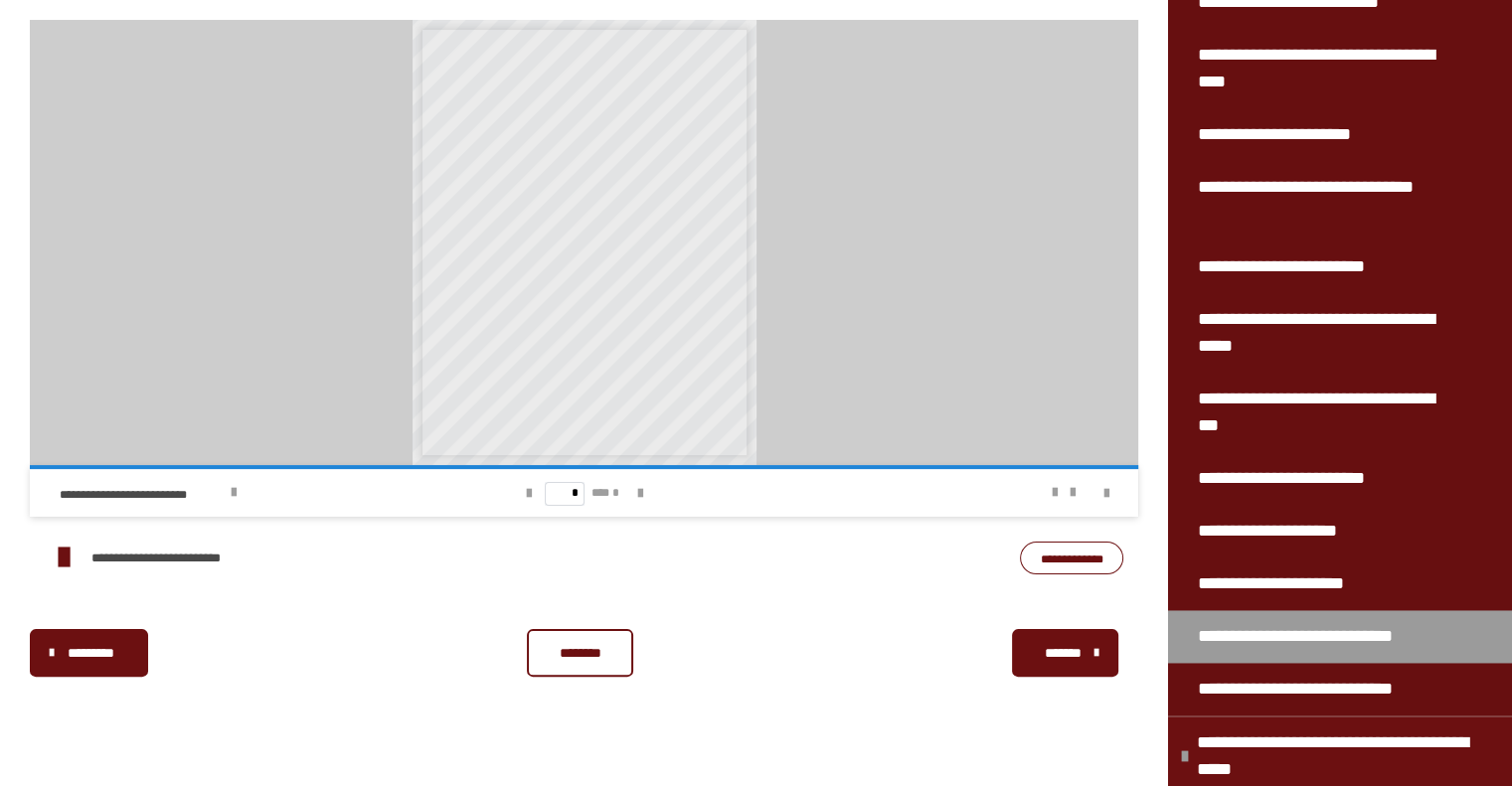 click on "**********" at bounding box center [1072, 558] 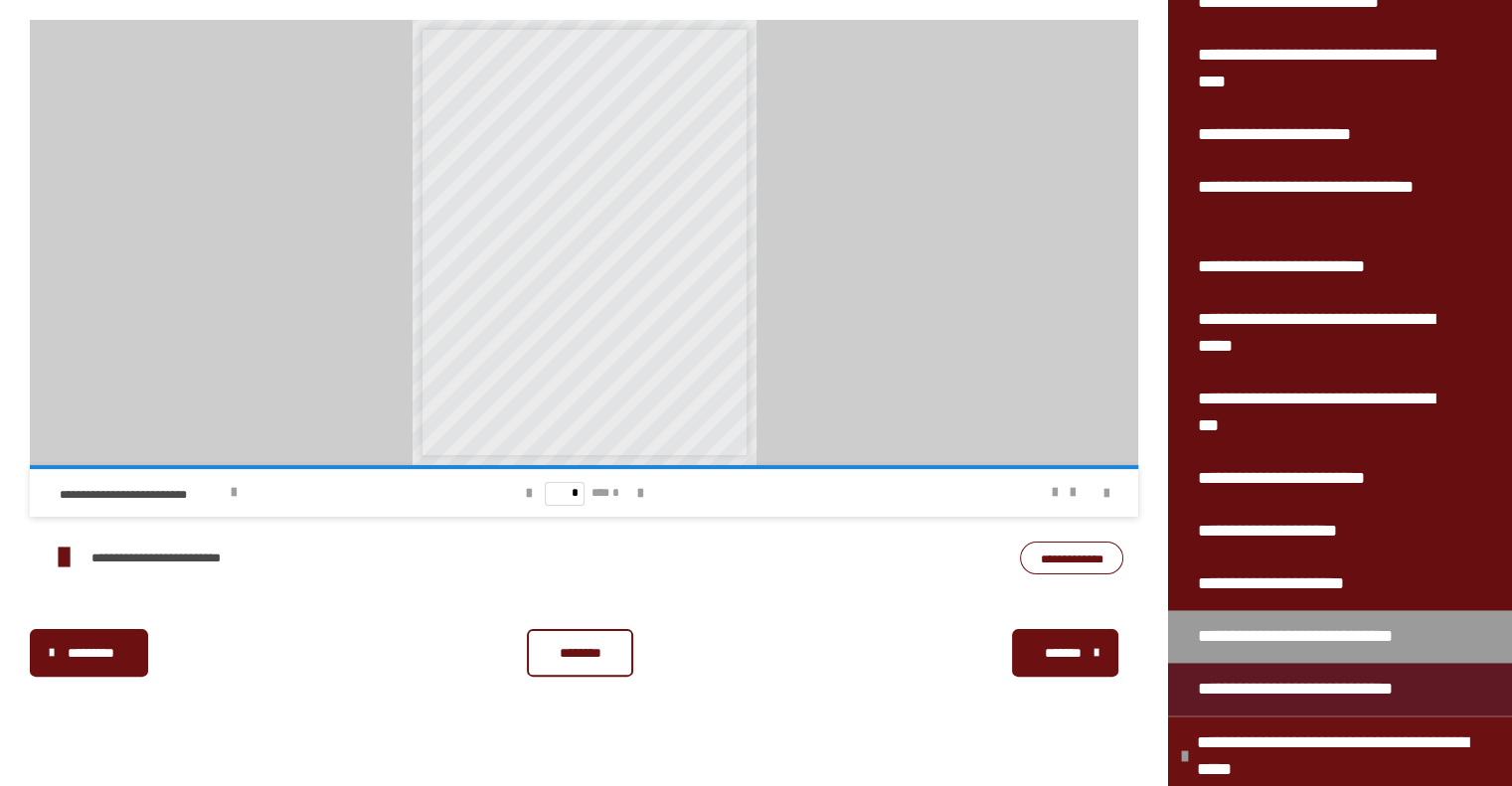 click on "**********" at bounding box center (1305, 689) 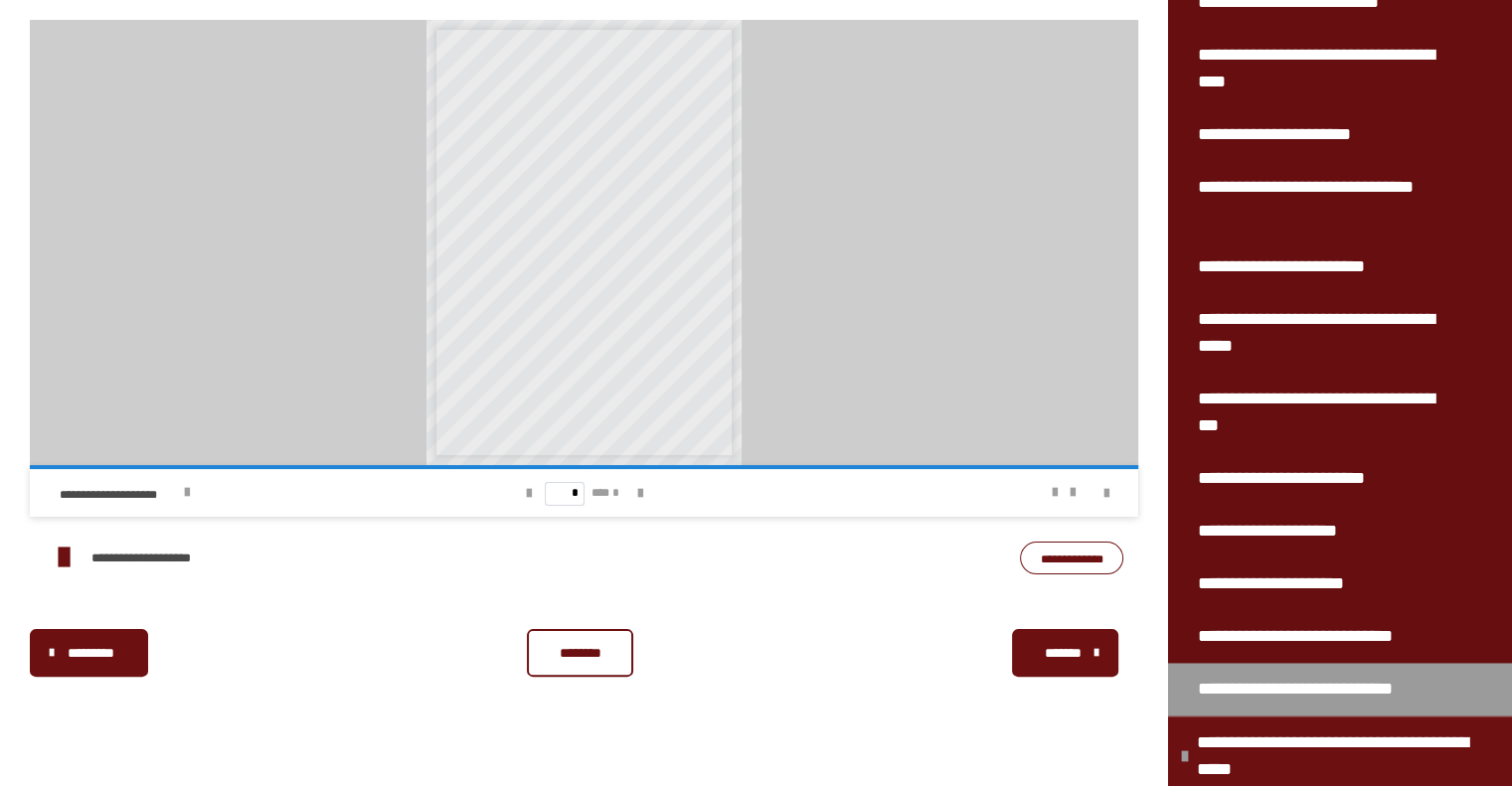 click on "**********" at bounding box center [1072, 558] 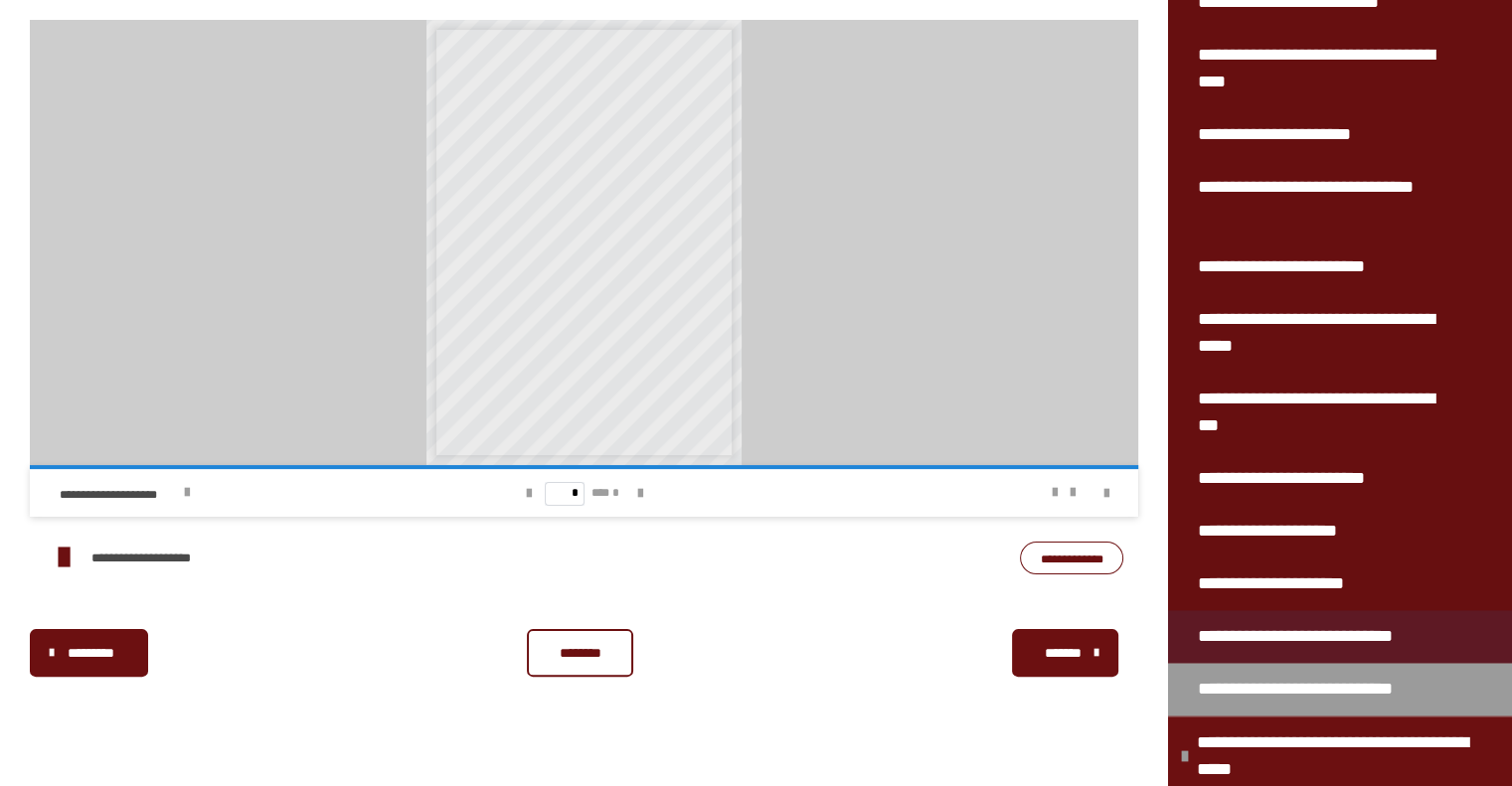 scroll, scrollTop: 2758, scrollLeft: 0, axis: vertical 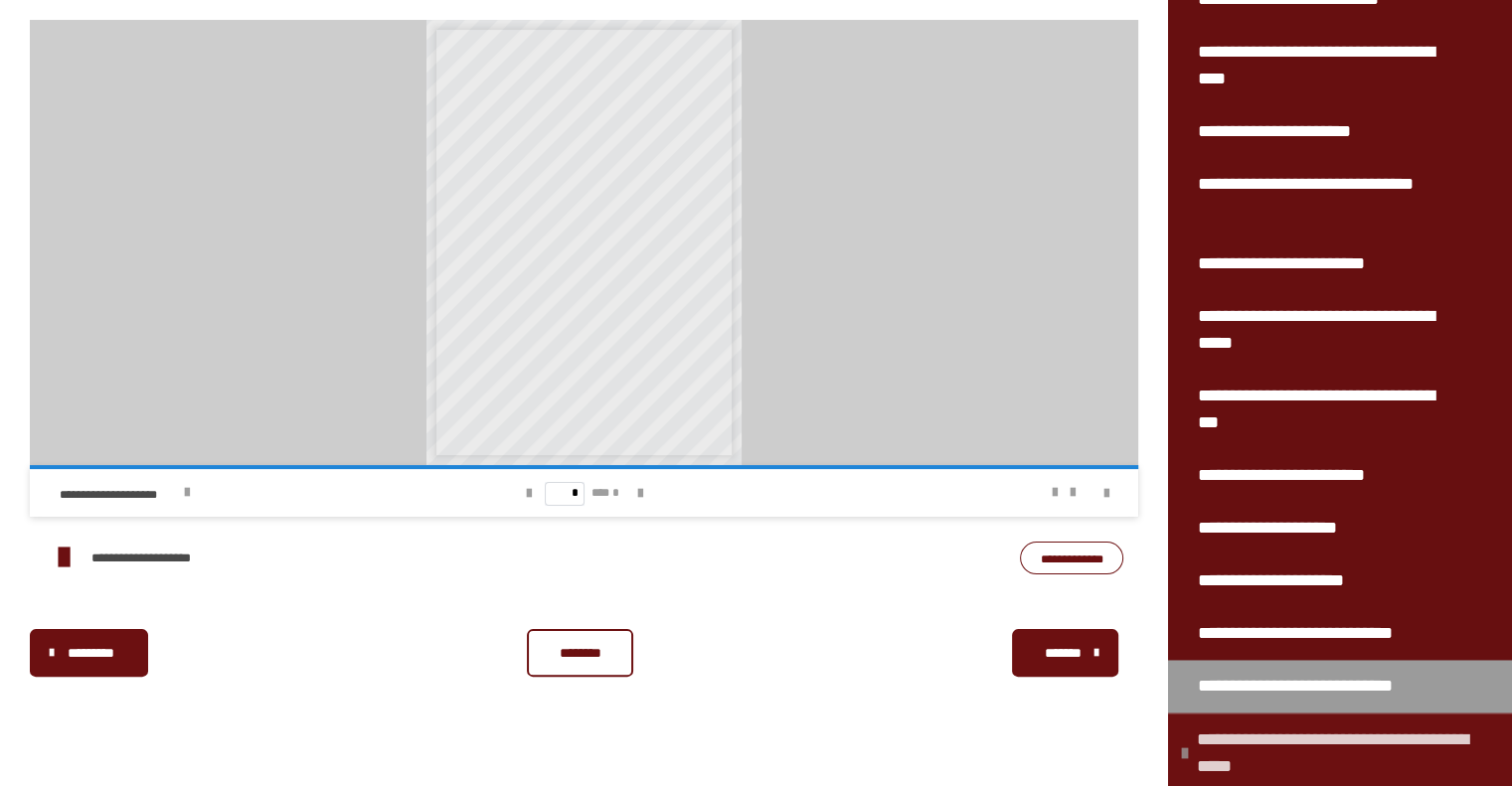 click on "**********" at bounding box center (1345, 753) 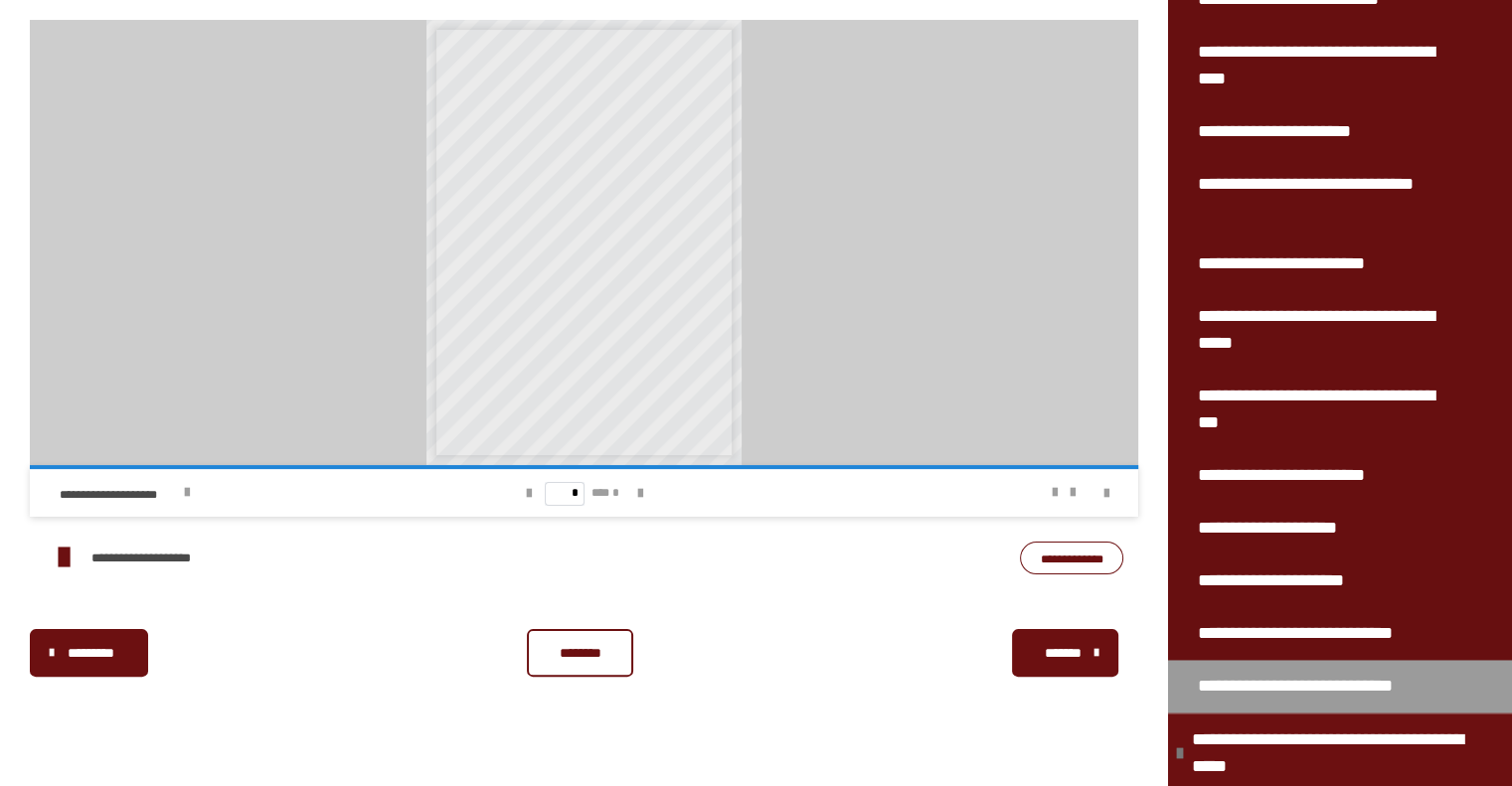 scroll, scrollTop: 2838, scrollLeft: 0, axis: vertical 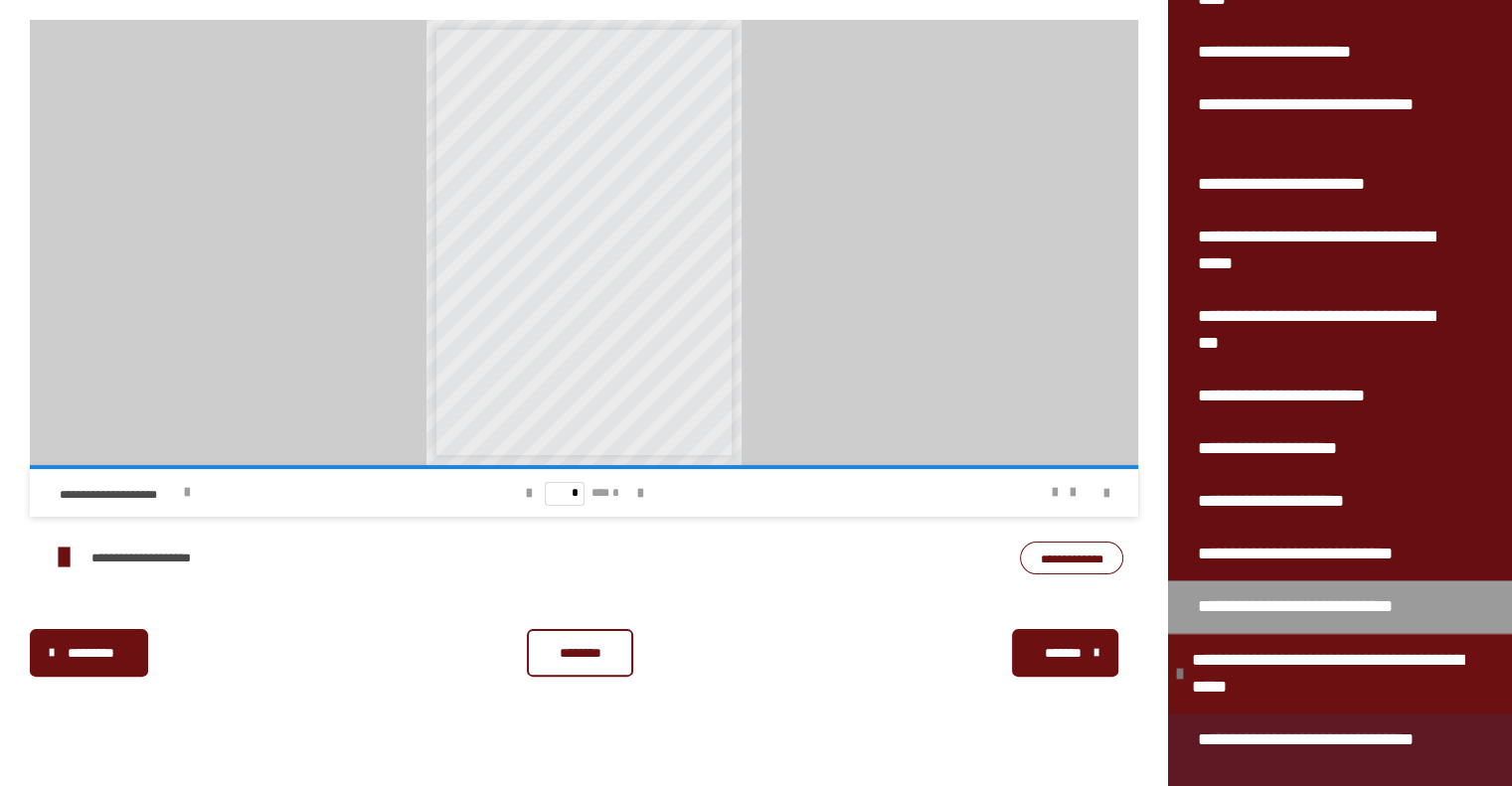 click on "**********" at bounding box center (1328, 753) 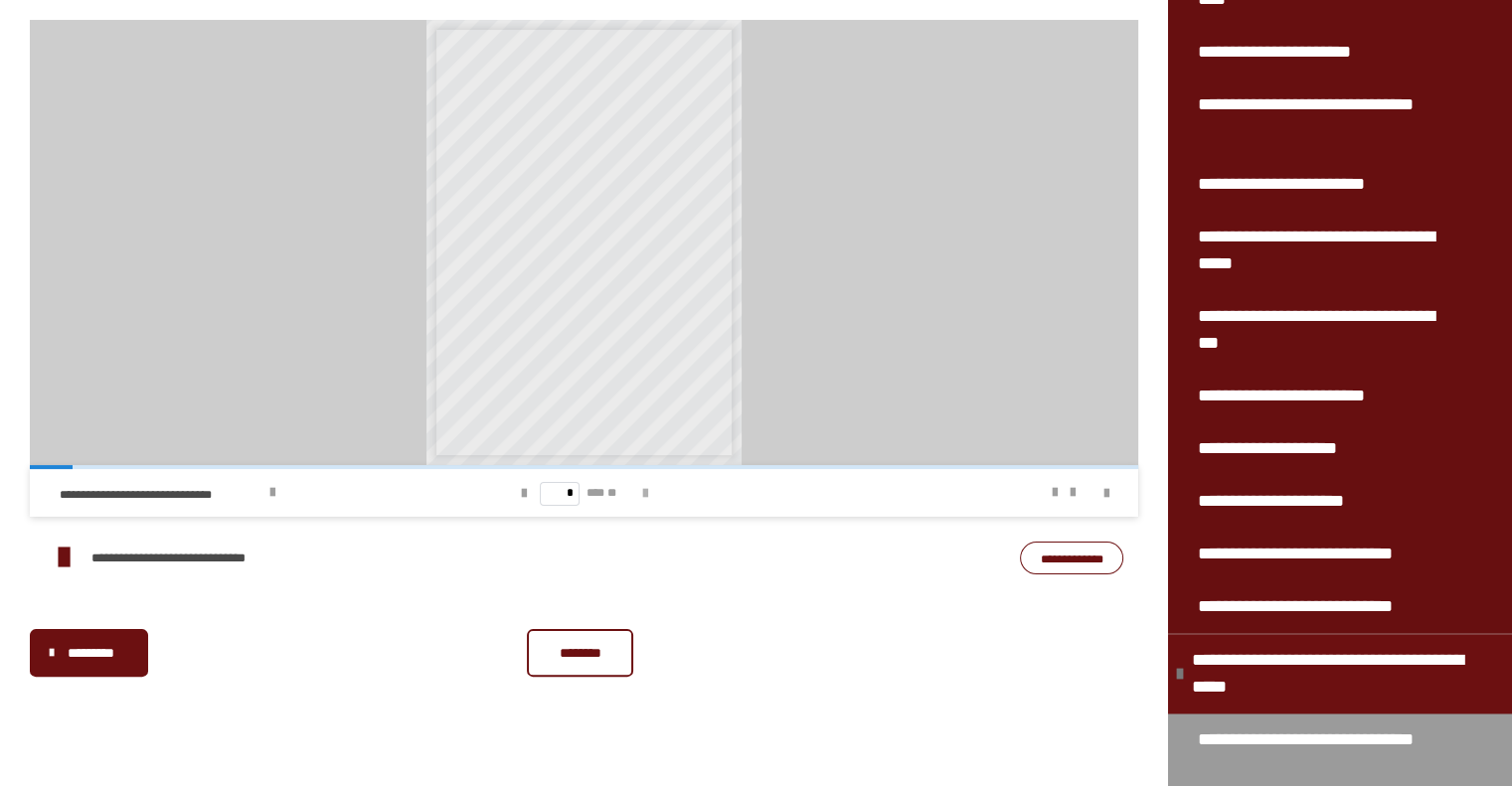 click at bounding box center [644, 494] 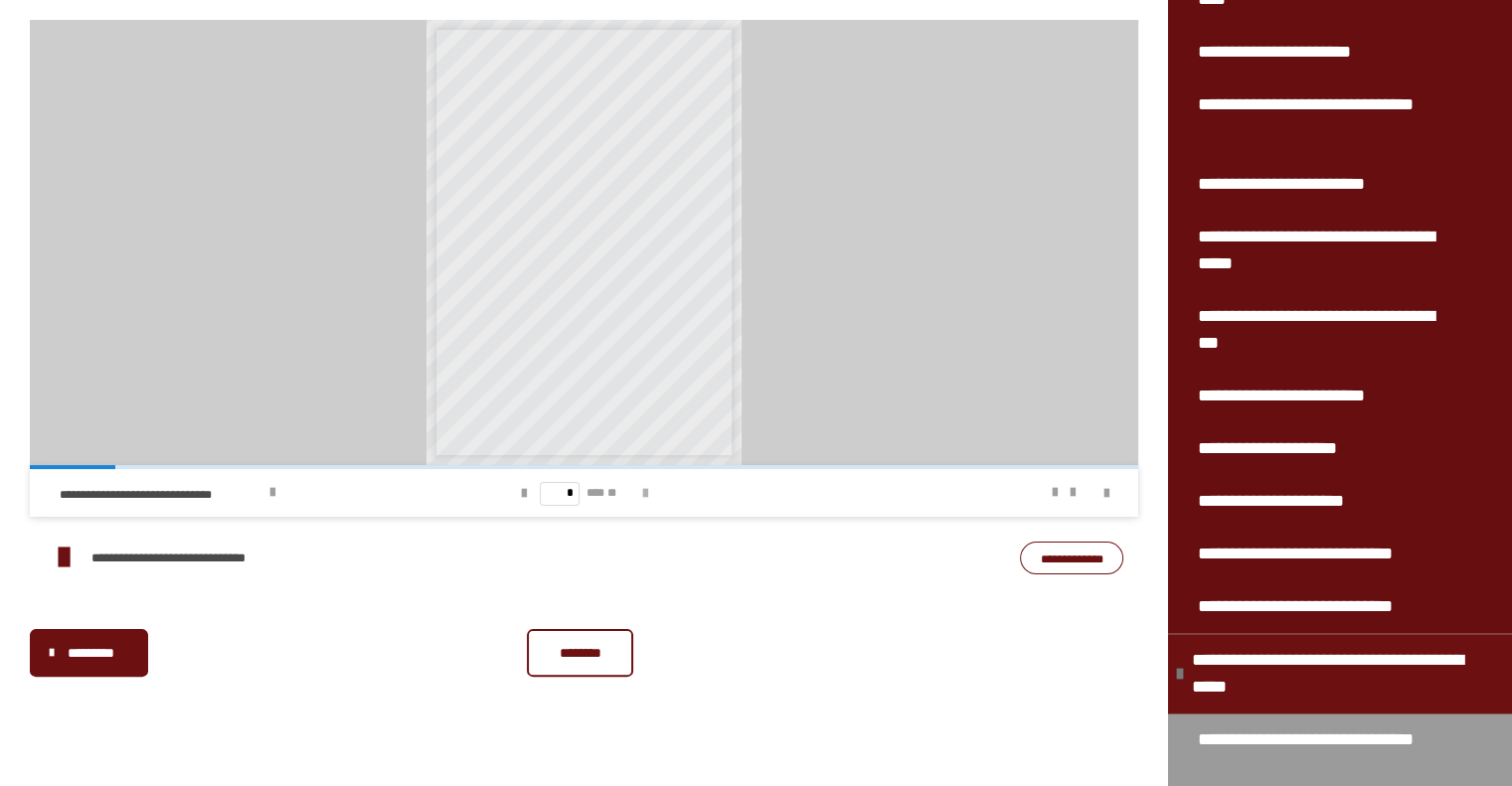 click at bounding box center (644, 494) 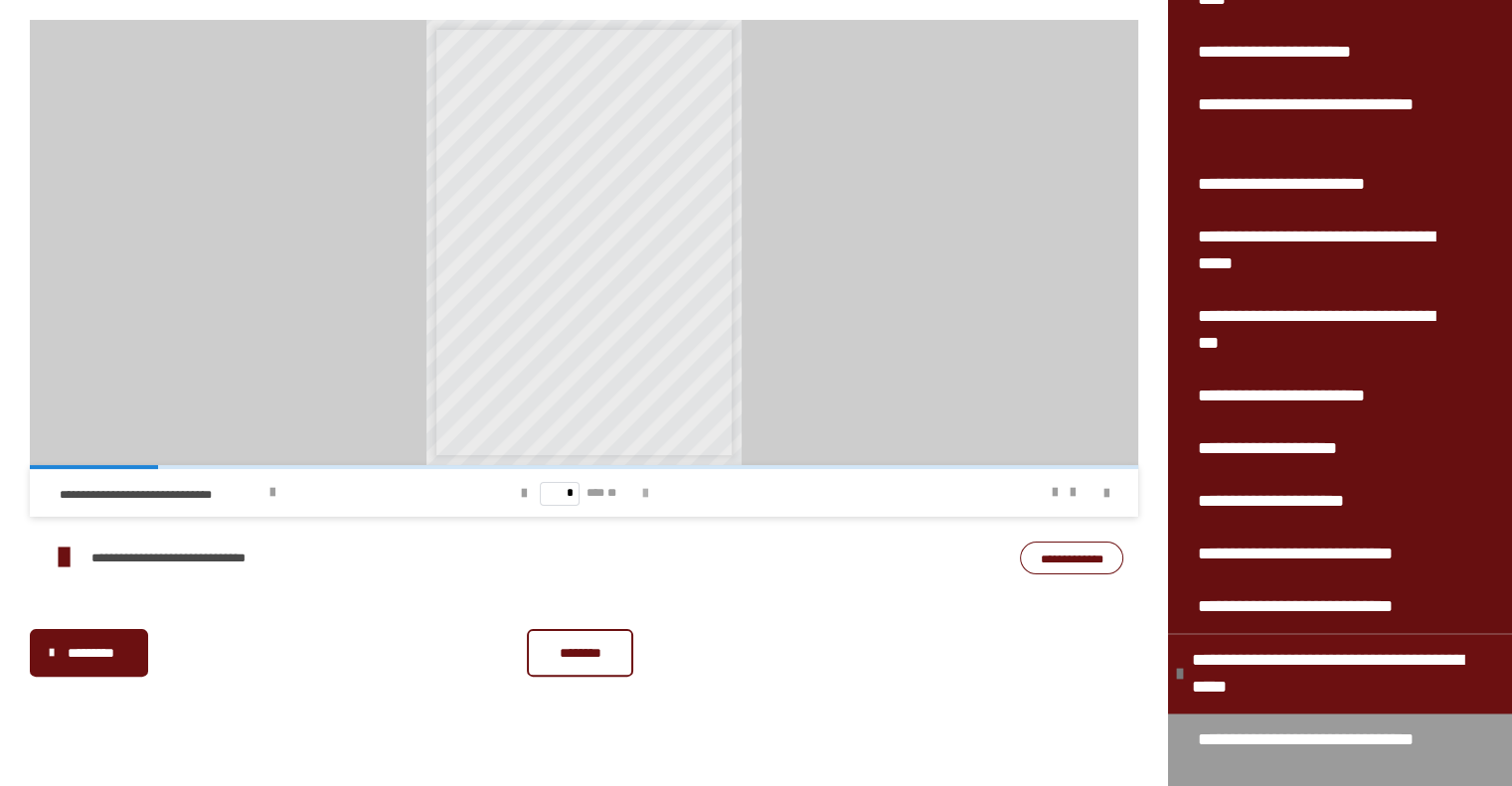 click at bounding box center [644, 494] 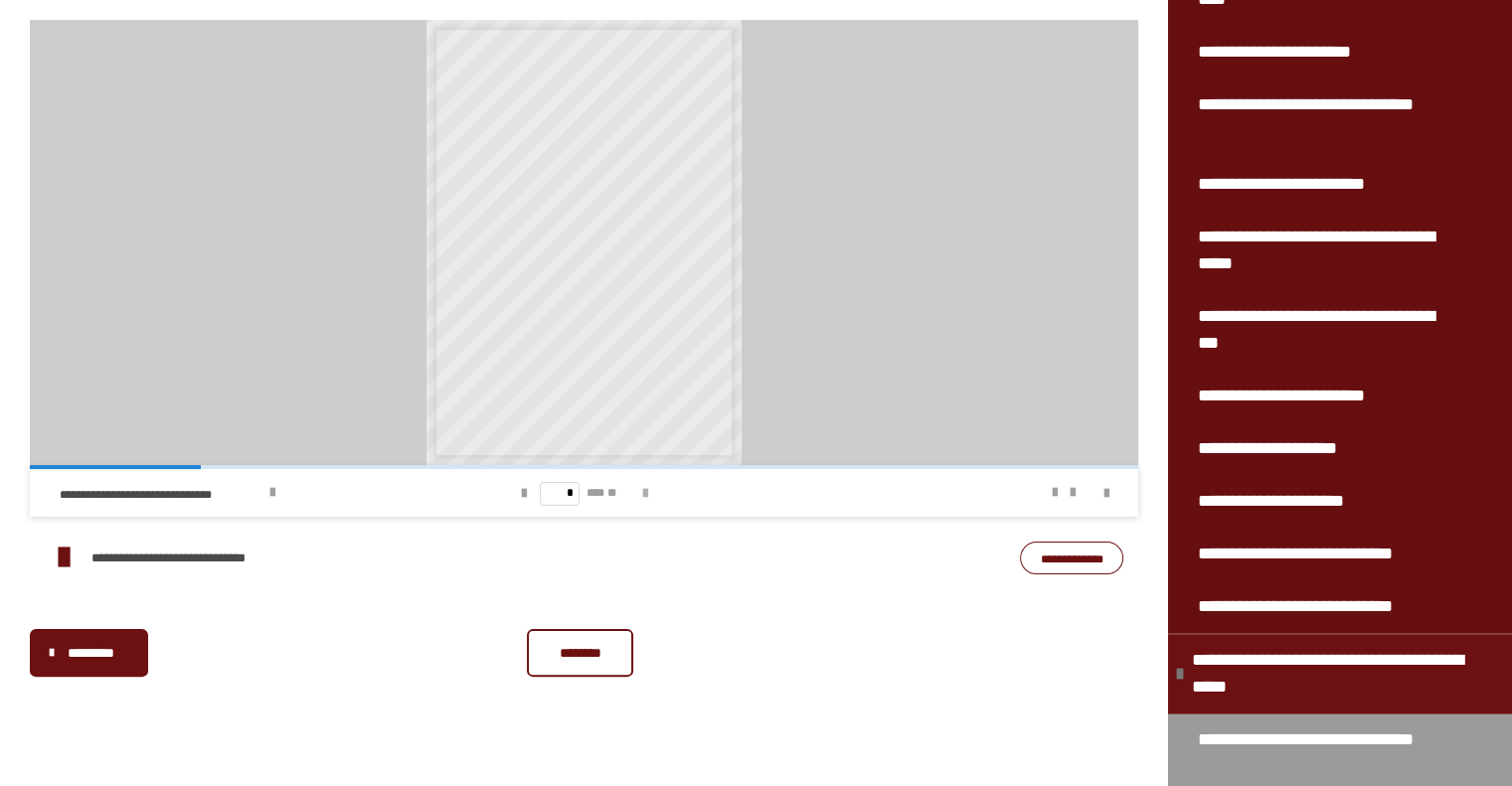 click at bounding box center (644, 494) 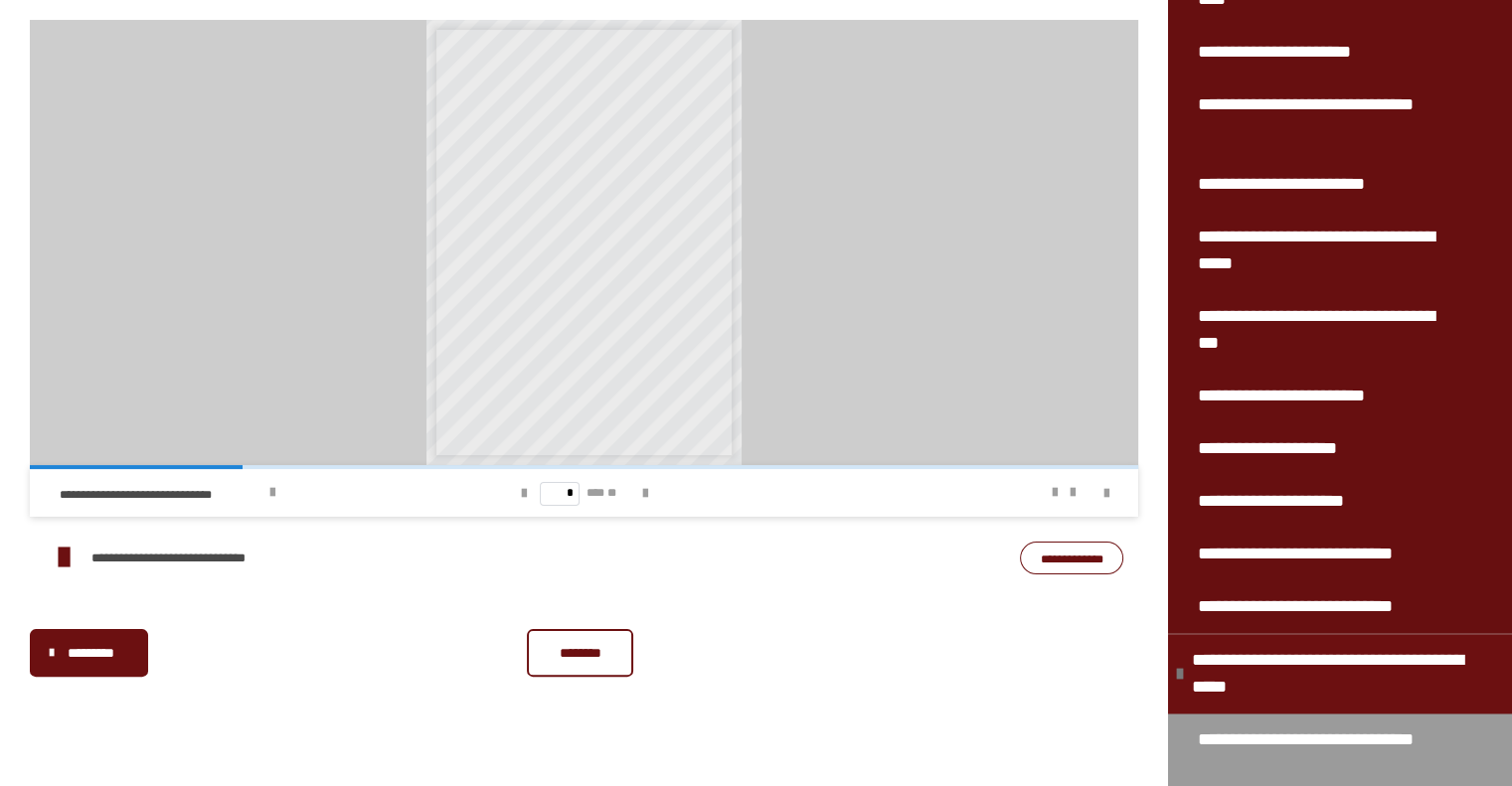 click on "**********" at bounding box center (1072, 558) 